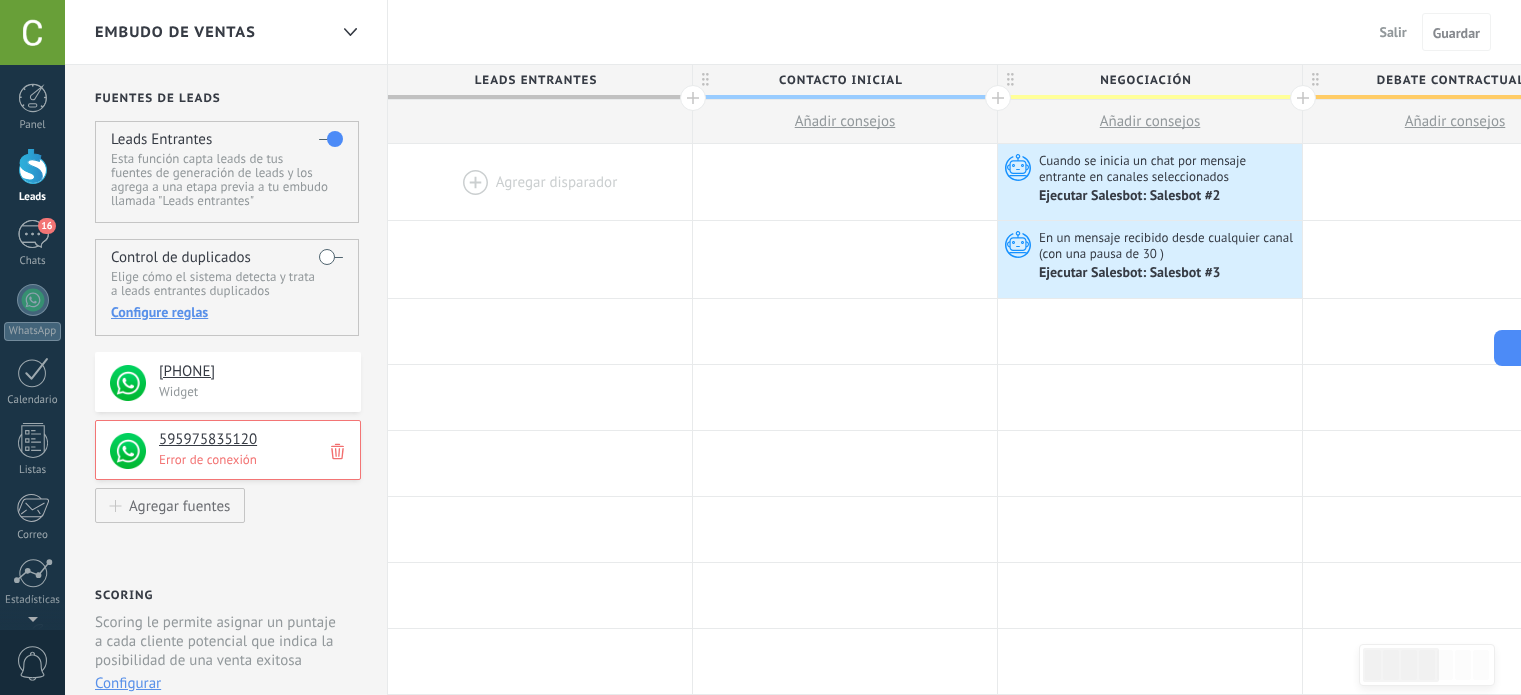 scroll, scrollTop: 0, scrollLeft: 0, axis: both 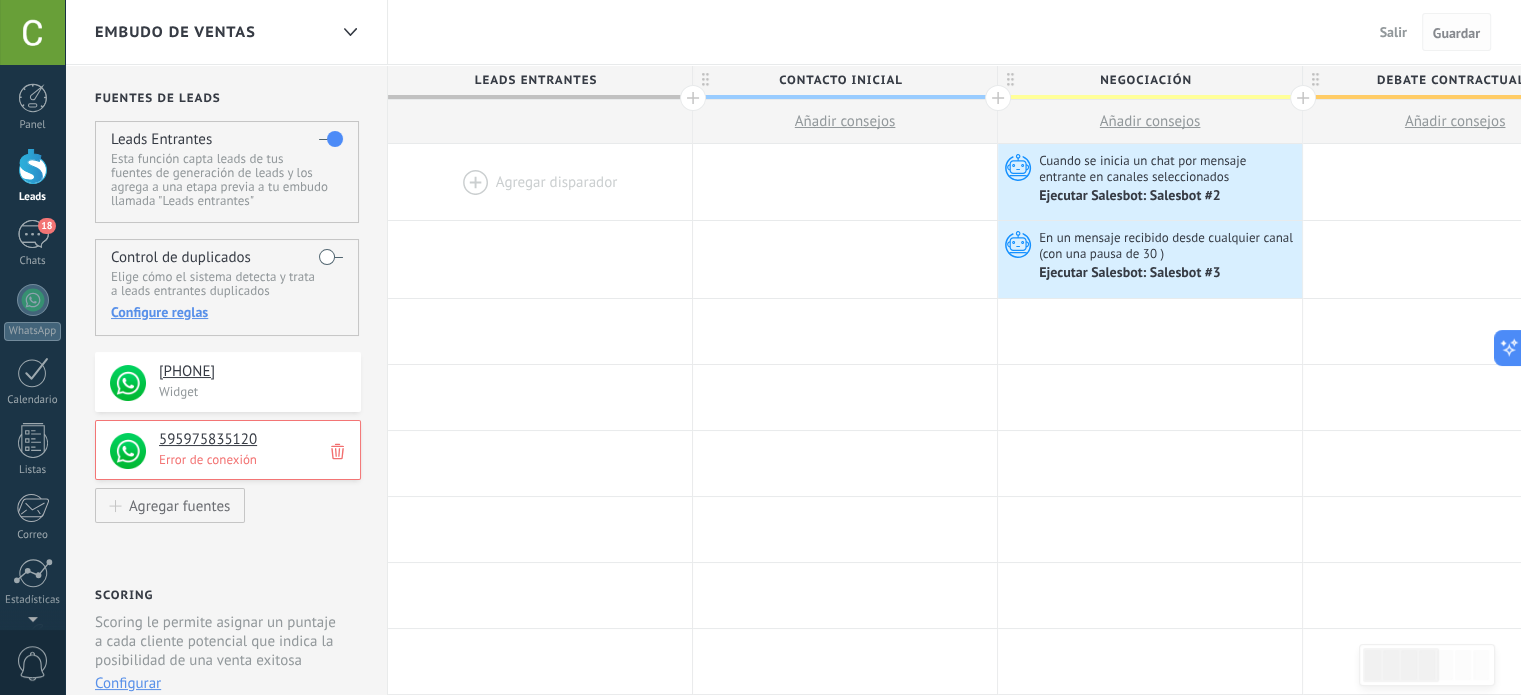 click on "Guardar" at bounding box center [1456, 33] 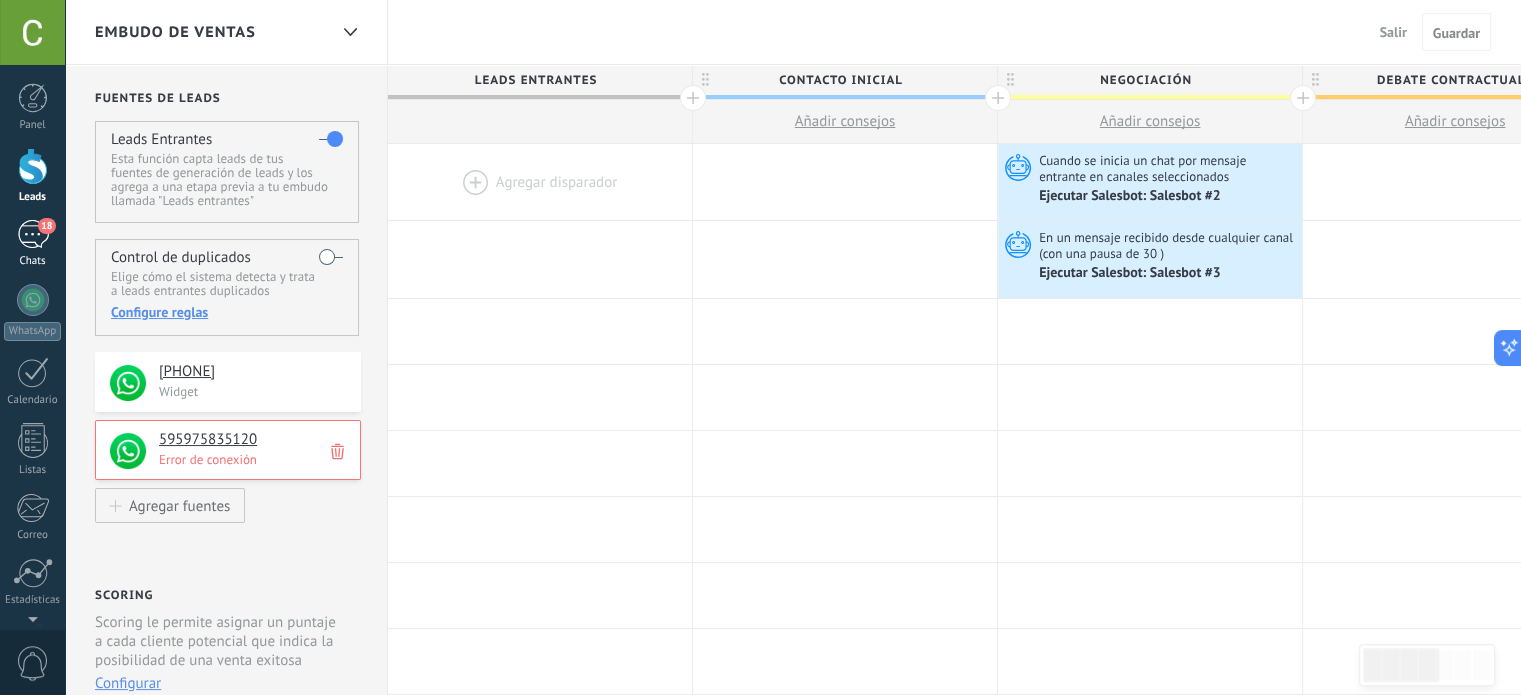 click on "18" at bounding box center (46, 226) 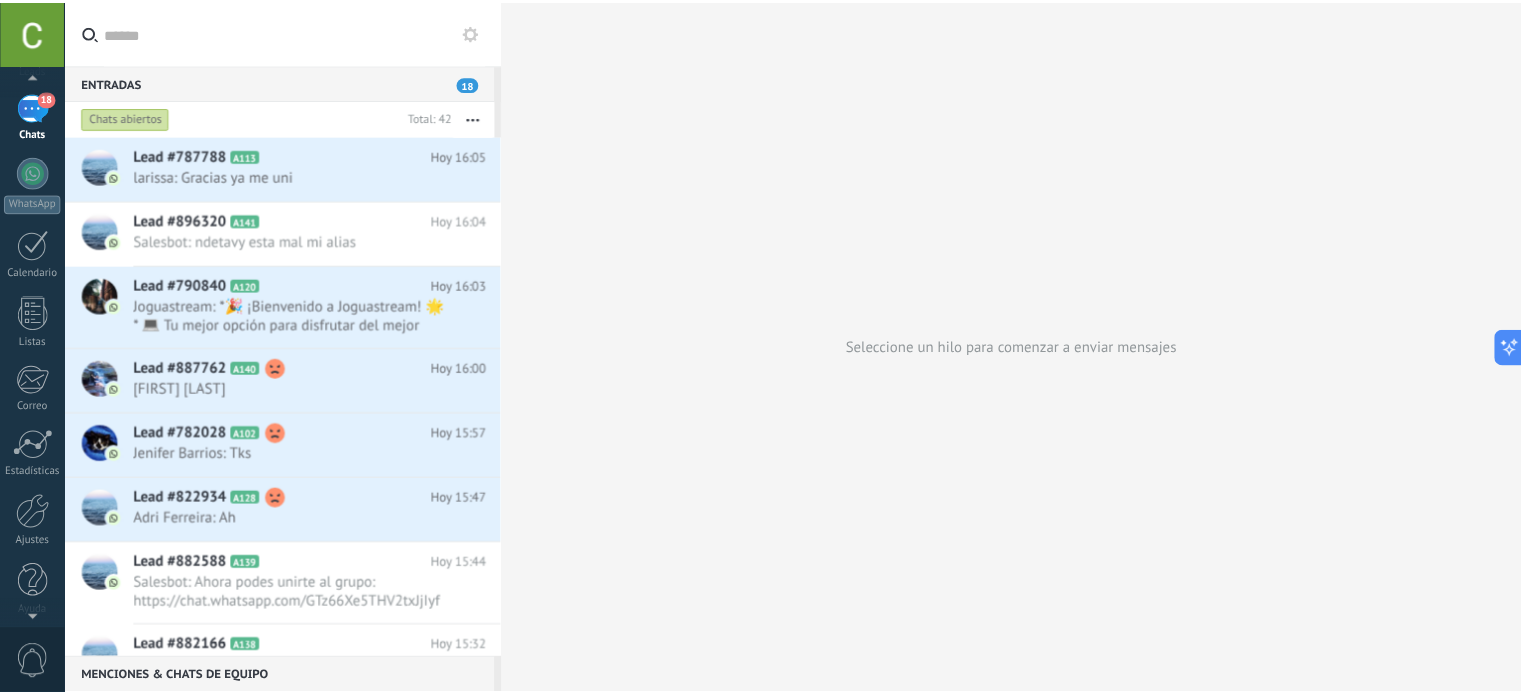 scroll, scrollTop: 136, scrollLeft: 0, axis: vertical 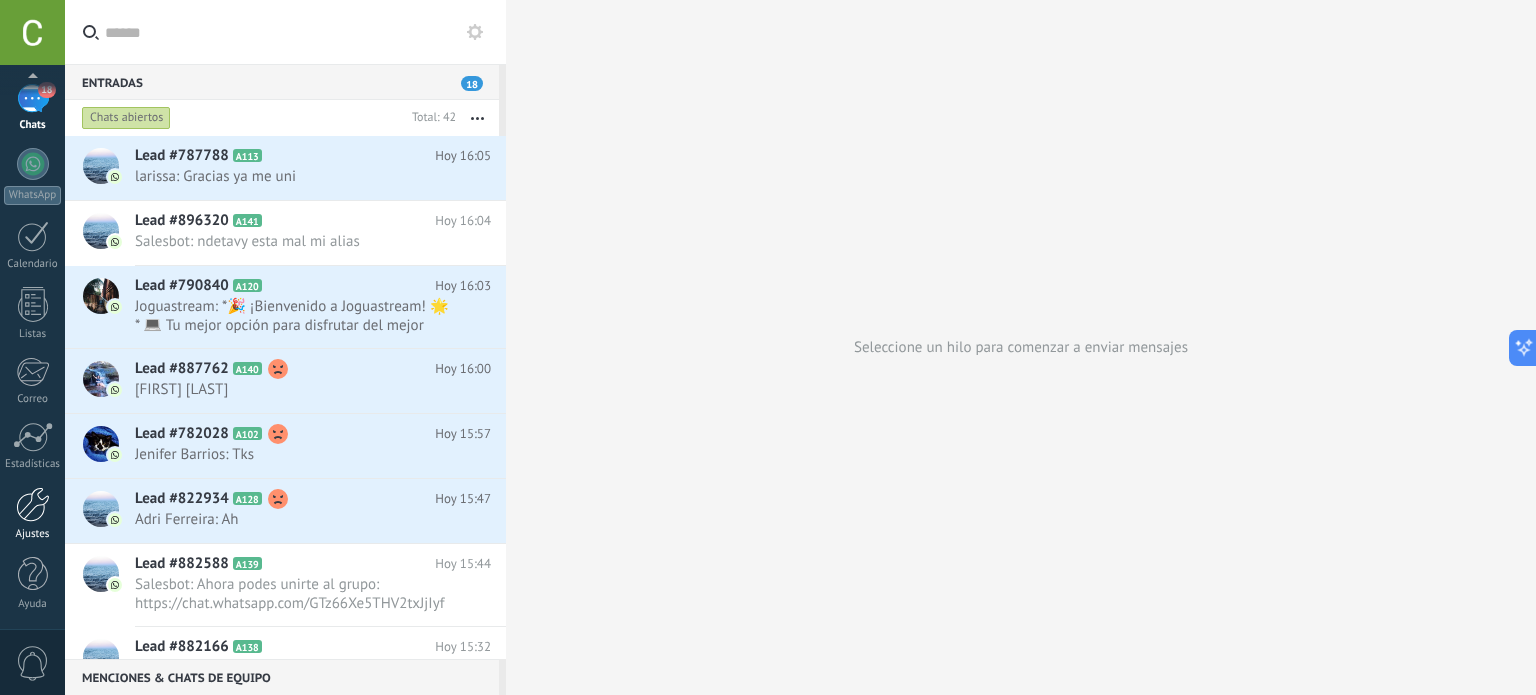 click at bounding box center [33, 504] 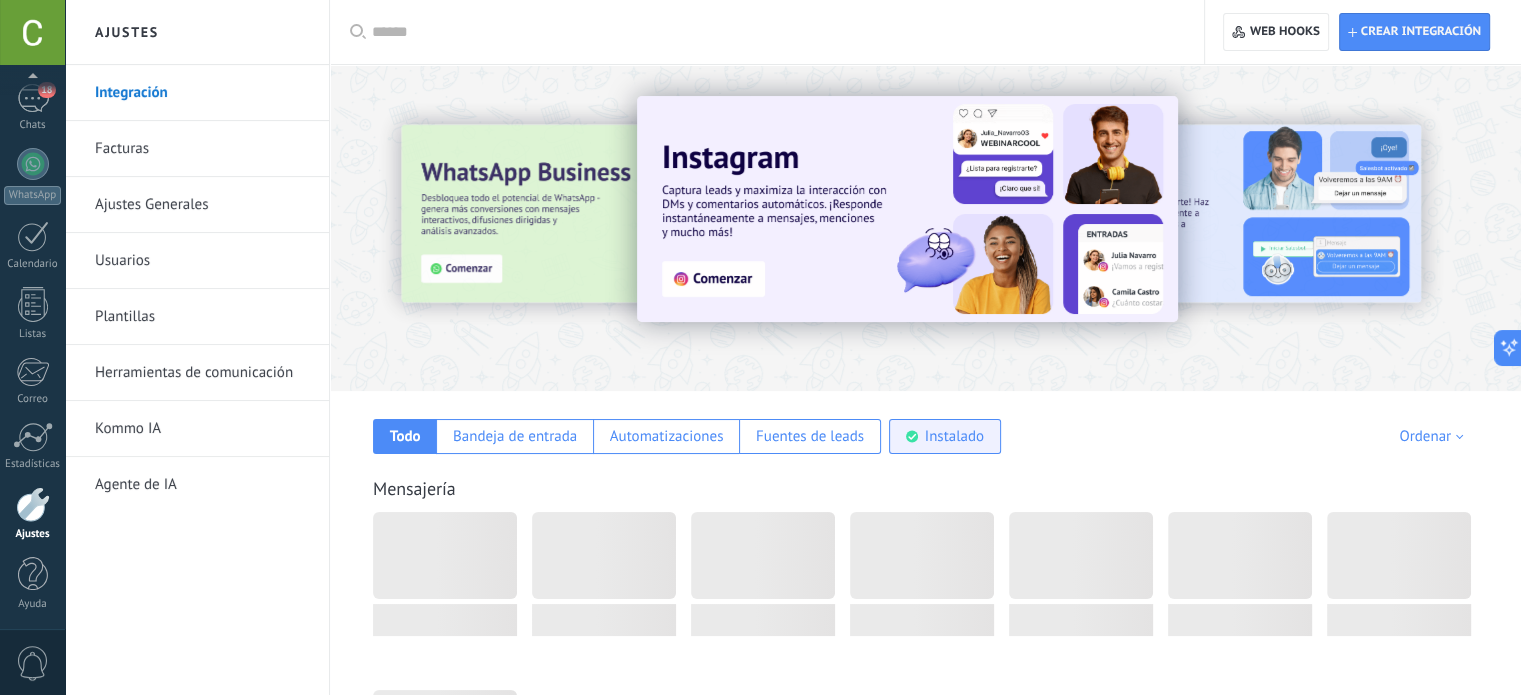click on "Instalado" at bounding box center (945, 436) 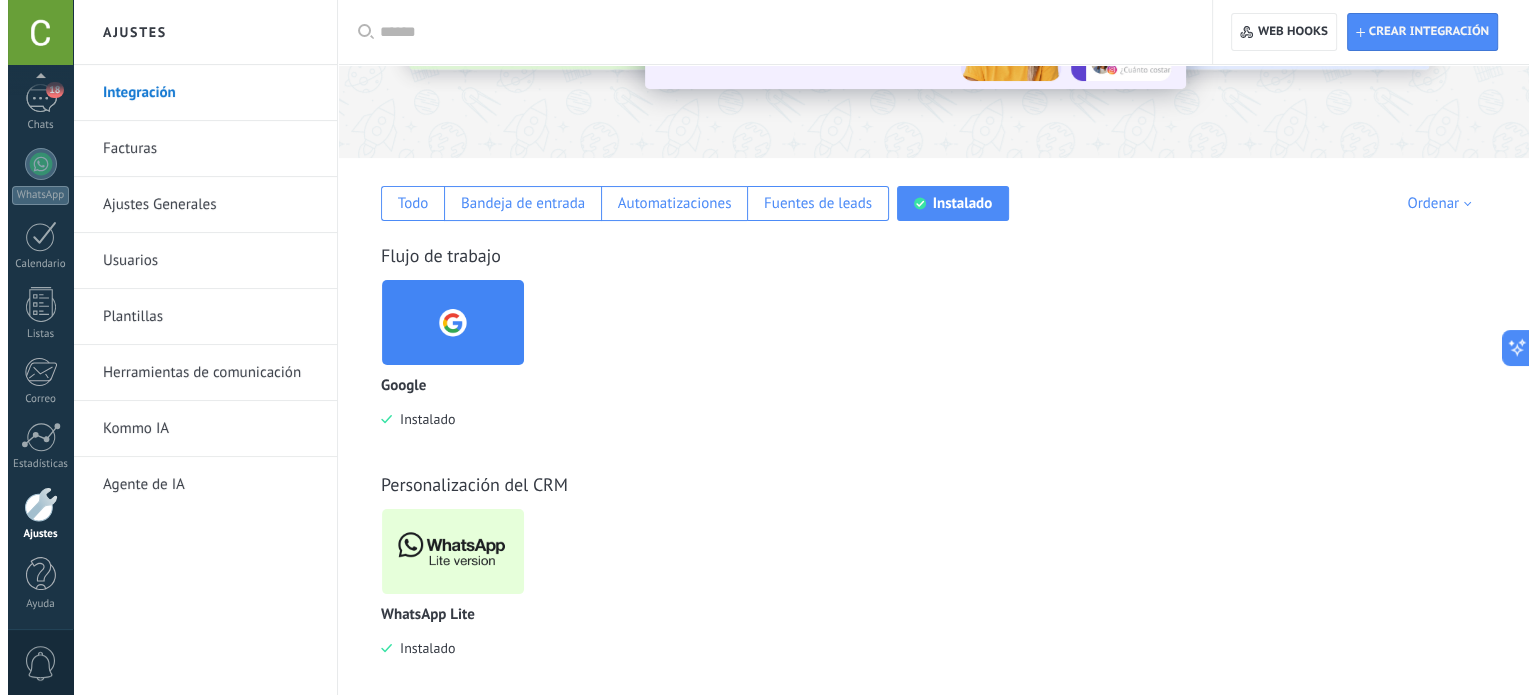 scroll, scrollTop: 251, scrollLeft: 0, axis: vertical 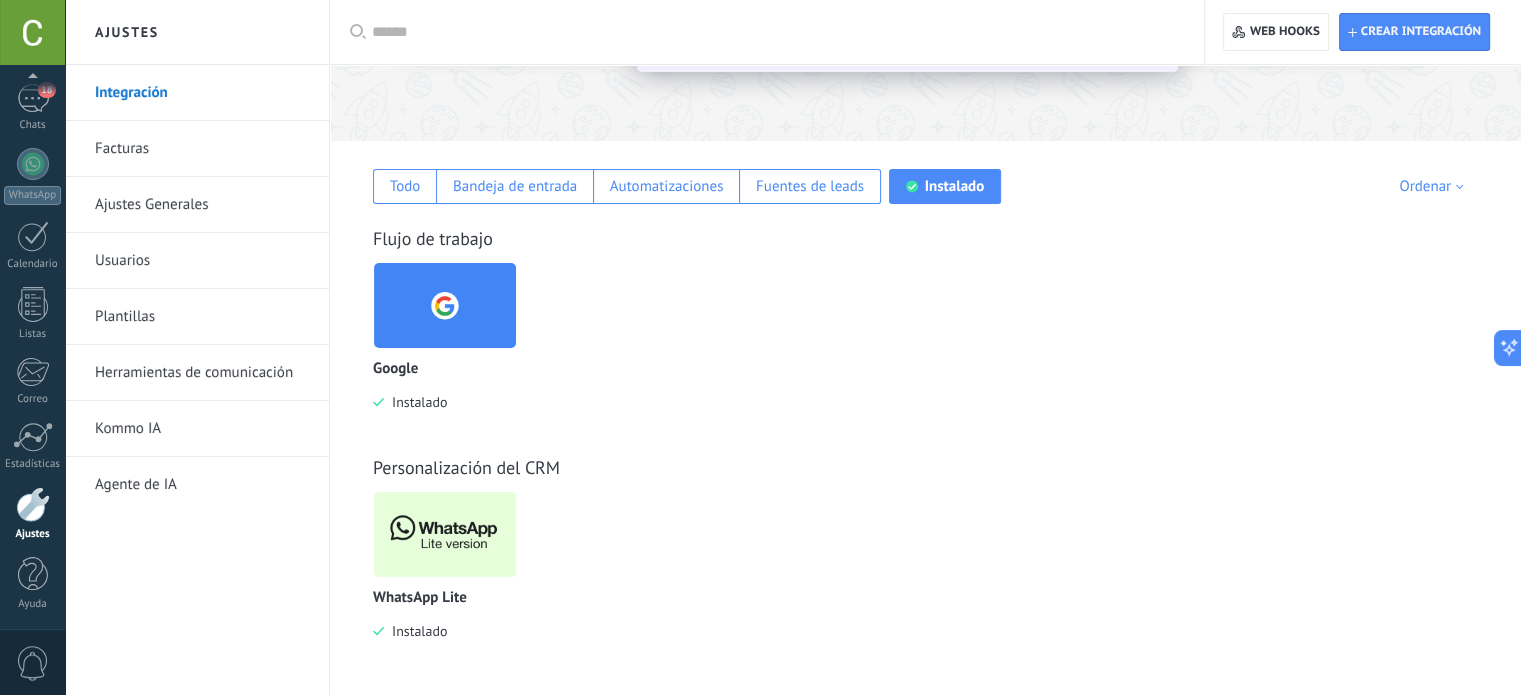 click at bounding box center [445, 534] 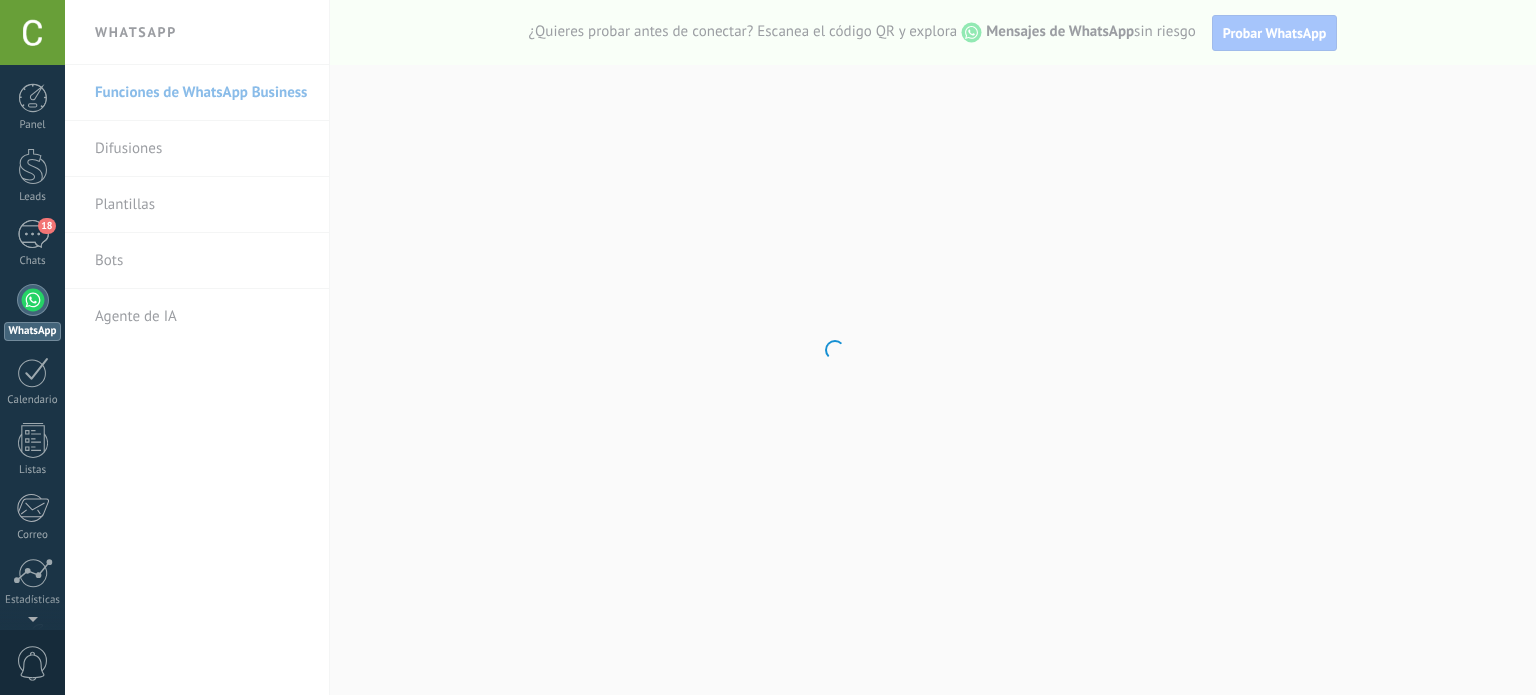 scroll, scrollTop: 0, scrollLeft: 0, axis: both 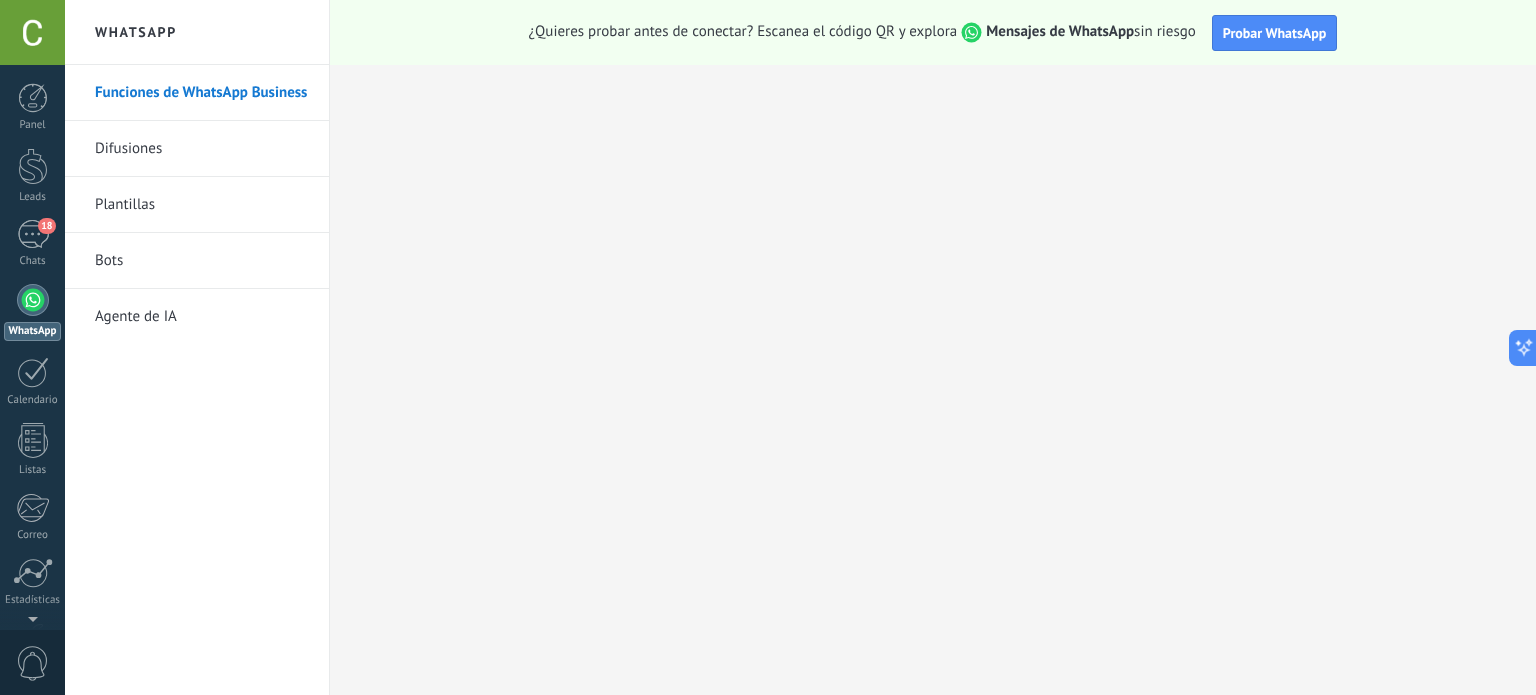 click on "Bots" at bounding box center [202, 261] 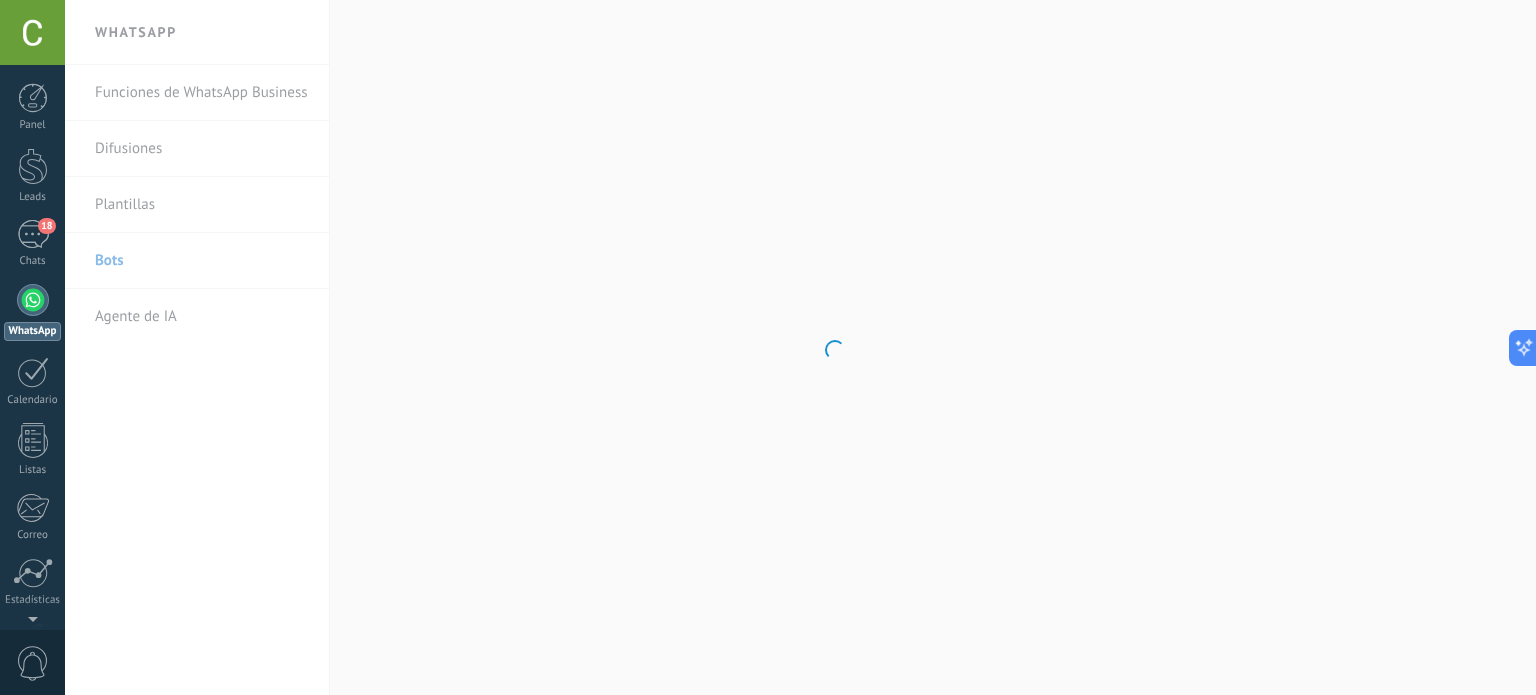 scroll, scrollTop: 0, scrollLeft: 0, axis: both 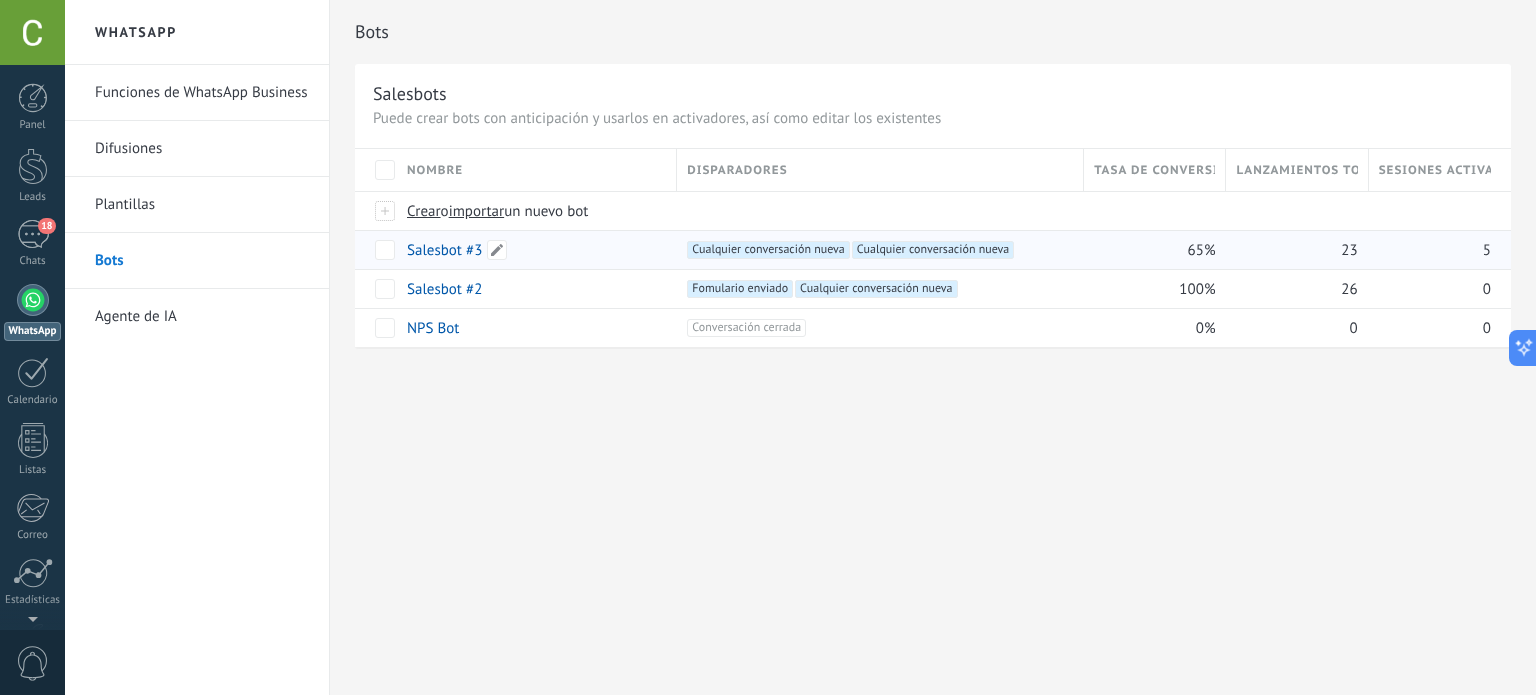 click on "Salesbot #3" at bounding box center (444, 250) 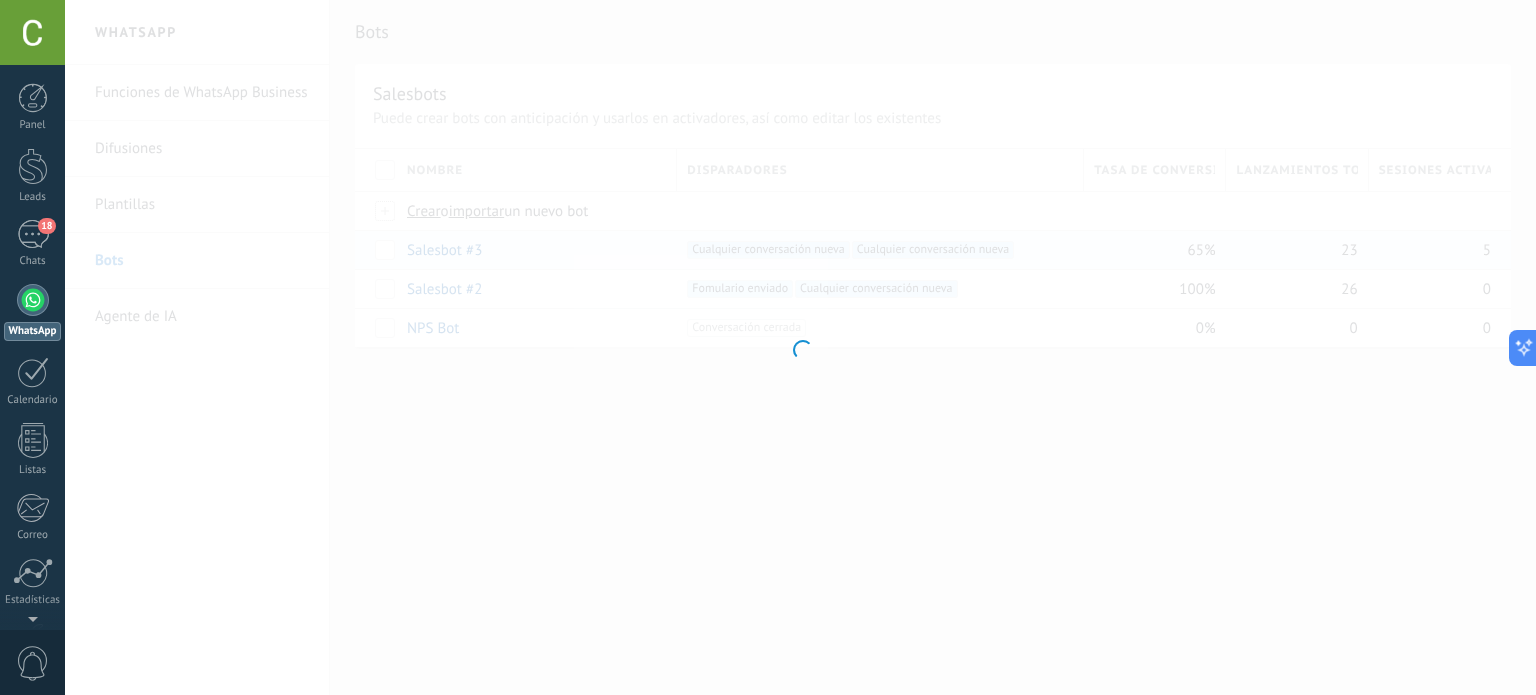 type on "**********" 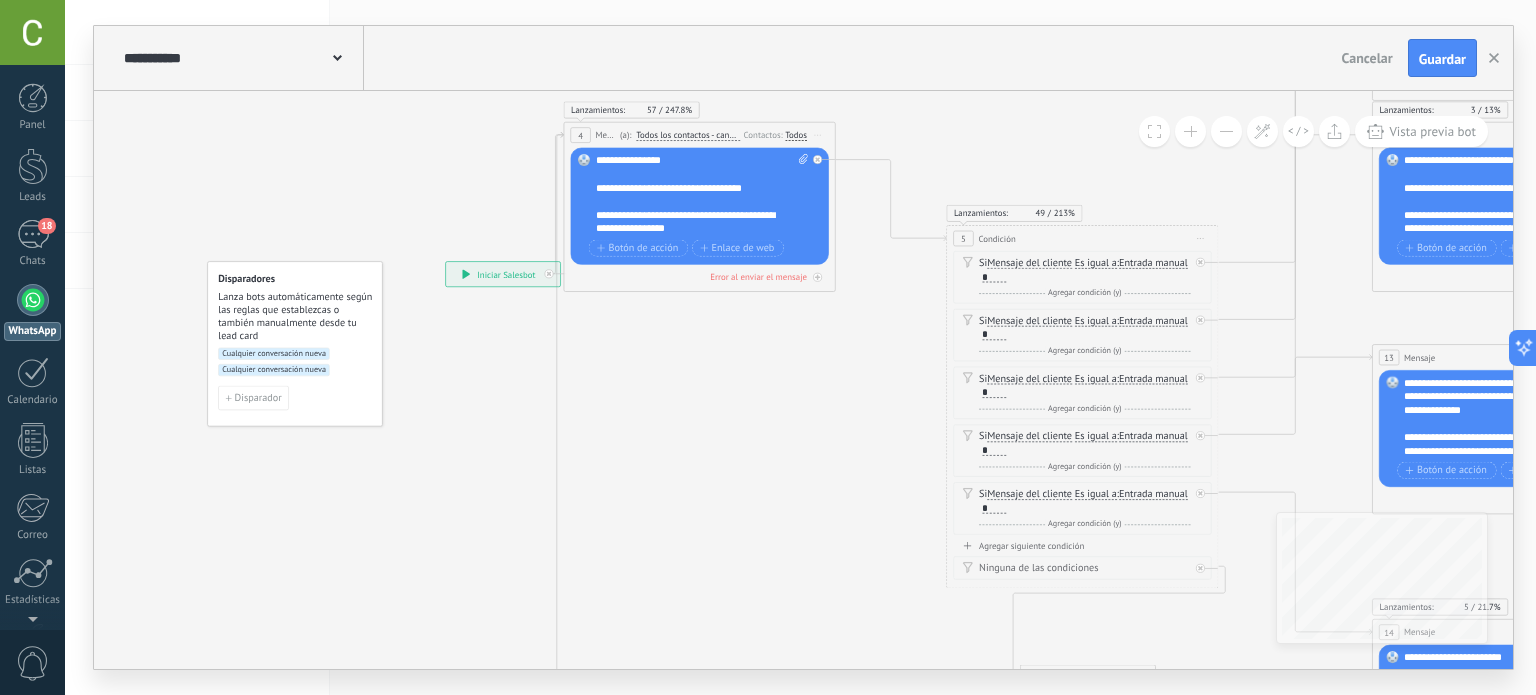 drag, startPoint x: 996, startPoint y: 385, endPoint x: 768, endPoint y: 335, distance: 233.41808 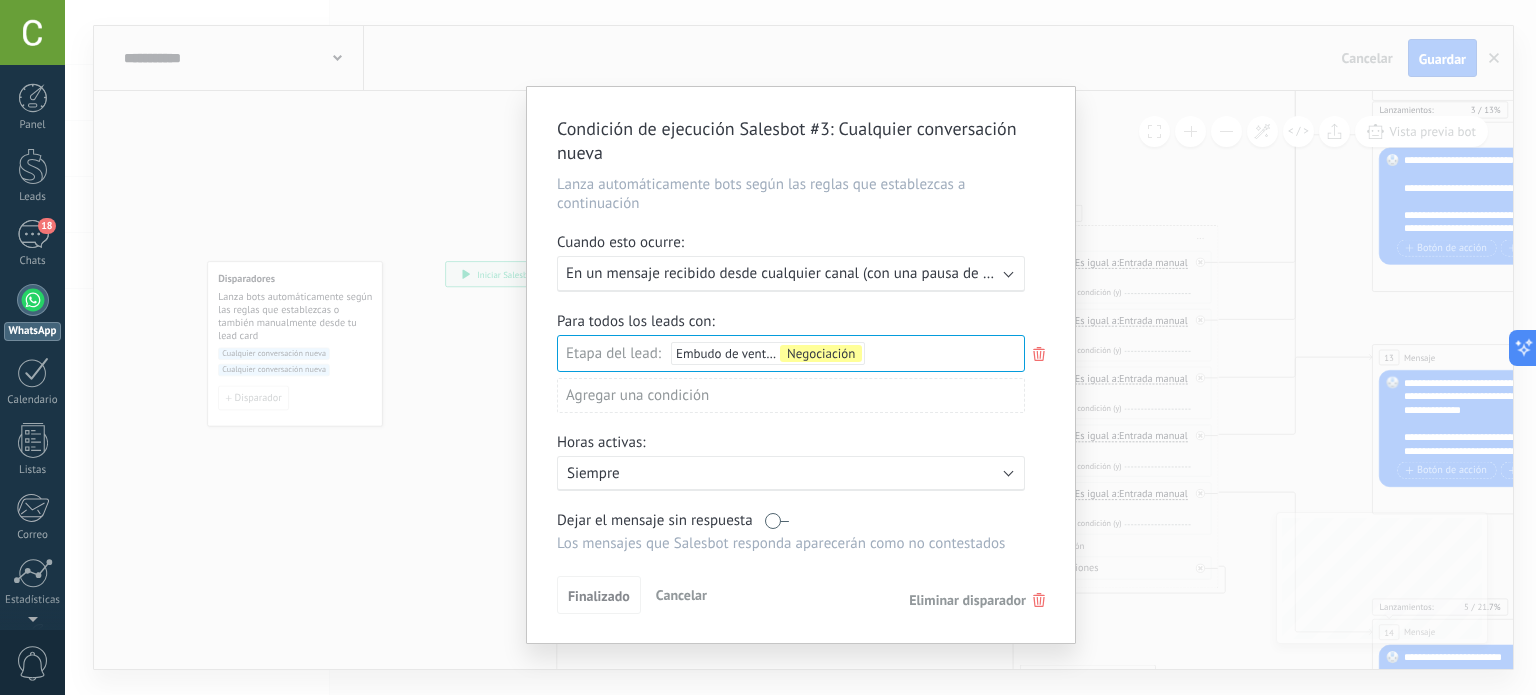 click on "Condición de ejecución Salesbot #3 : Cualquier conversación nueva Lanza automáticamente bots según las reglas que establezcas a continuación Cuando esto ocurre: Ejecutar:  En un mensaje recibido desde cualquier canal (con una pausa de 30 ) Para todos los leads con: Etapa del lead: Embudo de ventas Negociación Leads Entrantes Contacto inicial Negociación Debate contractual Discusión de contrato Logrado con éxito Venta Perdido Agregar una condición Horas activas: Activo:  Siempre Dejar el mensaje sin respuesta Los mensajes que Salesbot responda aparecerán como no contestados Aplicar a todos los leads en esta etapa Finalizado Cancelar Eliminar disparador" at bounding box center [800, 347] 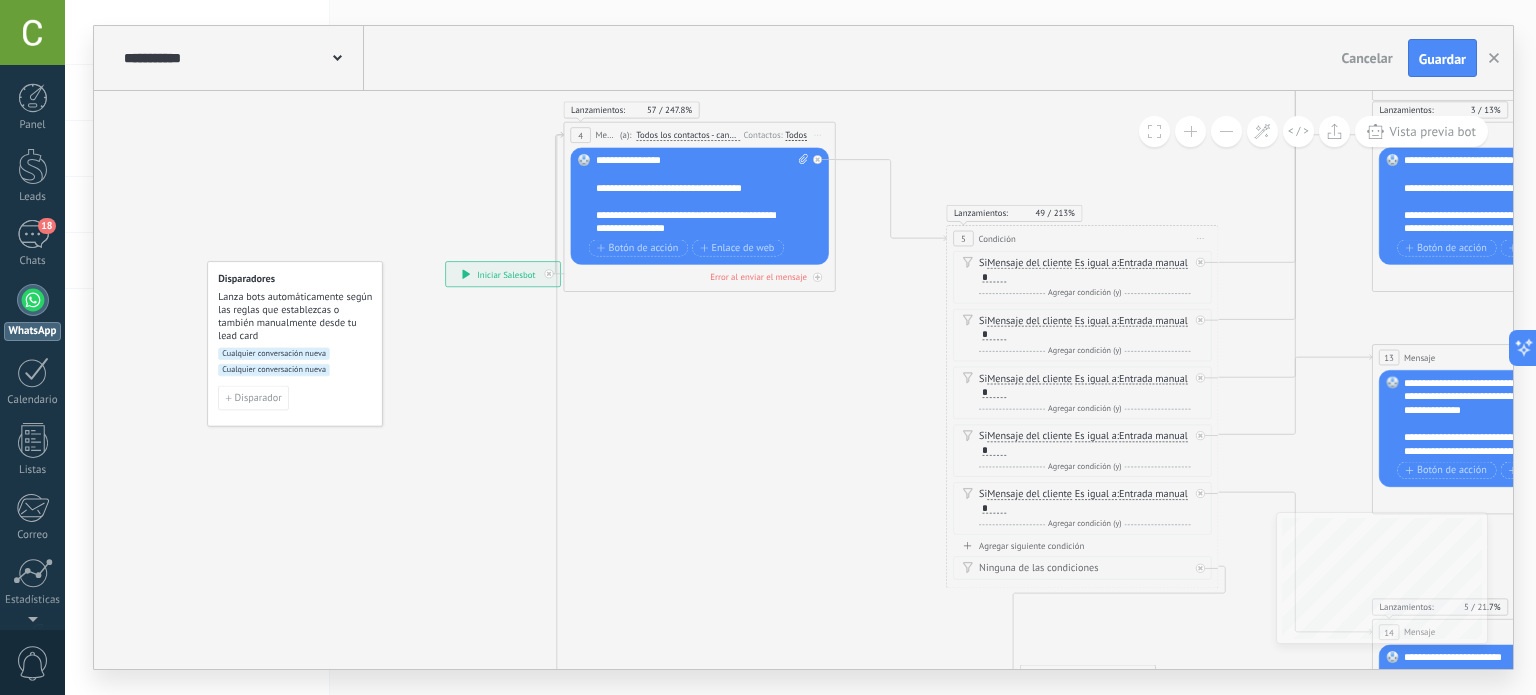 click on "Cualquier conversación nueva Cualquier conversación nueva" at bounding box center (295, 367) 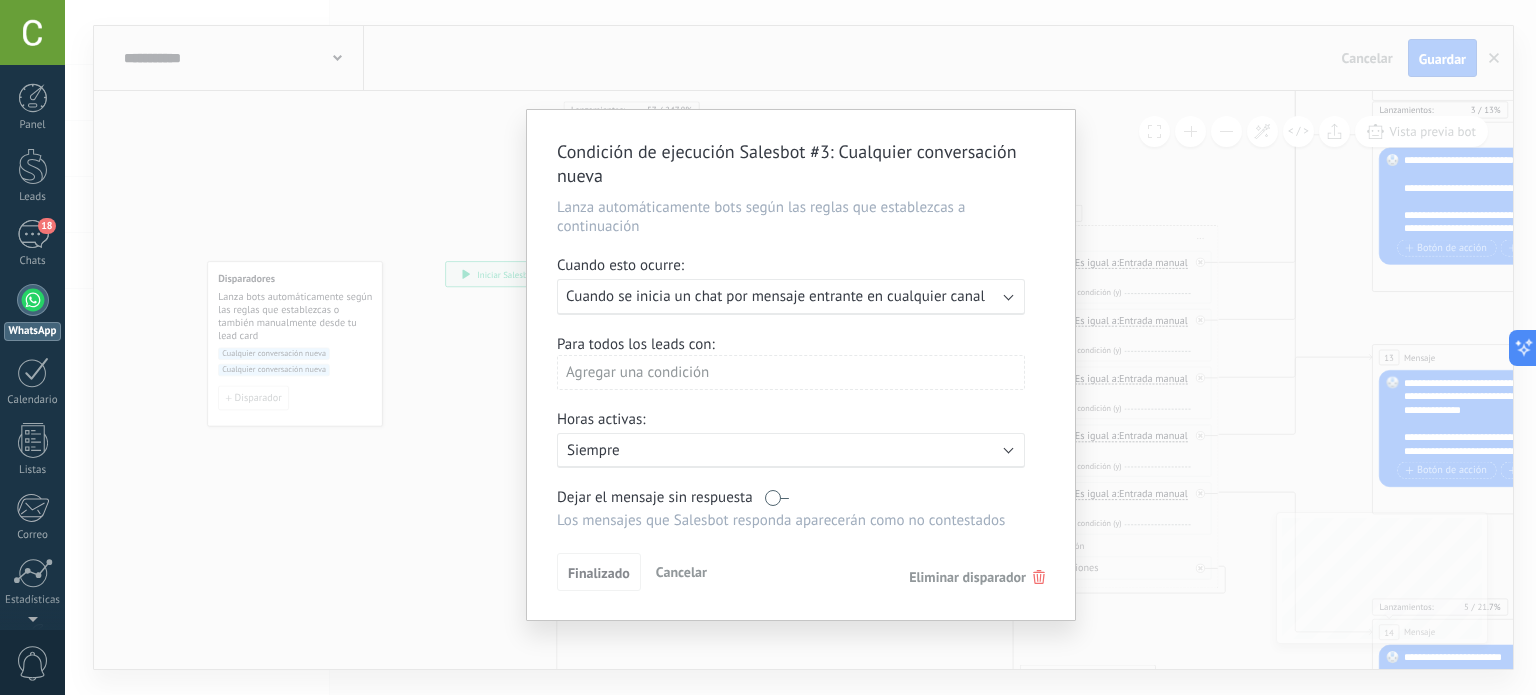 click on "Cuando se inicia un chat por mensaje entrante en cualquier canal" at bounding box center [775, 296] 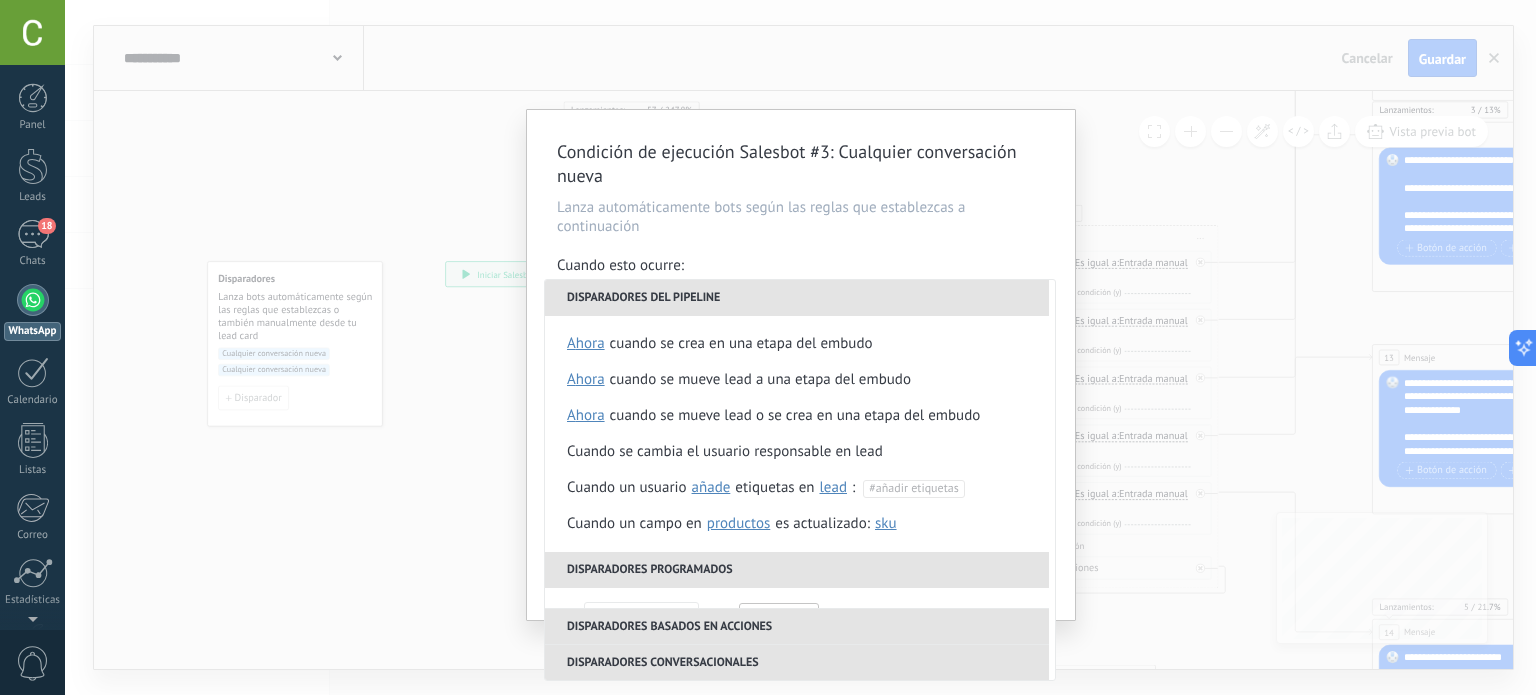click on "Lanza automáticamente bots según las reglas que establezcas a continuación" at bounding box center (801, 217) 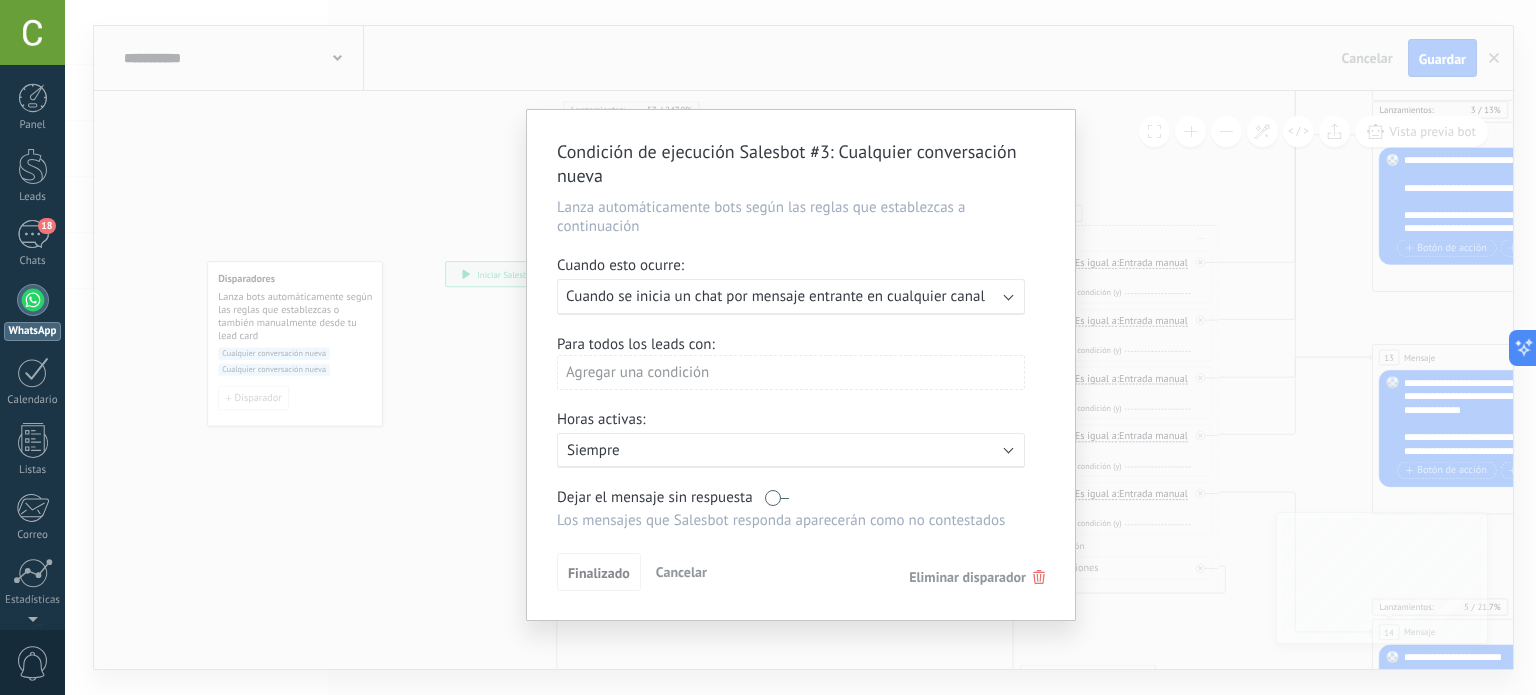click 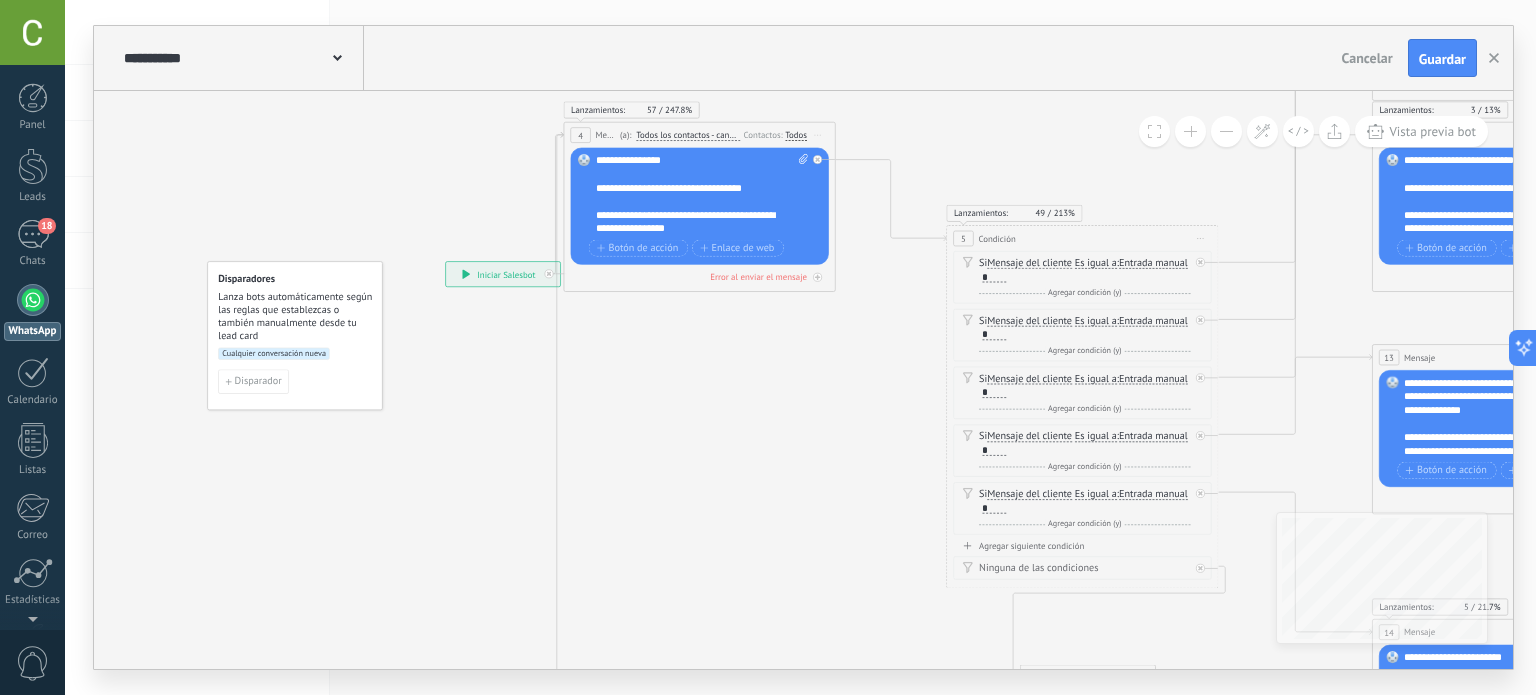 click on "Cualquier conversación nueva" at bounding box center (274, 354) 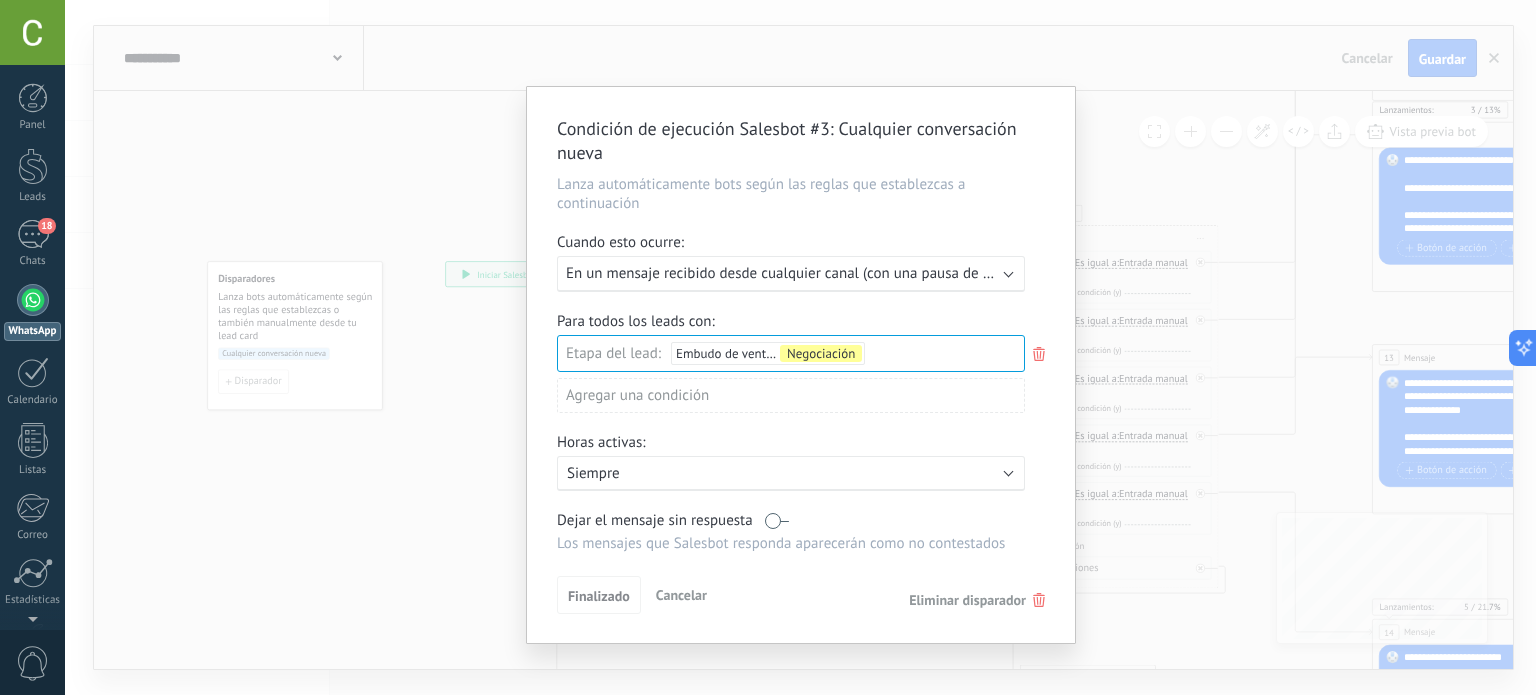 click 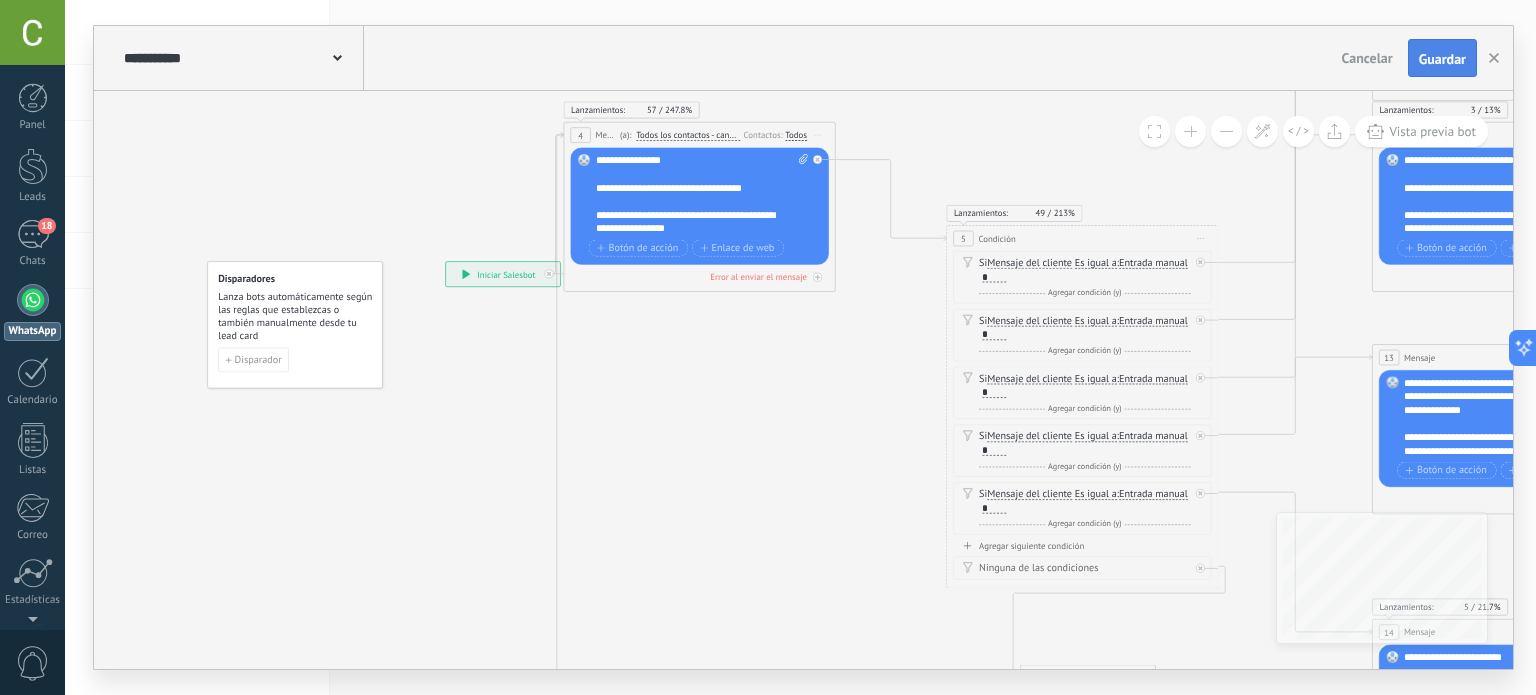 drag, startPoint x: 1455, startPoint y: 75, endPoint x: 1446, endPoint y: 67, distance: 12.0415945 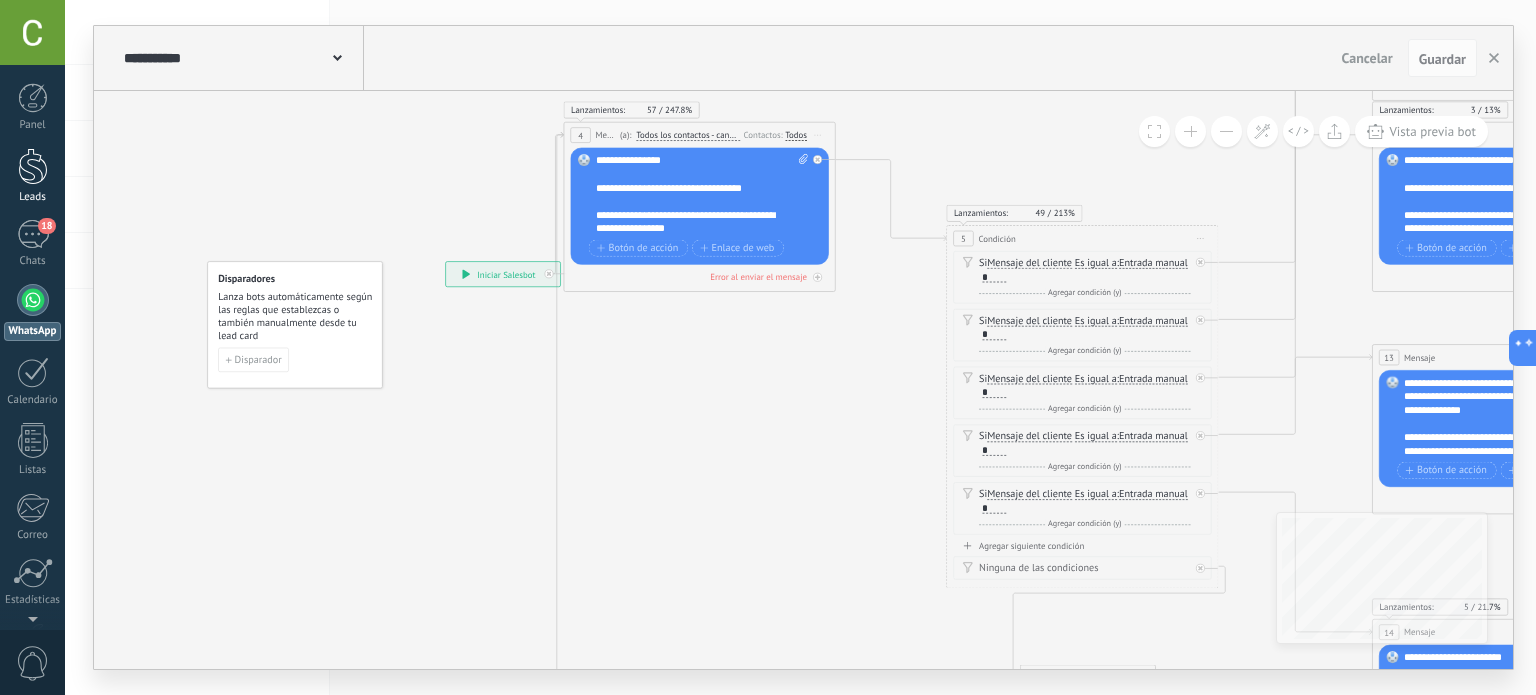 click on "Leads" at bounding box center [32, 176] 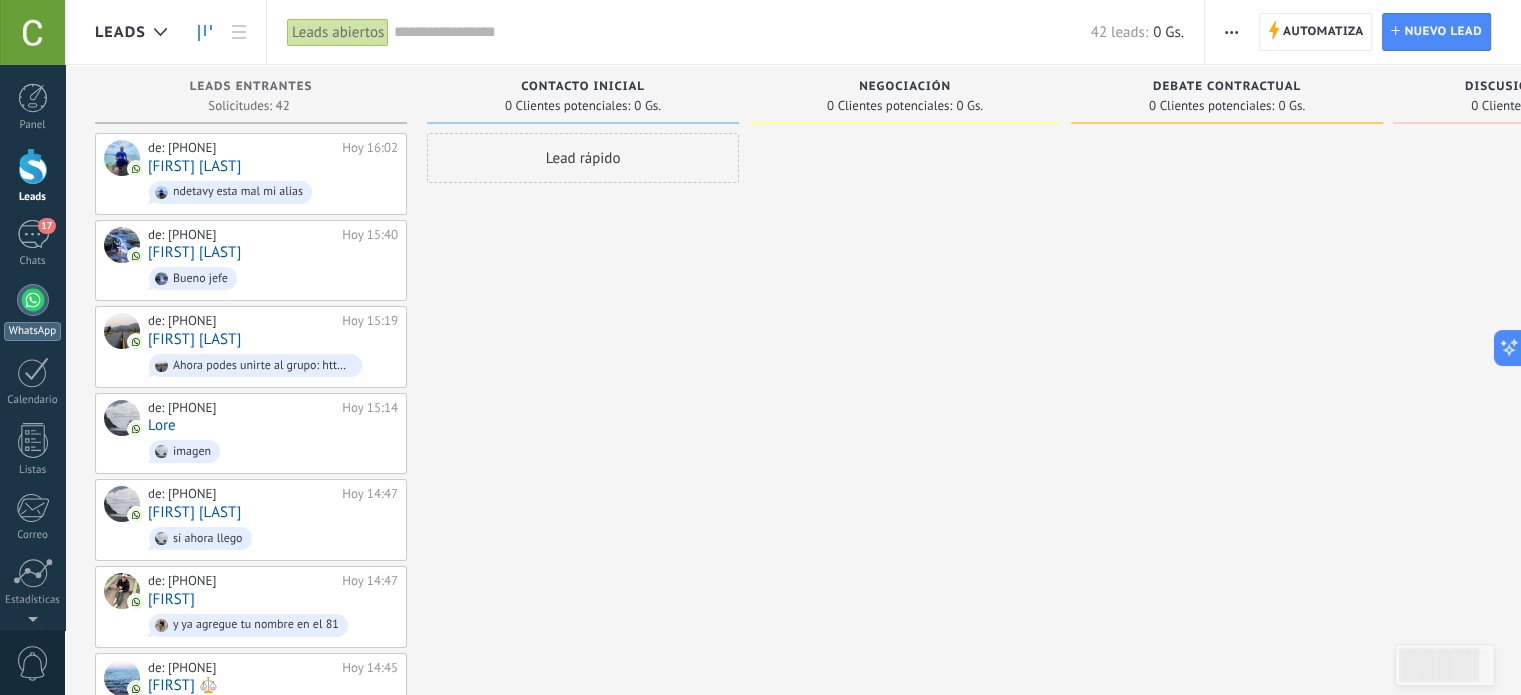 click at bounding box center (33, 300) 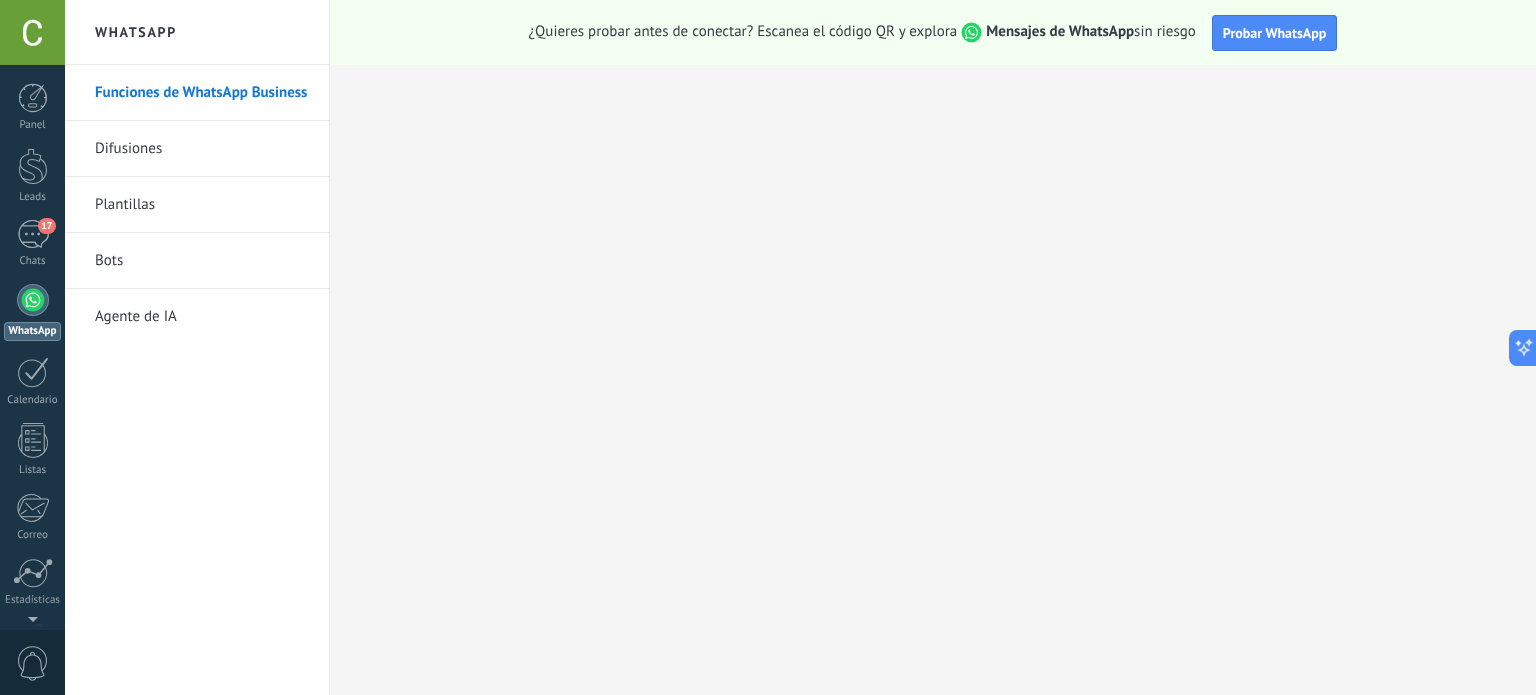 click on "Bots" at bounding box center [202, 261] 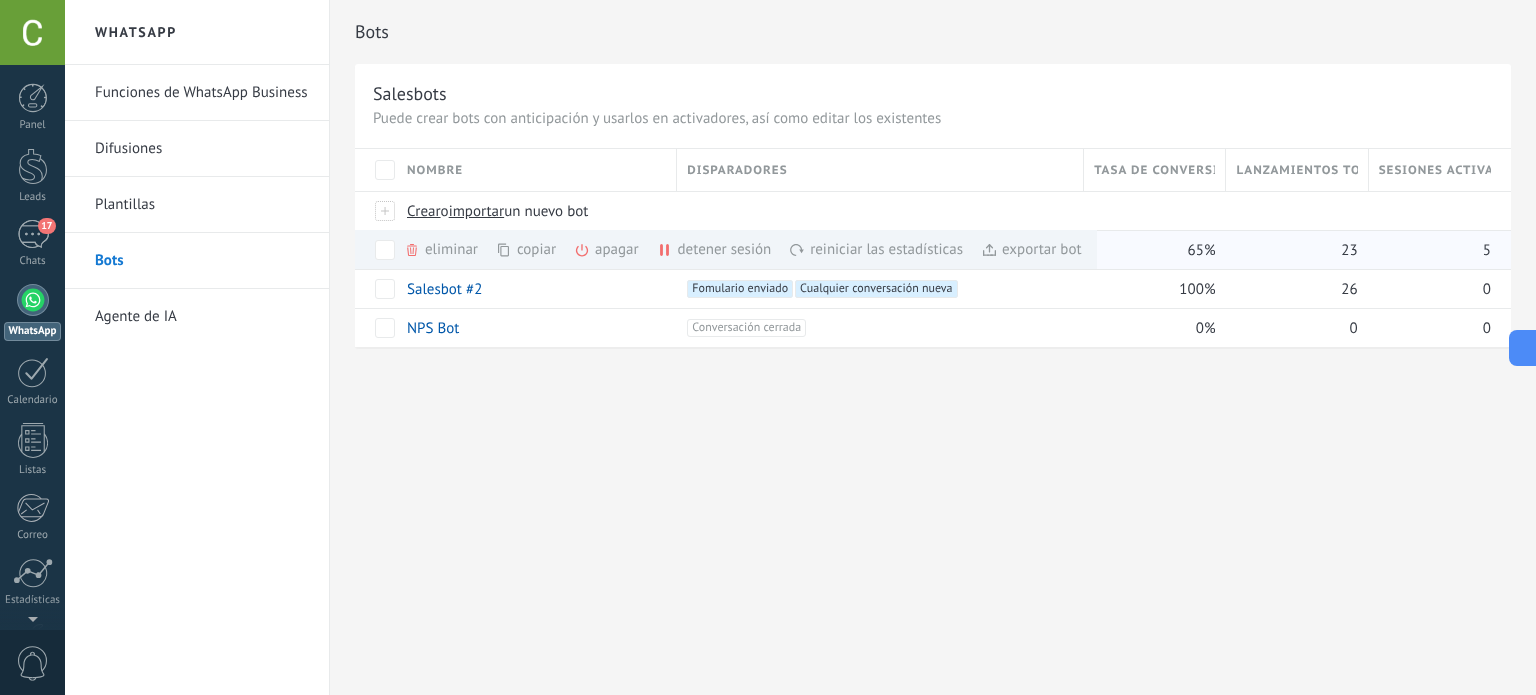 click on "copiar màs" at bounding box center (560, 249) 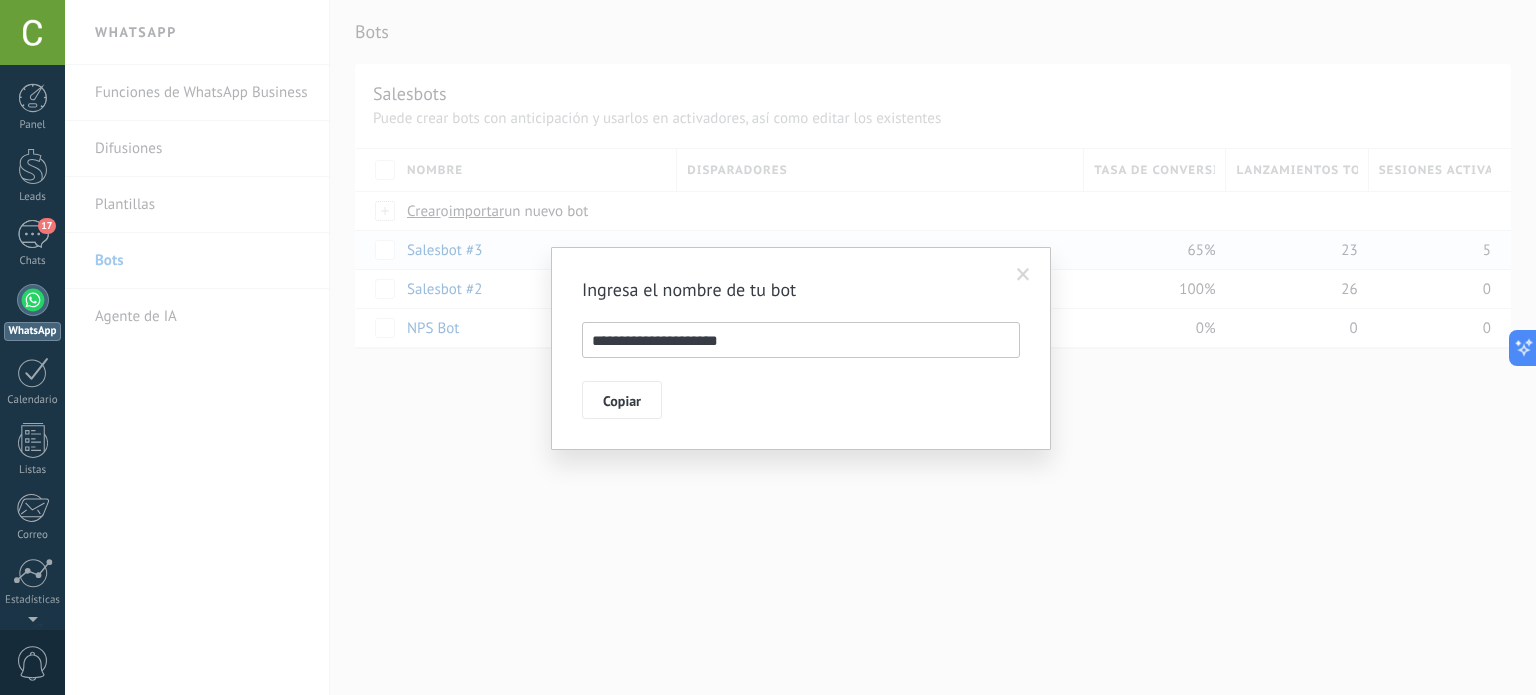 click on "**********" at bounding box center [801, 340] 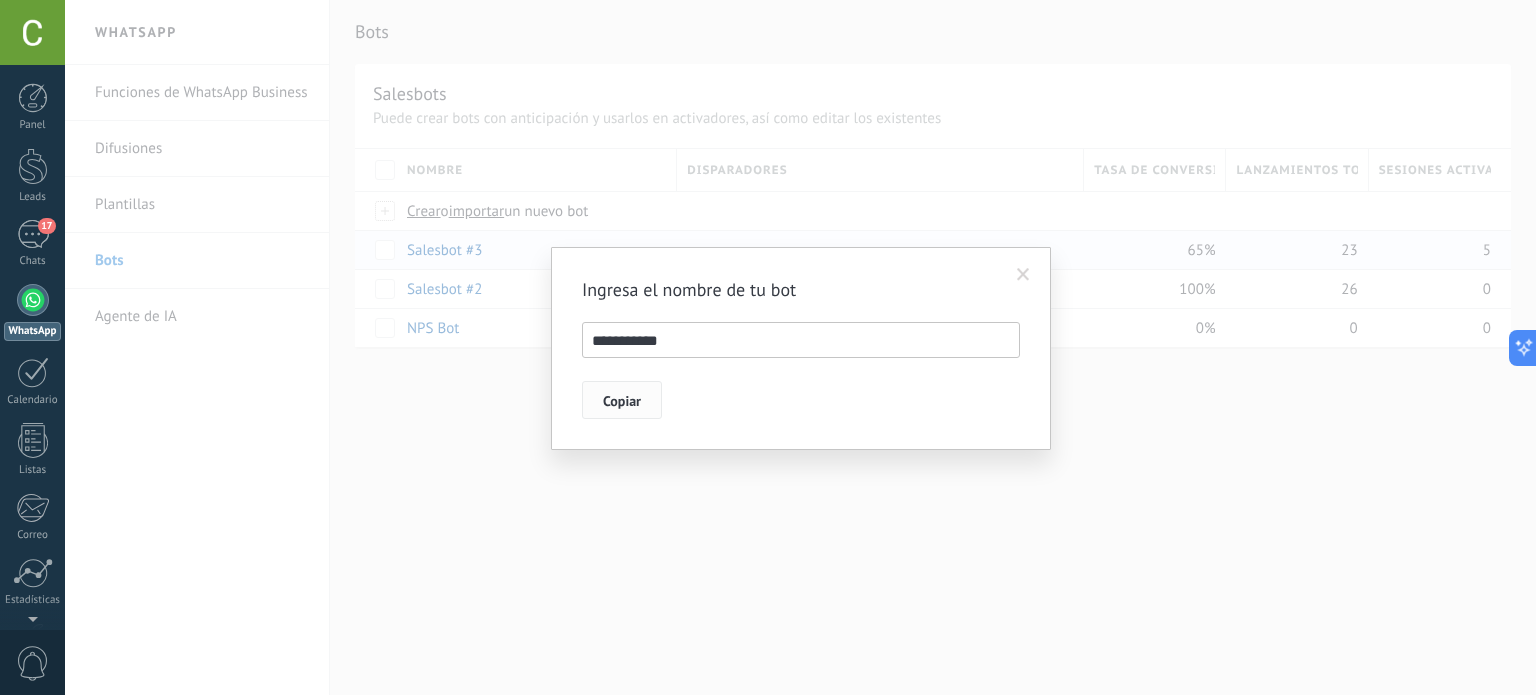 type on "**********" 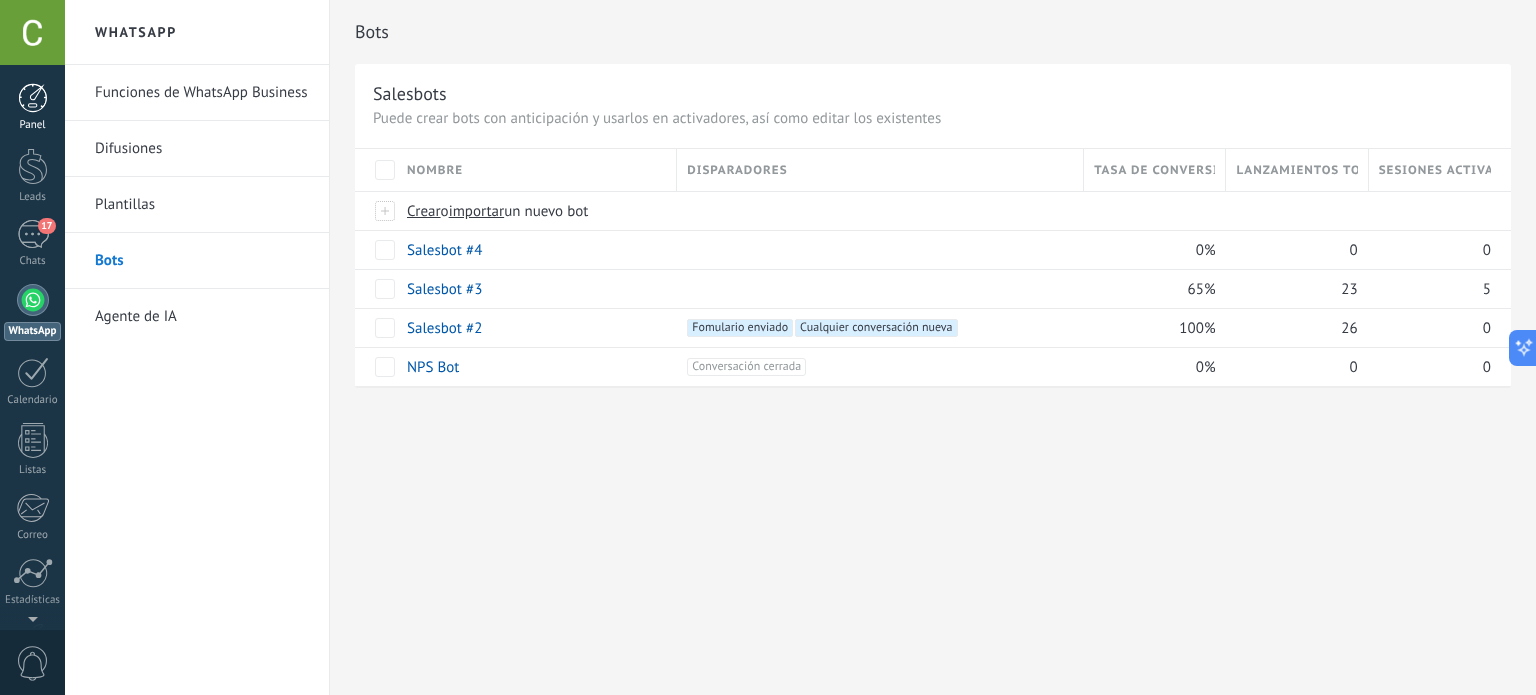 click at bounding box center [33, 98] 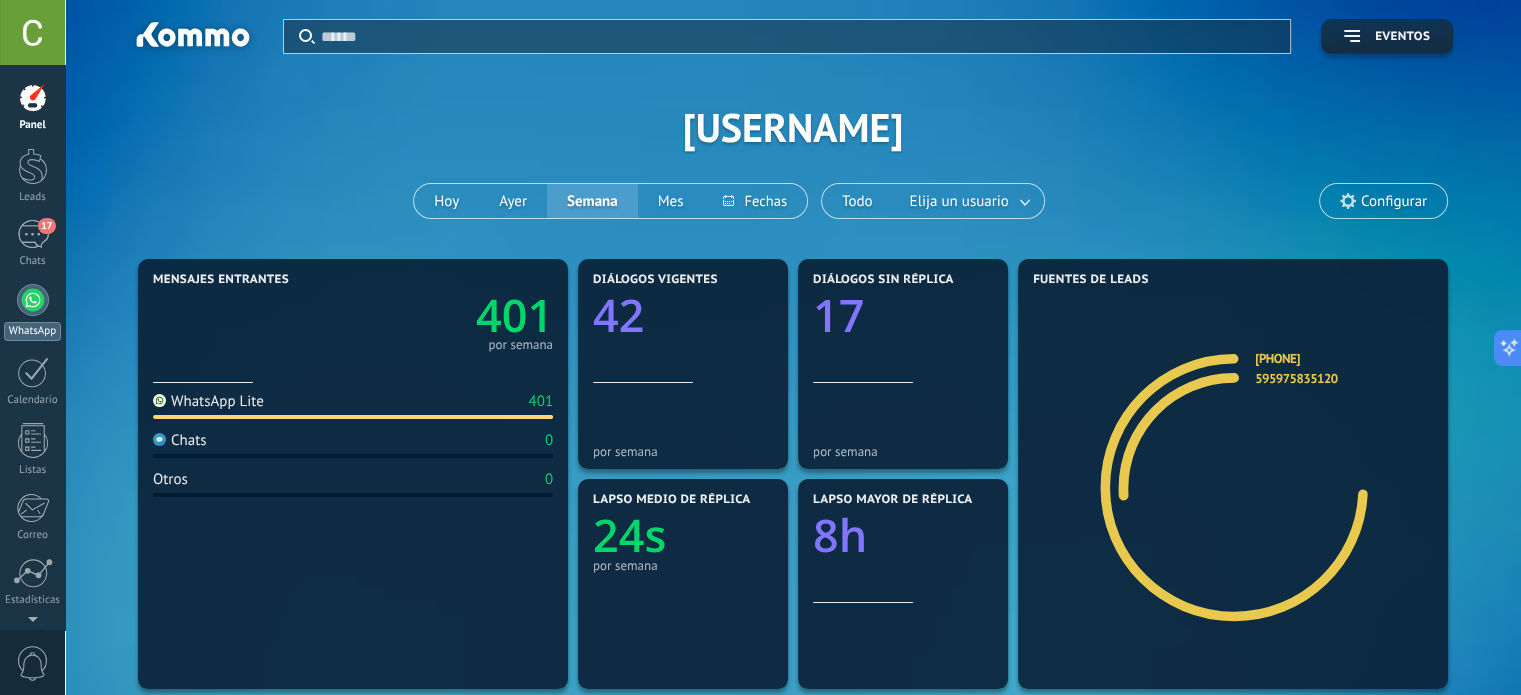 click at bounding box center (33, 300) 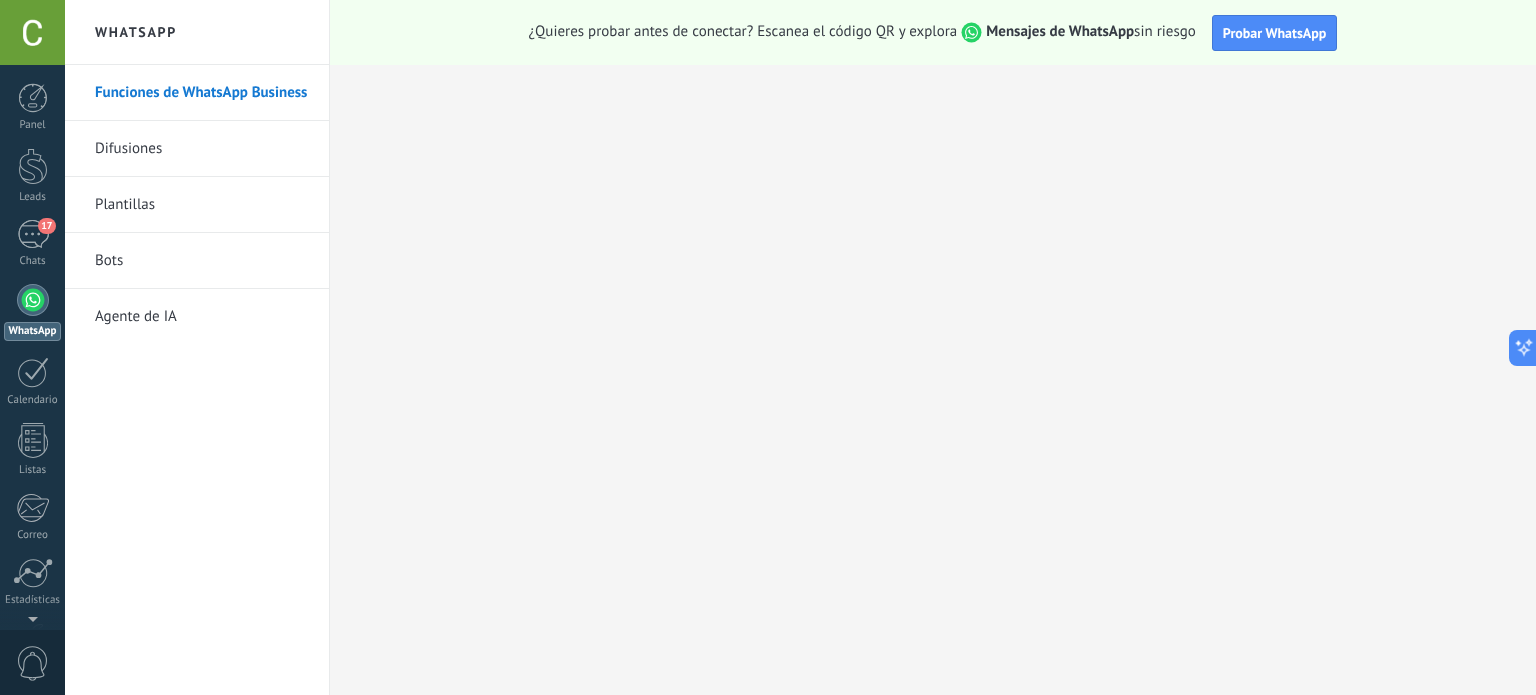 click on "Bots" at bounding box center [202, 261] 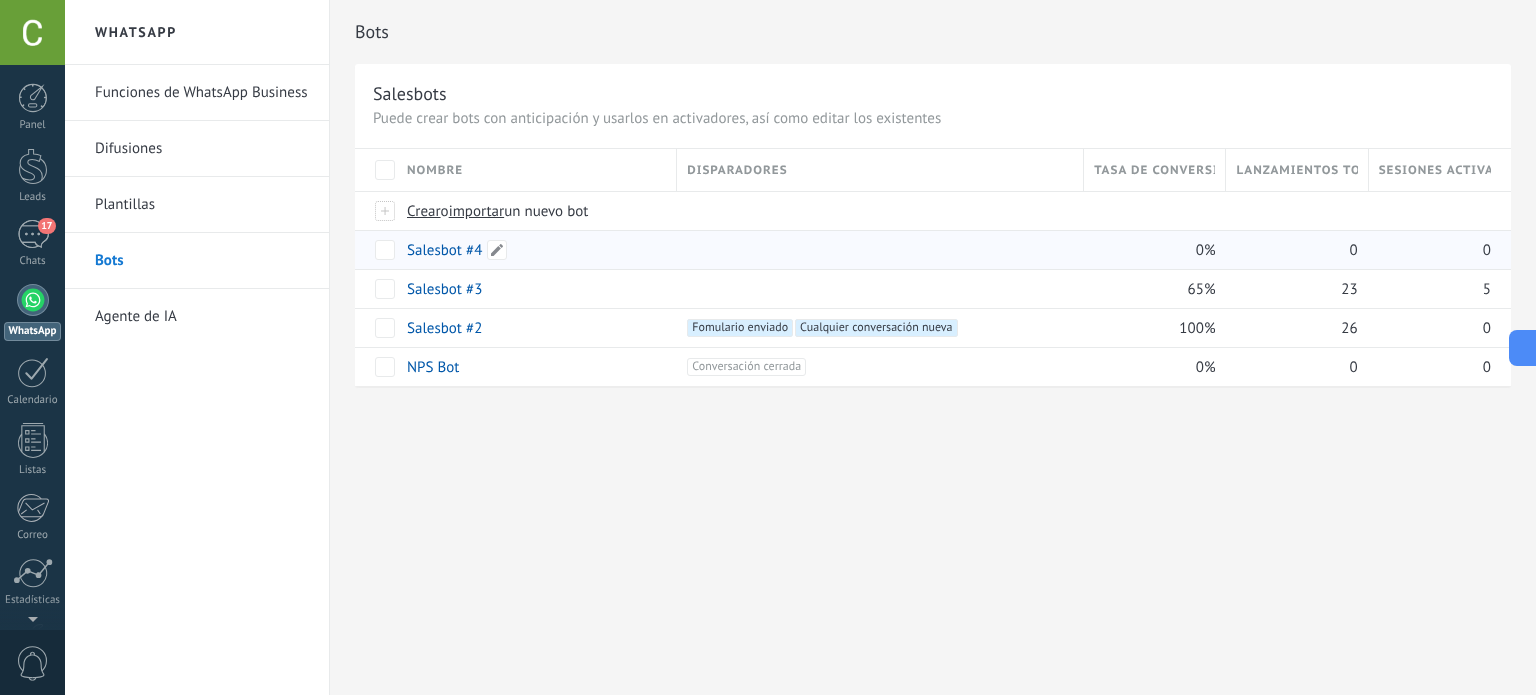 click on "Salesbot #4" at bounding box center (444, 250) 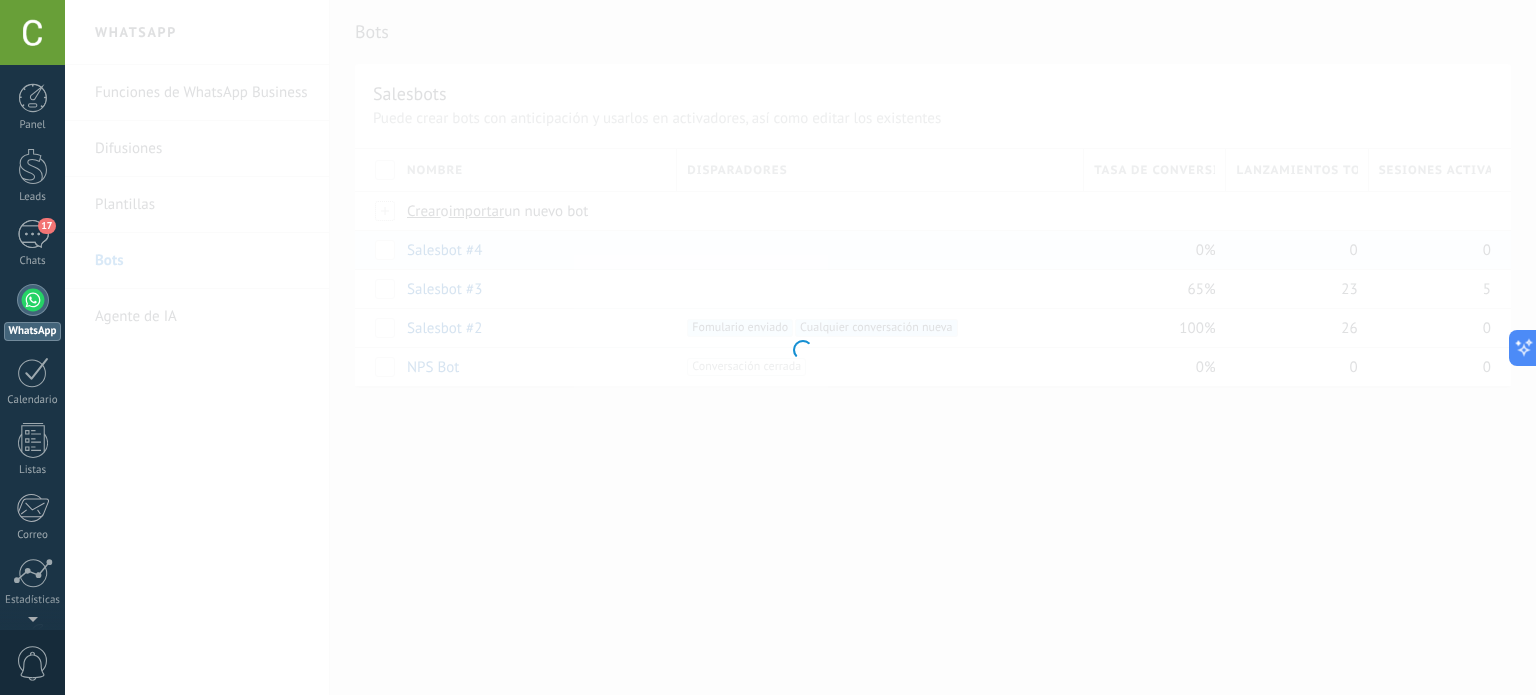 type on "**********" 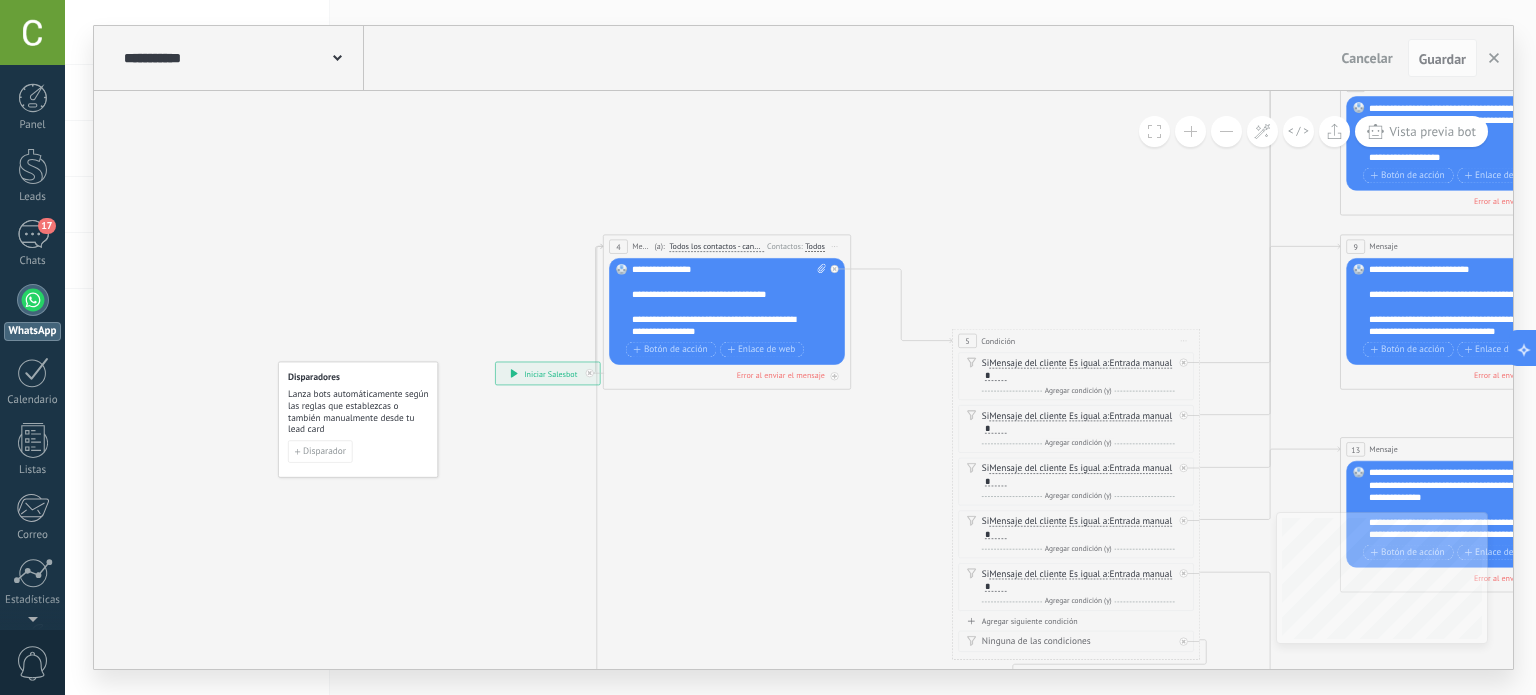 drag, startPoint x: 824, startPoint y: 439, endPoint x: 747, endPoint y: 454, distance: 78.44743 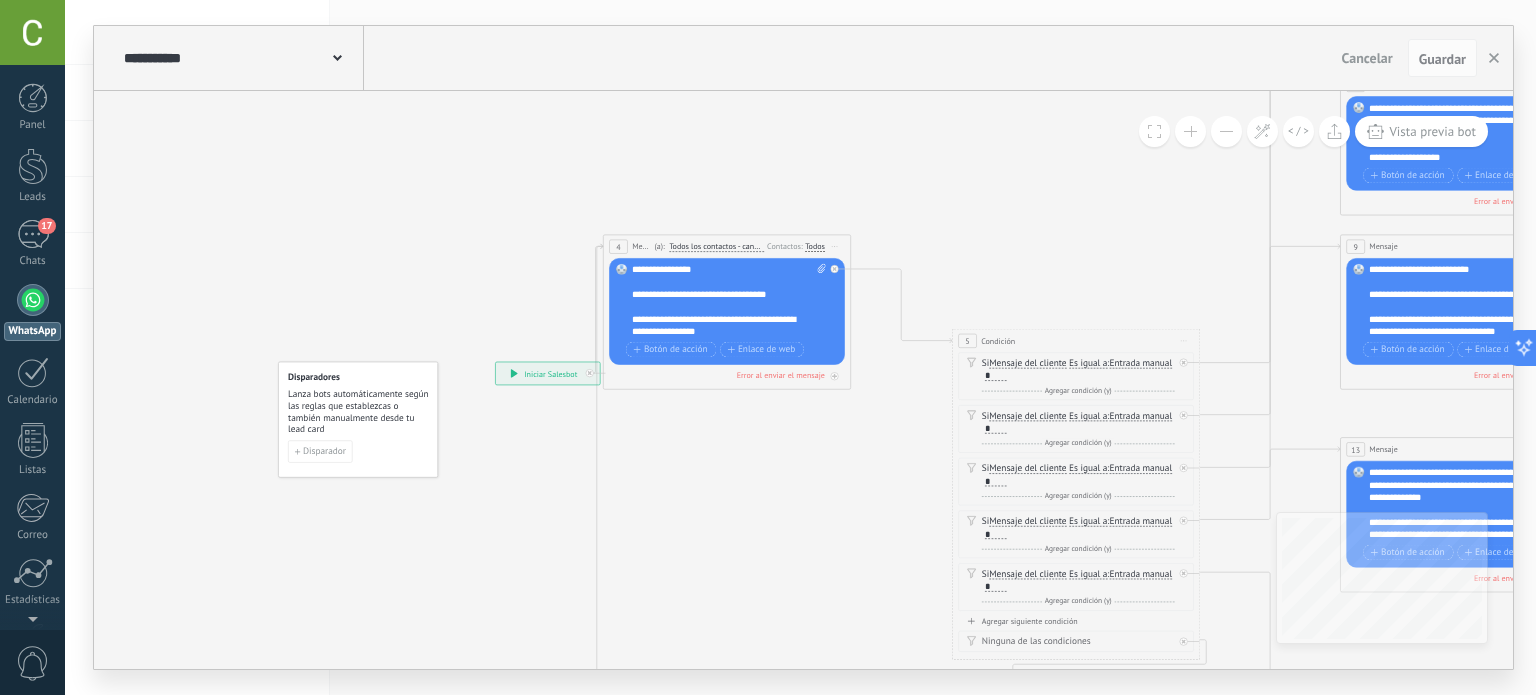 click on "**********" at bounding box center [548, 373] 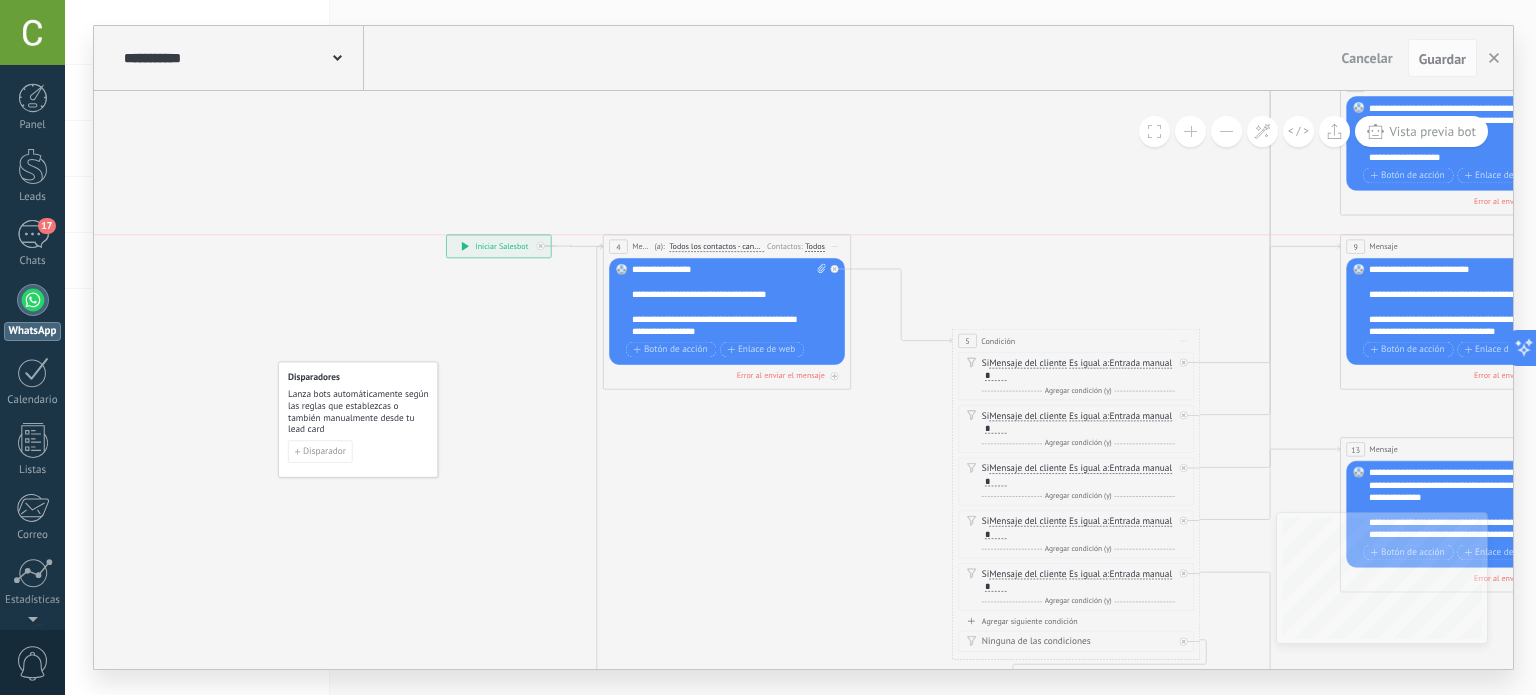 drag, startPoint x: 542, startPoint y: 371, endPoint x: 493, endPoint y: 245, distance: 135.19246 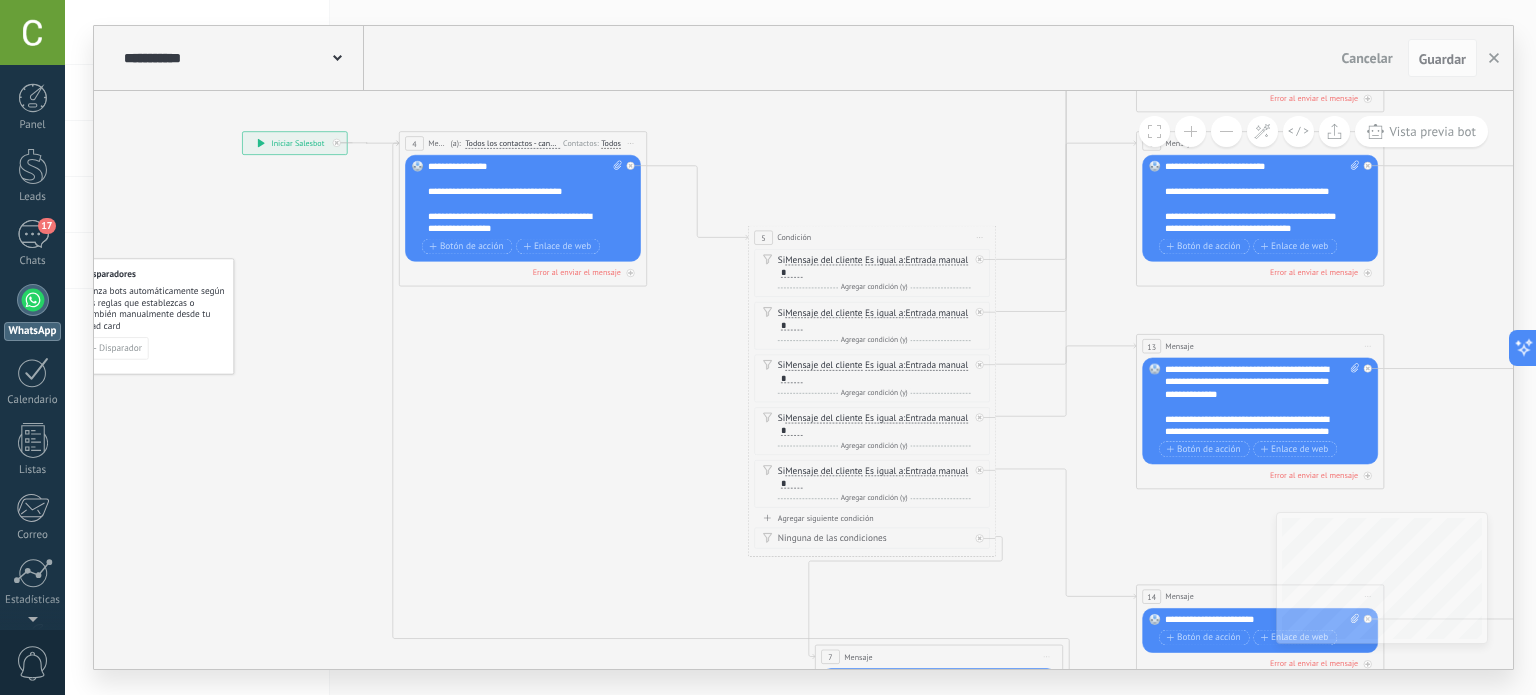 drag, startPoint x: 840, startPoint y: 509, endPoint x: 584, endPoint y: 367, distance: 292.74564 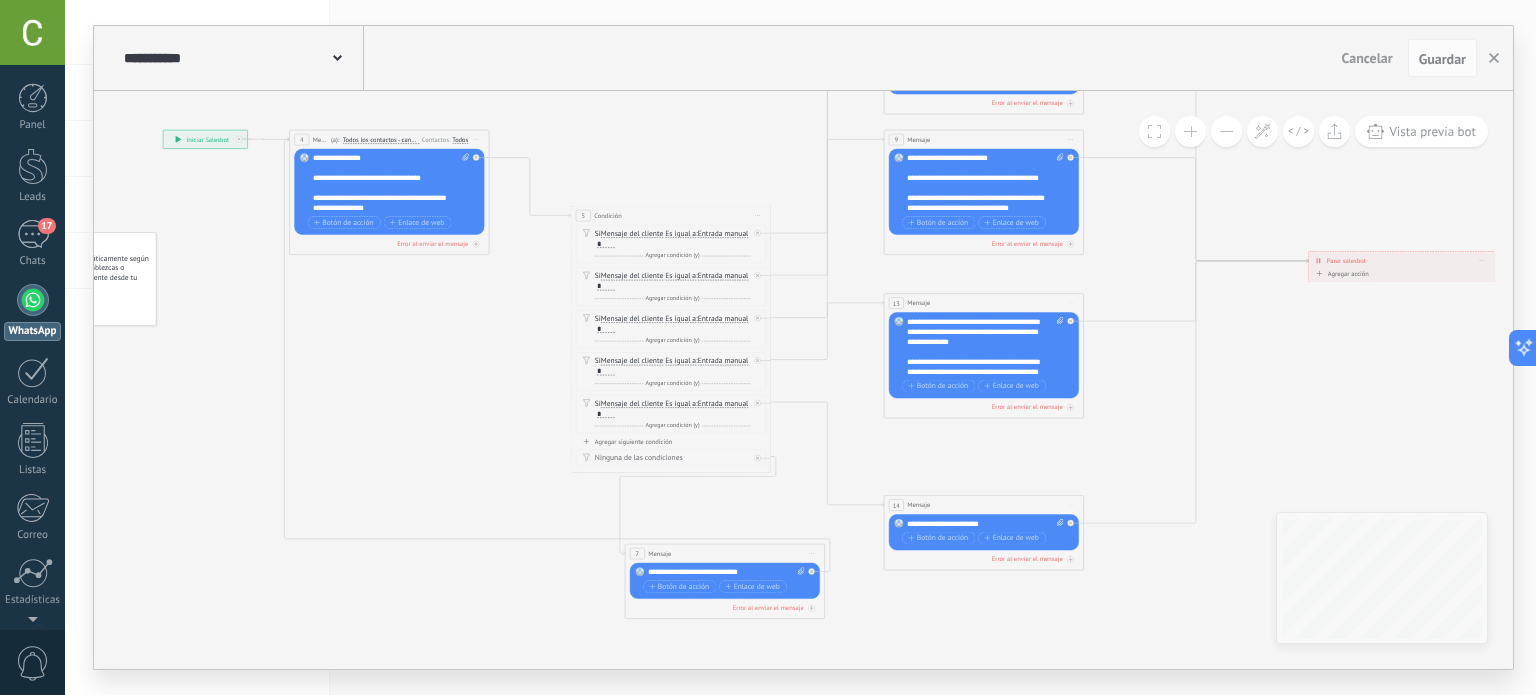 drag, startPoint x: 1052, startPoint y: 472, endPoint x: 888, endPoint y: 443, distance: 166.54428 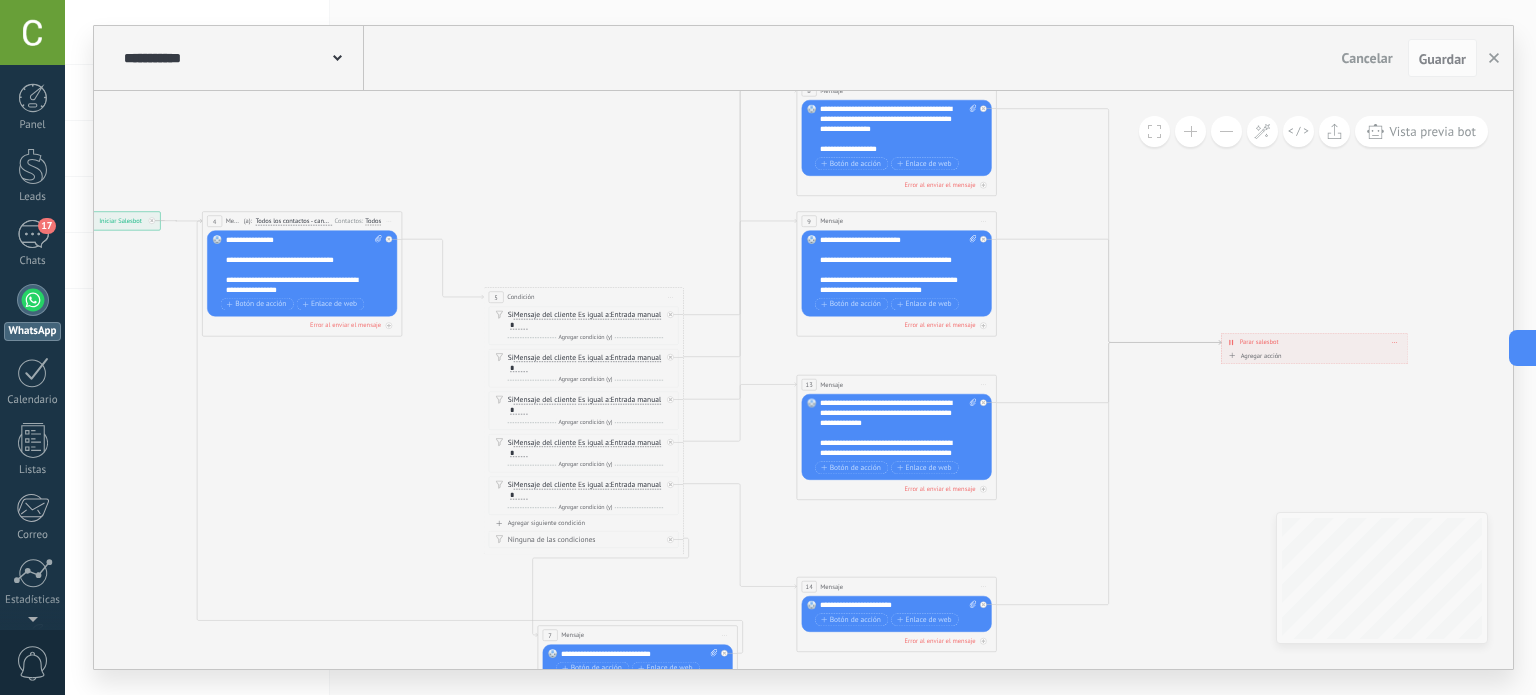 drag, startPoint x: 1008, startPoint y: 463, endPoint x: 922, endPoint y: 545, distance: 118.82761 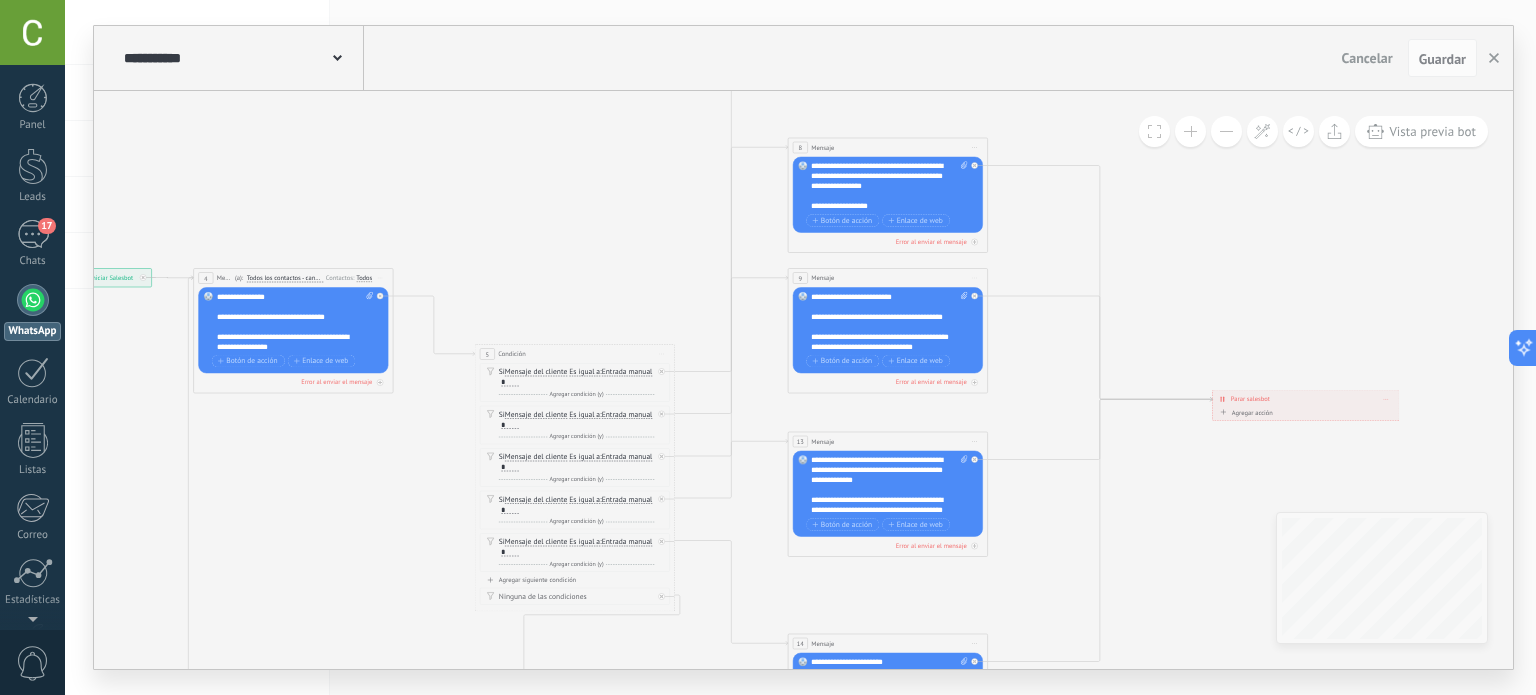 drag, startPoint x: 1030, startPoint y: 270, endPoint x: 995, endPoint y: 340, distance: 78.26238 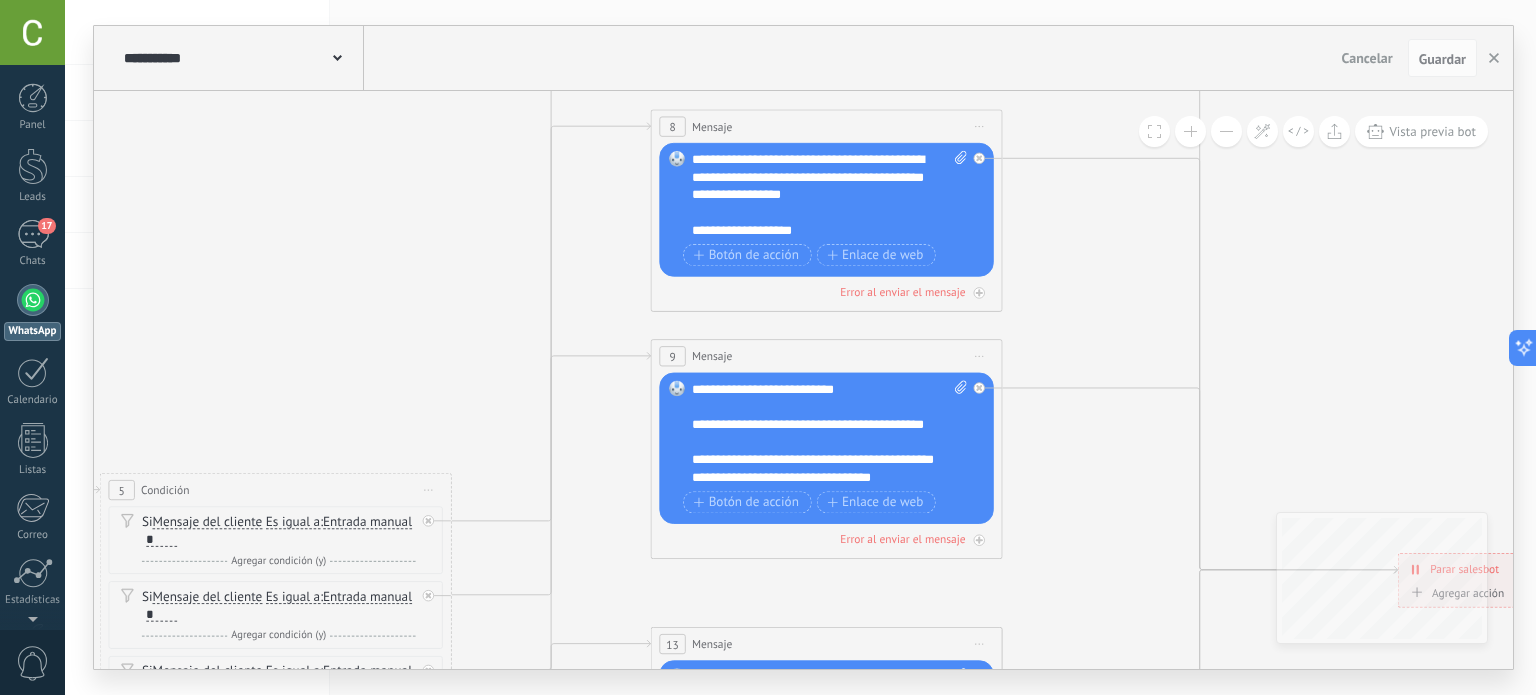 drag, startPoint x: 1148, startPoint y: 387, endPoint x: 1077, endPoint y: 591, distance: 216.00232 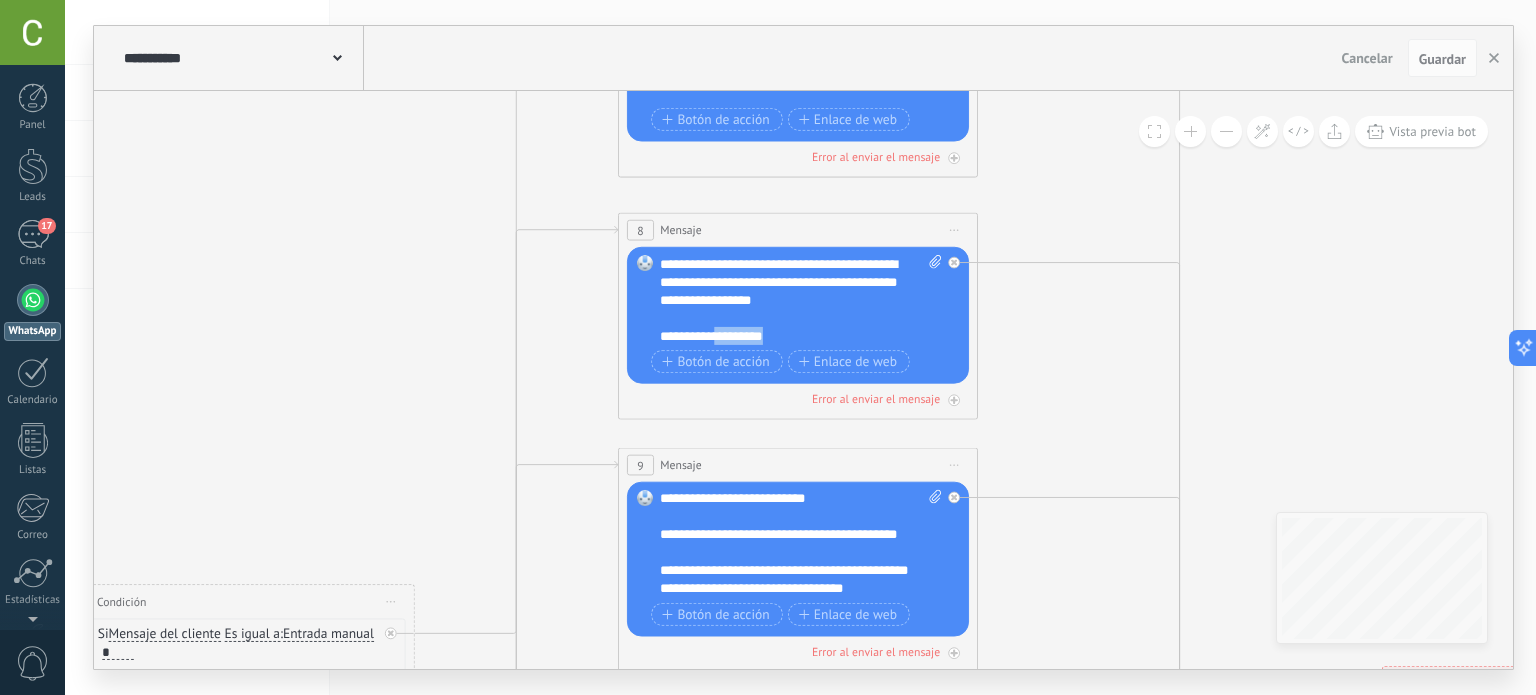 drag, startPoint x: 769, startPoint y: 334, endPoint x: 1013, endPoint y: 411, distance: 255.8613 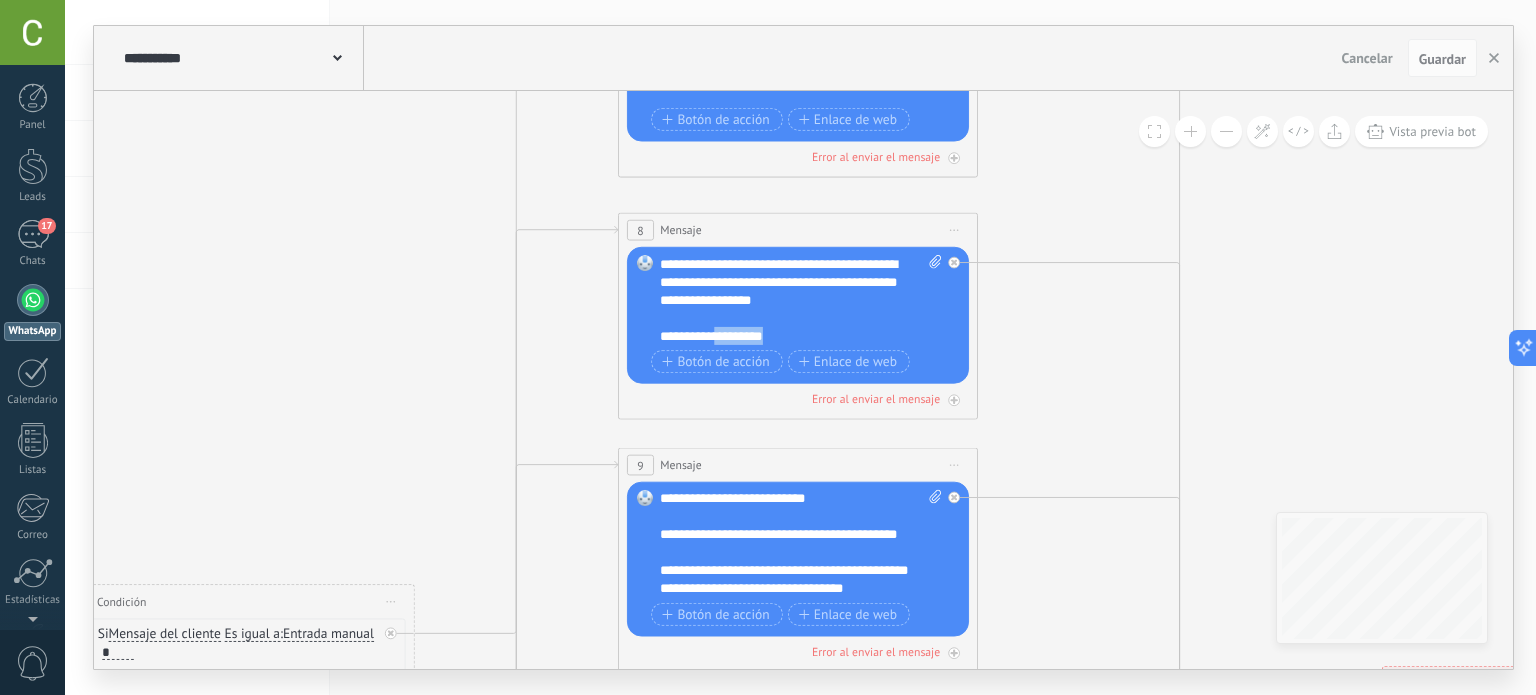 click on "**********" at bounding box center (801, 300) 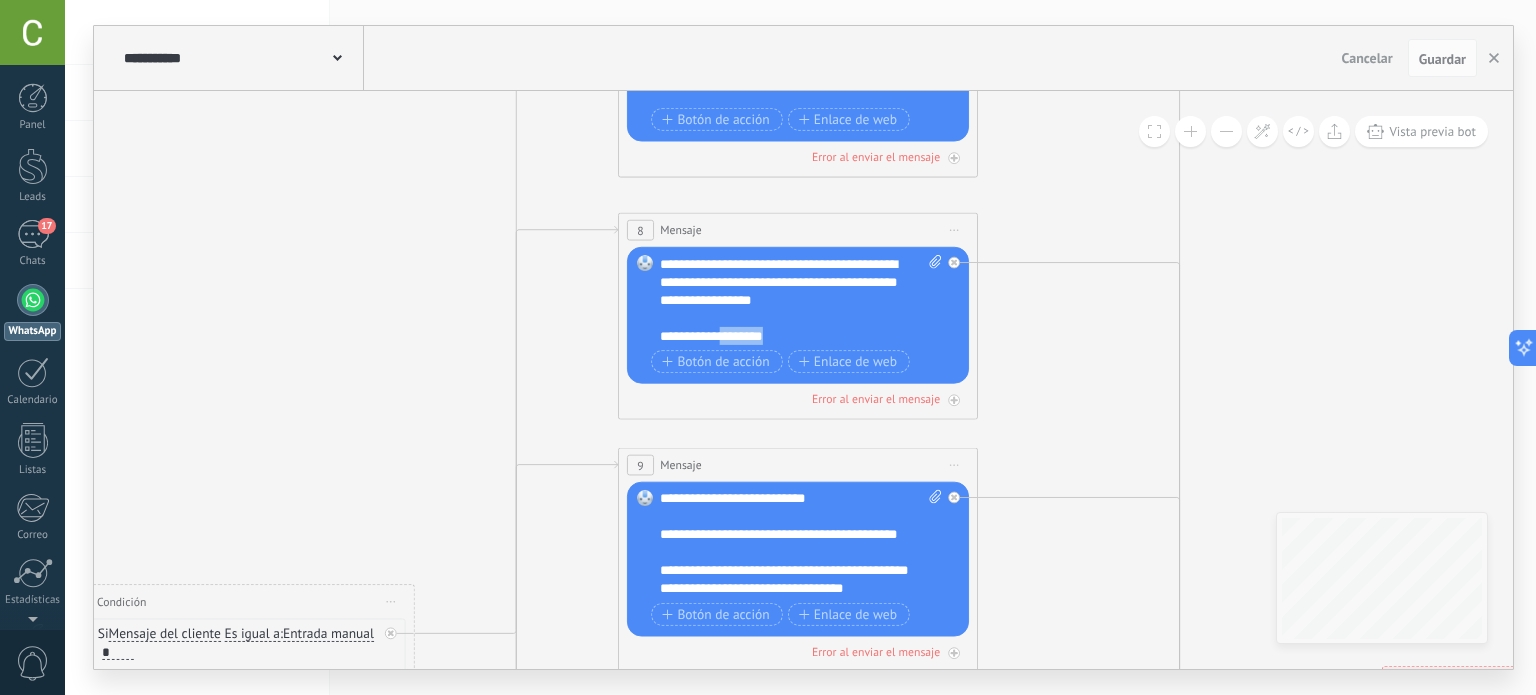 type 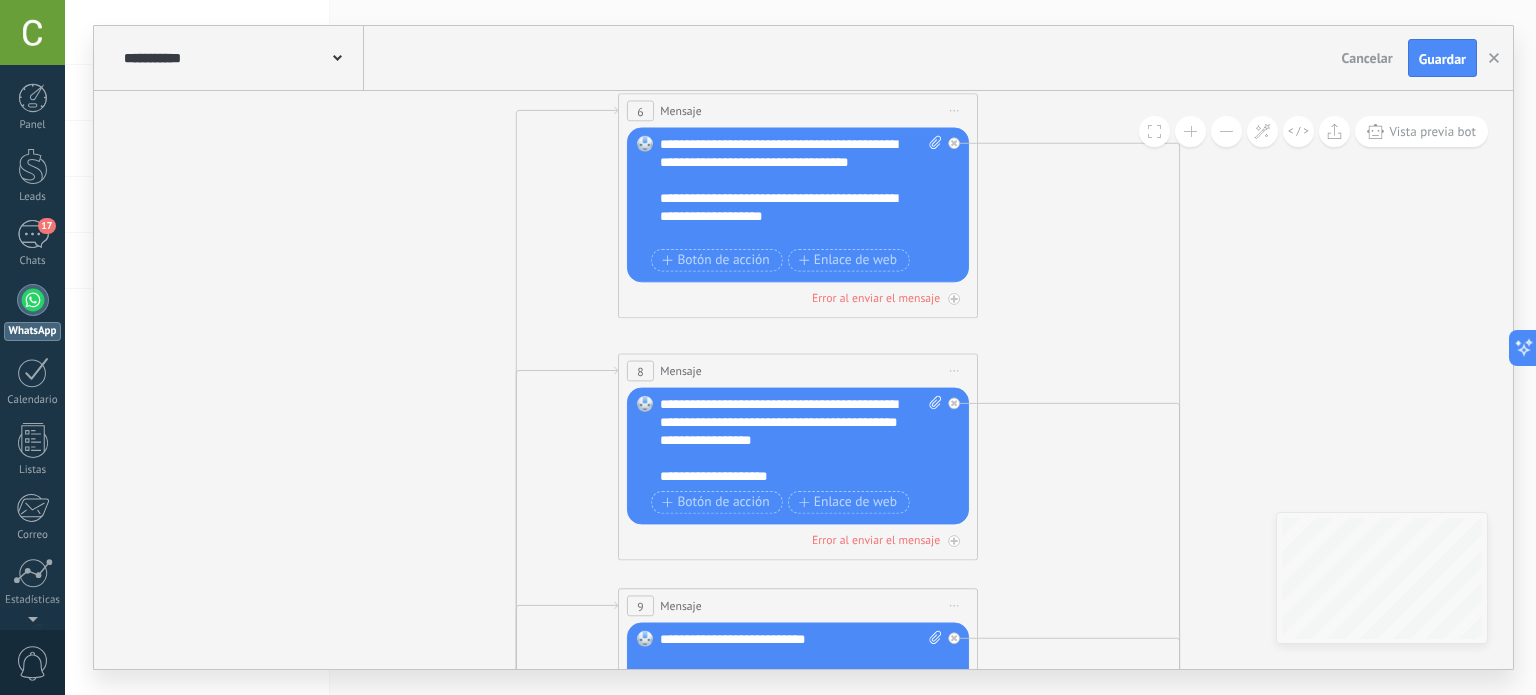 drag, startPoint x: 1054, startPoint y: 299, endPoint x: 1054, endPoint y: 456, distance: 157 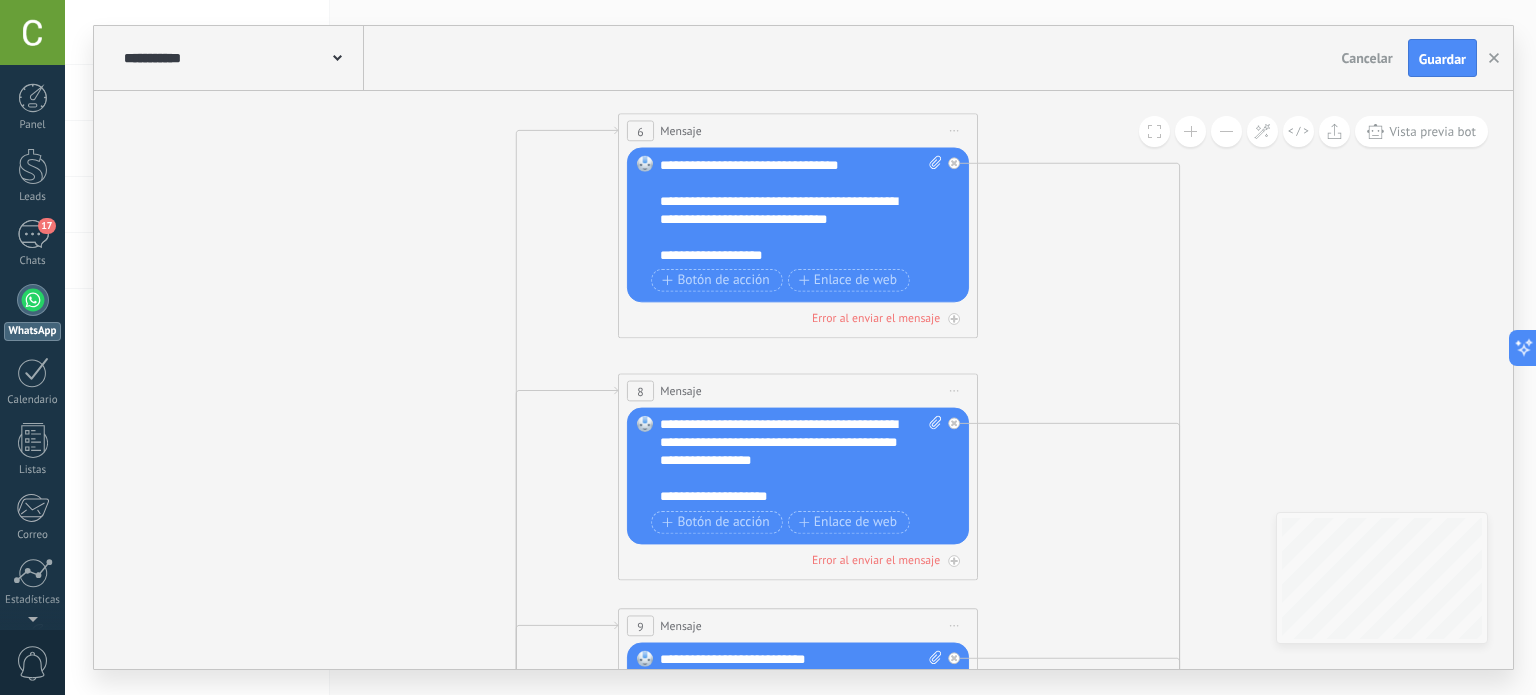 scroll, scrollTop: 120, scrollLeft: 0, axis: vertical 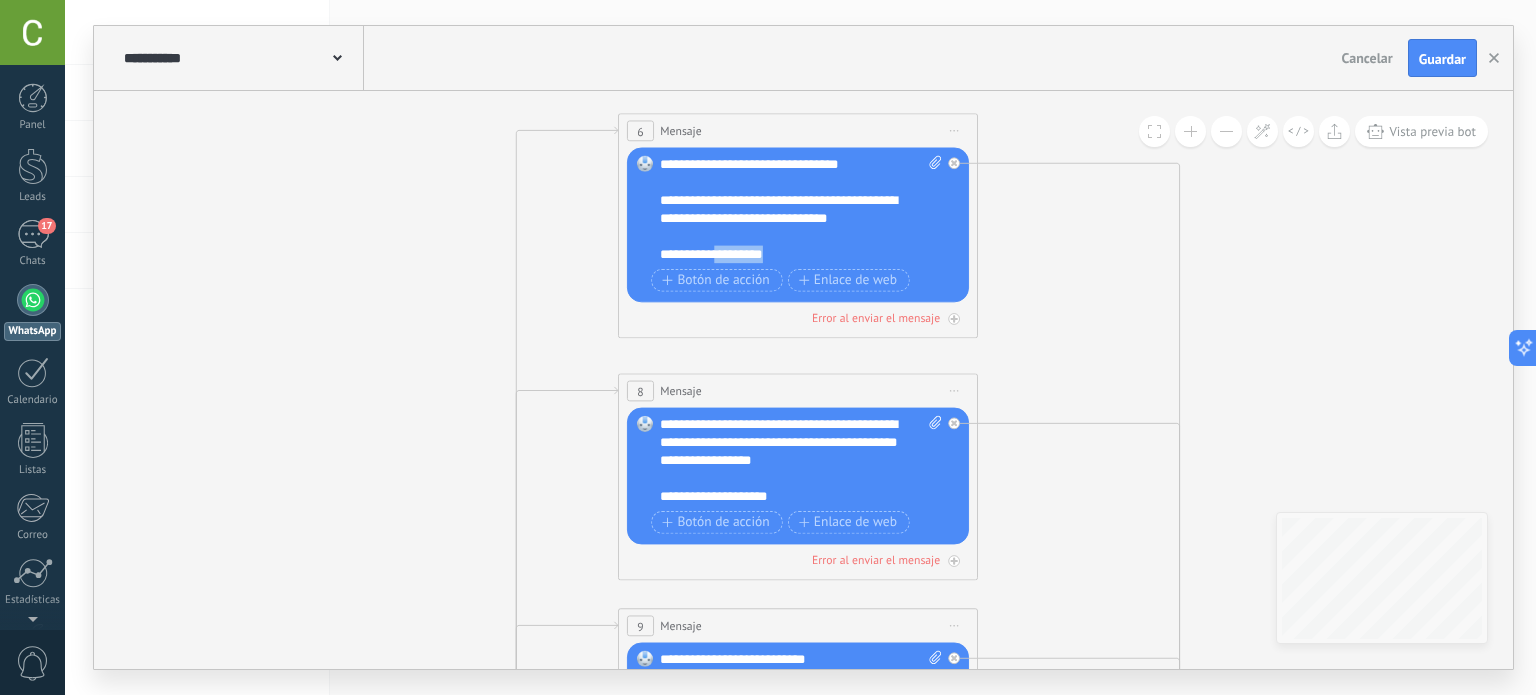 drag, startPoint x: 767, startPoint y: 256, endPoint x: 712, endPoint y: 257, distance: 55.00909 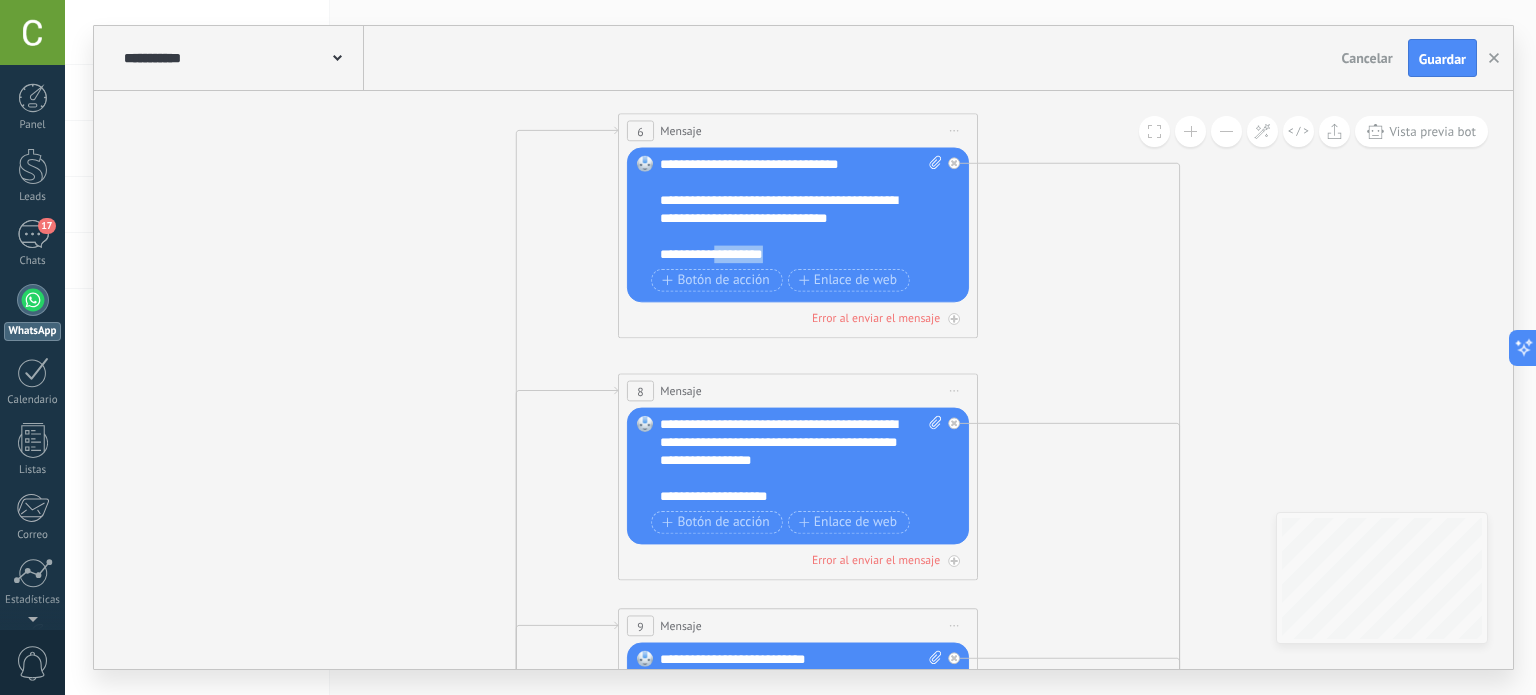 click on "**********" at bounding box center (801, 210) 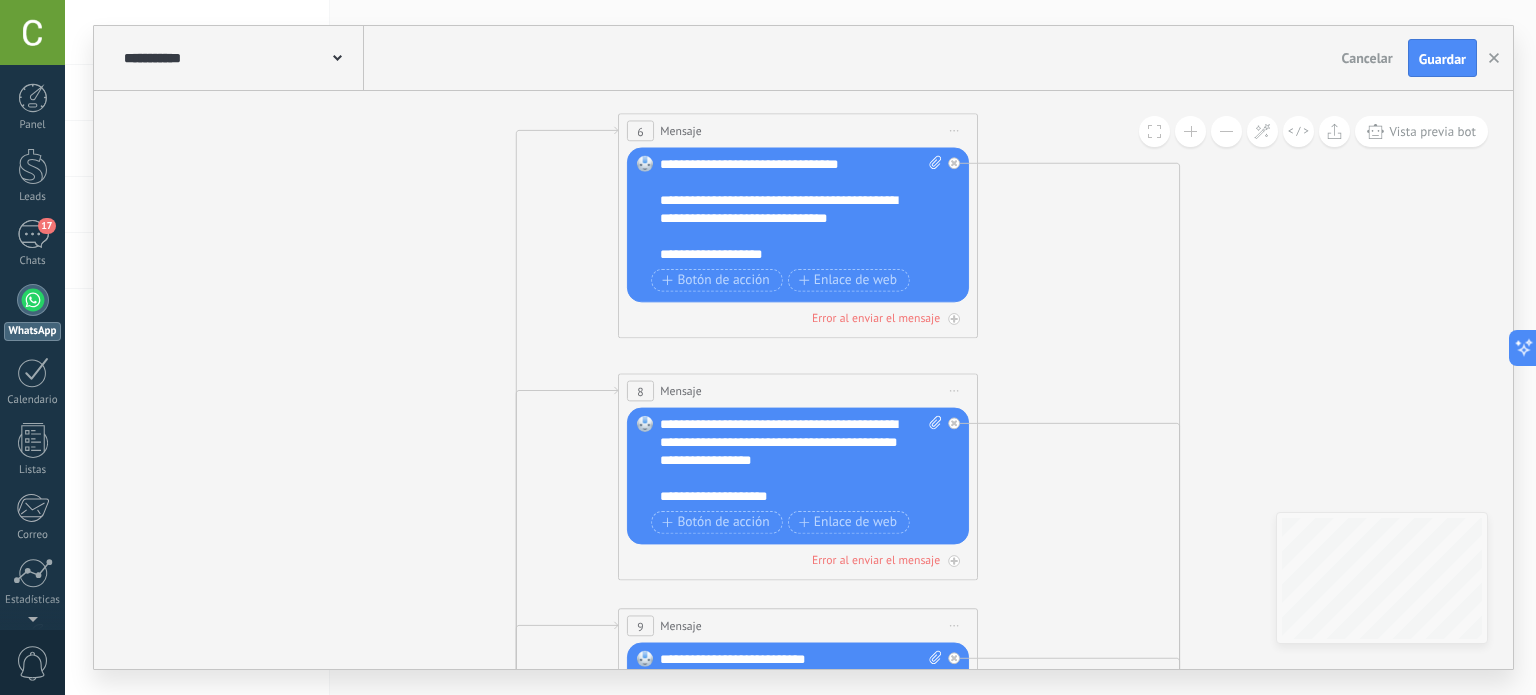 drag, startPoint x: 1052, startPoint y: 342, endPoint x: 1000, endPoint y: 294, distance: 70.76723 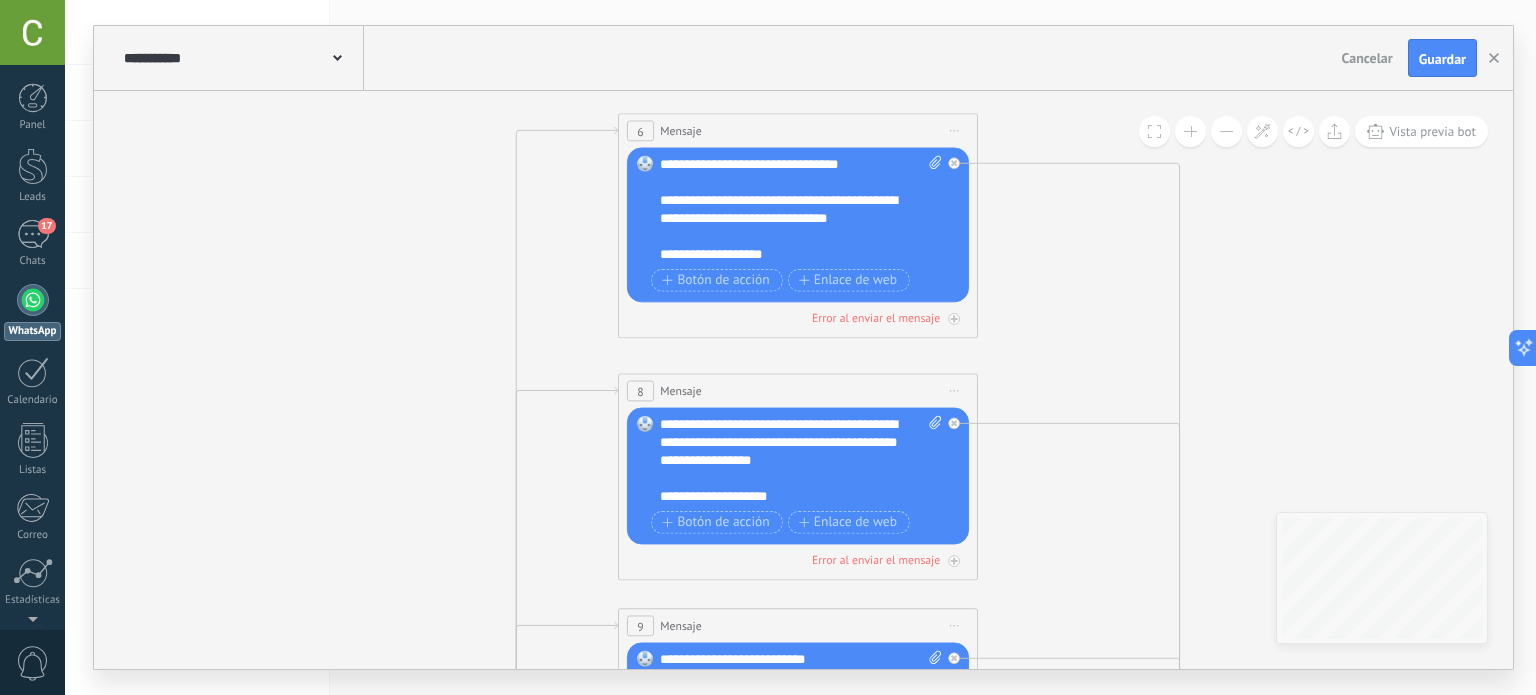 click 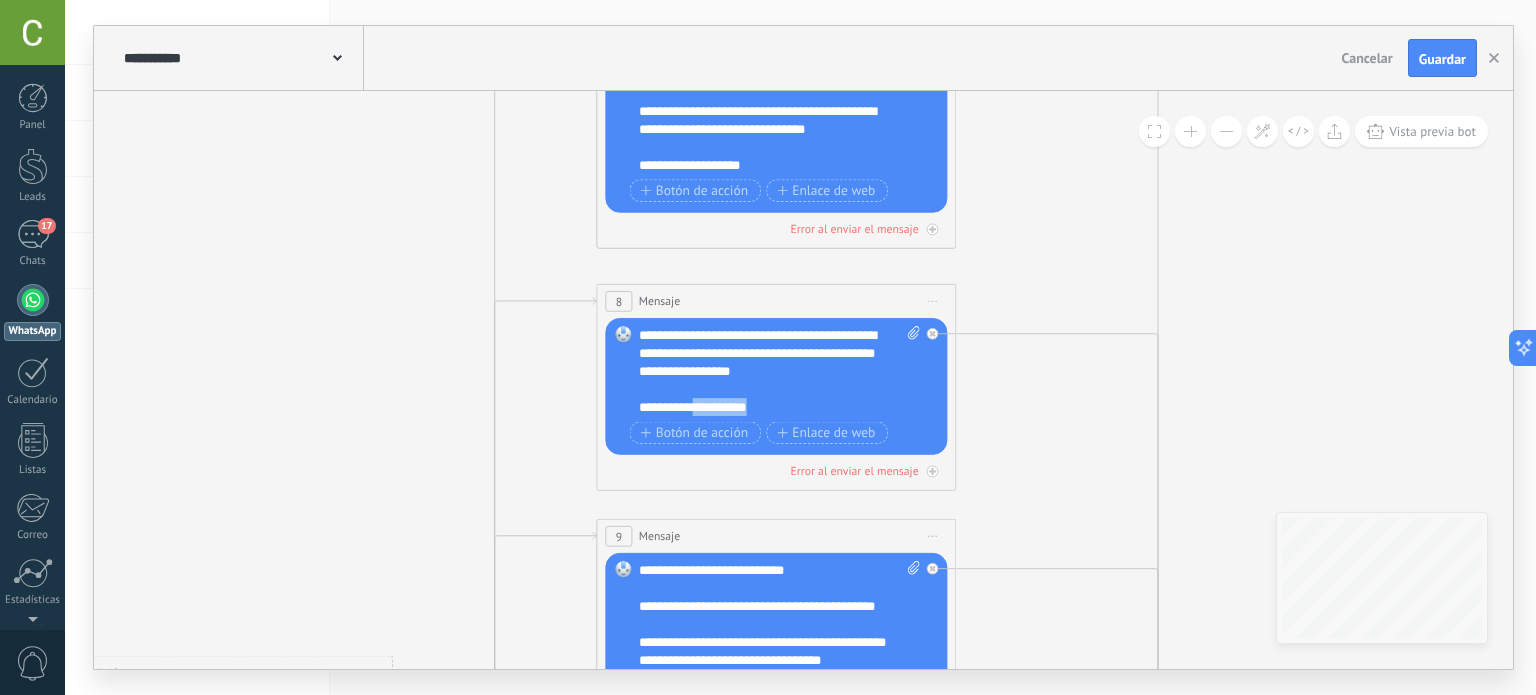 drag, startPoint x: 690, startPoint y: 407, endPoint x: 760, endPoint y: 404, distance: 70.064255 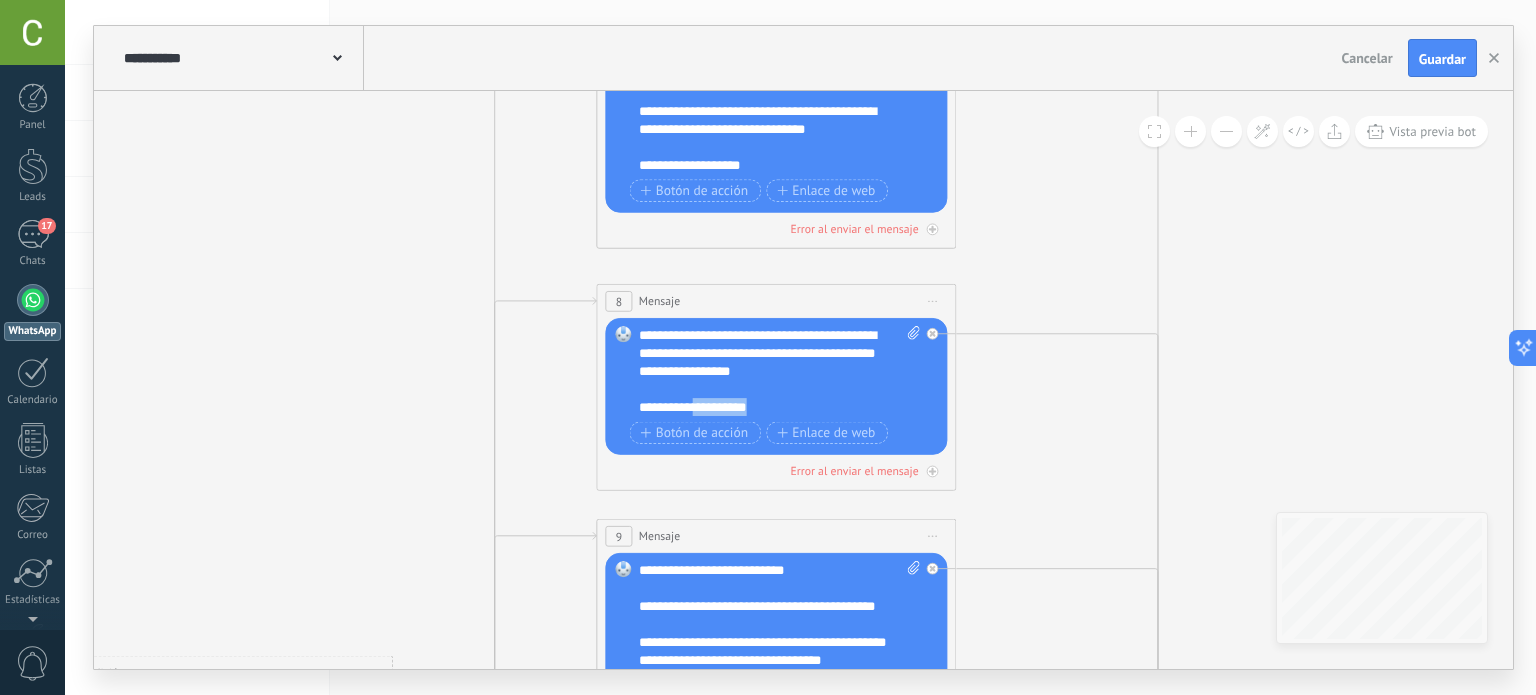 click on "**********" at bounding box center [780, 371] 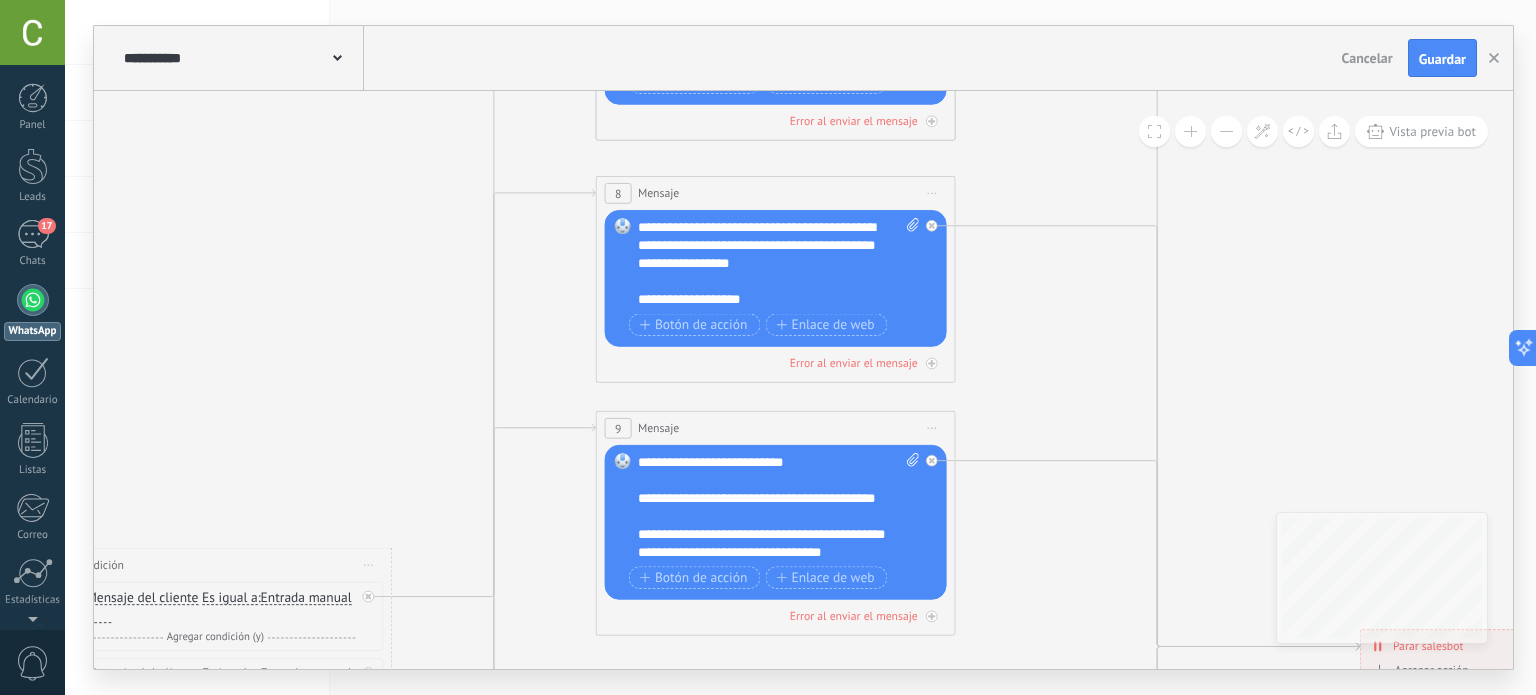 drag, startPoint x: 1063, startPoint y: 471, endPoint x: 1077, endPoint y: 291, distance: 180.54362 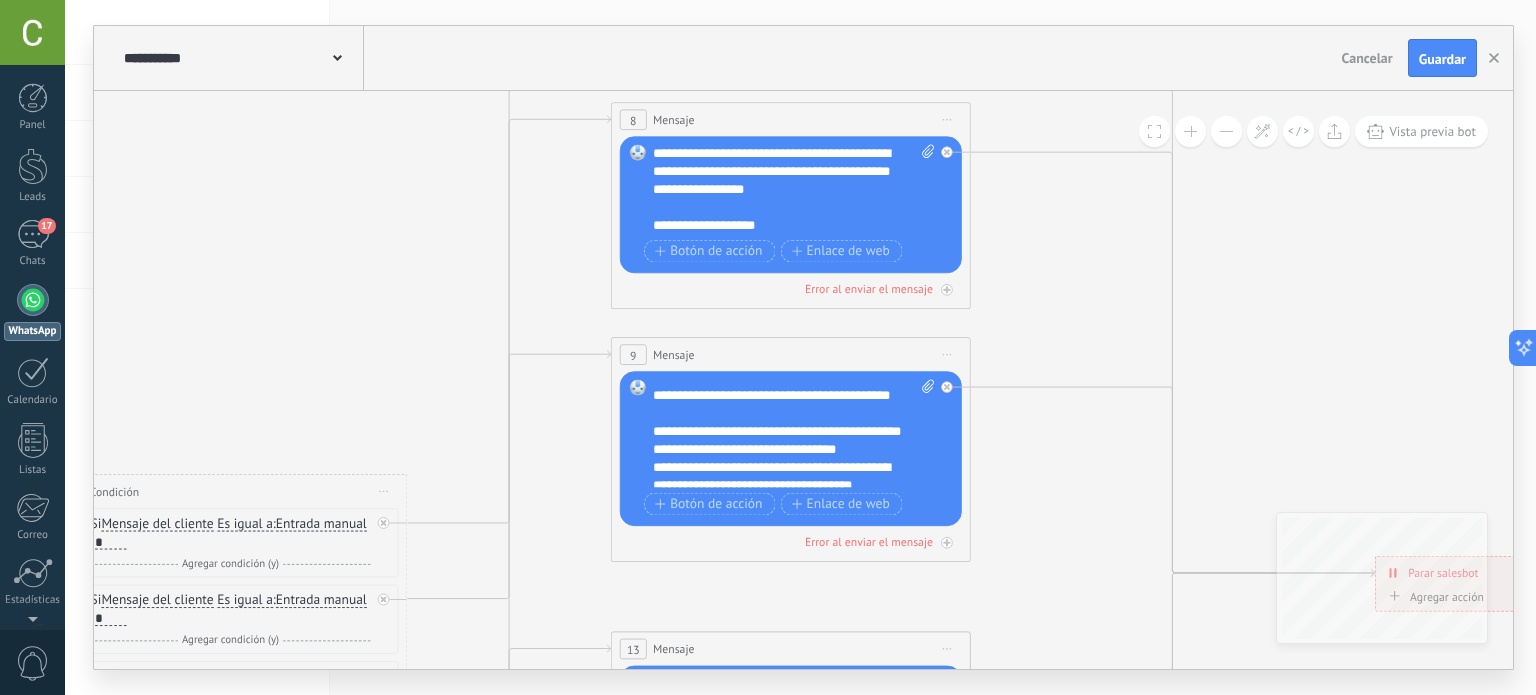 scroll, scrollTop: 80, scrollLeft: 0, axis: vertical 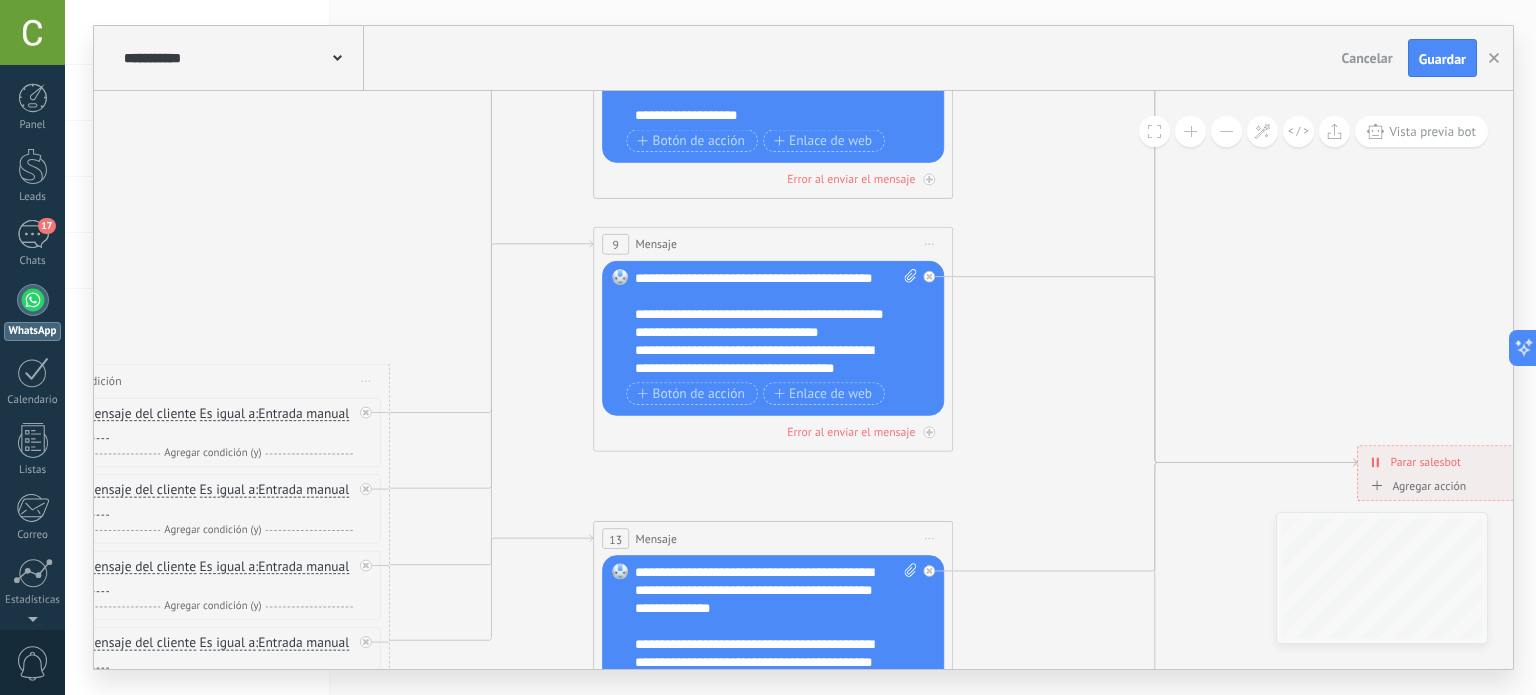 drag, startPoint x: 1060, startPoint y: 471, endPoint x: 1025, endPoint y: 321, distance: 154.02922 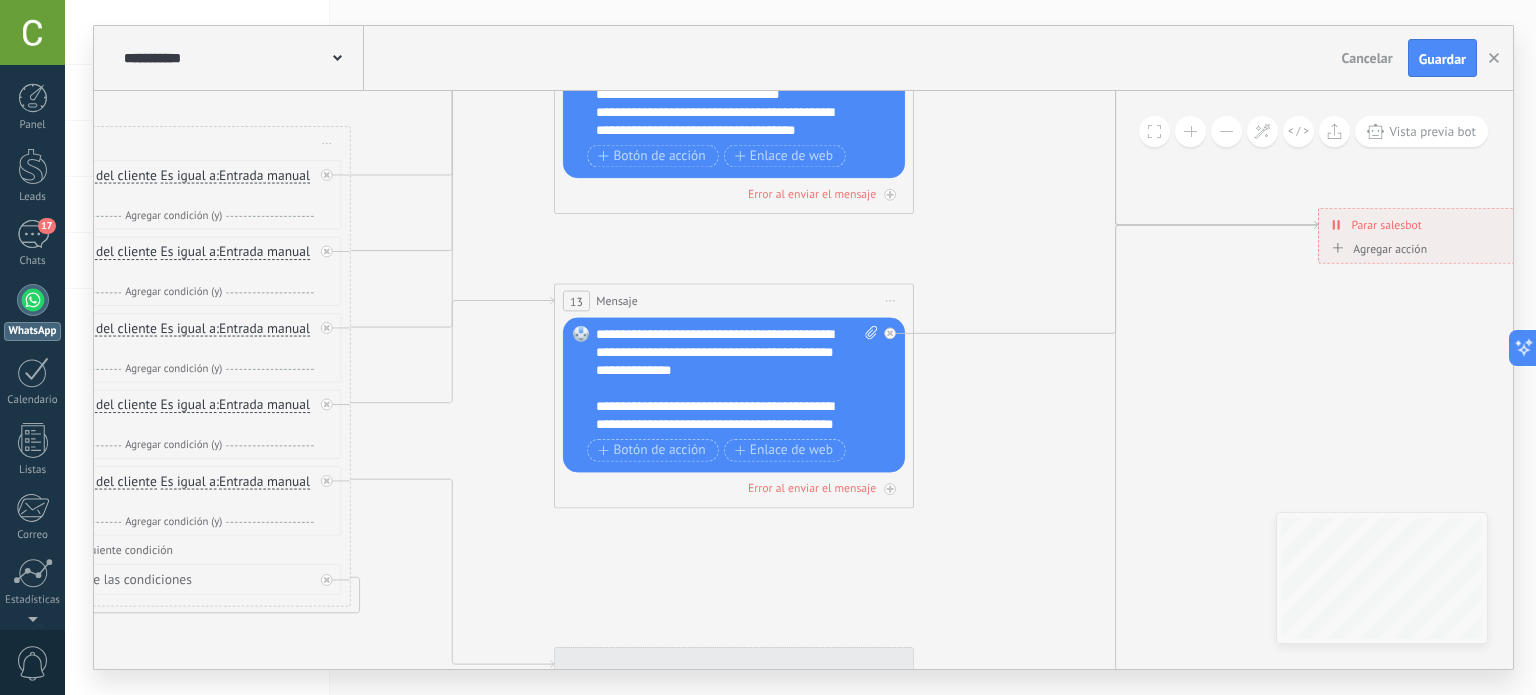 drag, startPoint x: 1002, startPoint y: 575, endPoint x: 939, endPoint y: 376, distance: 208.73428 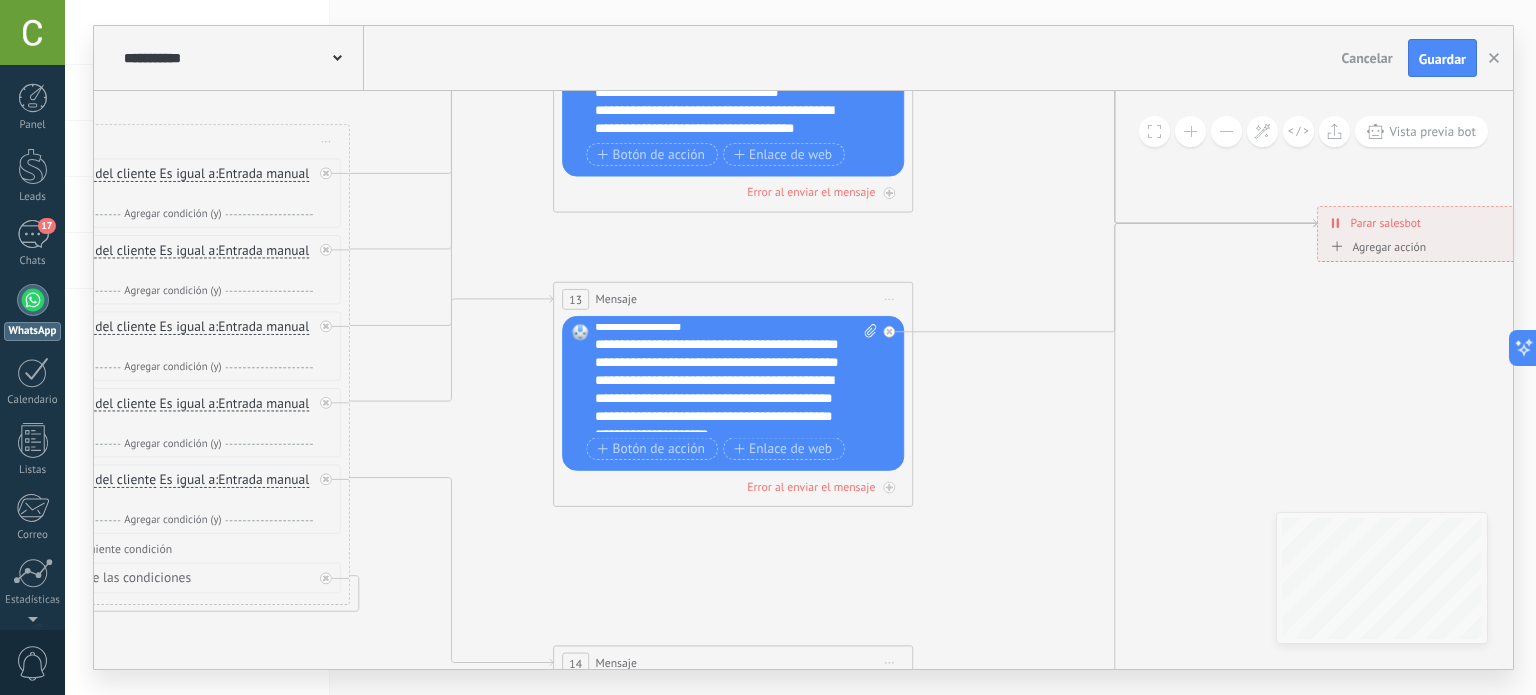 scroll, scrollTop: 360, scrollLeft: 0, axis: vertical 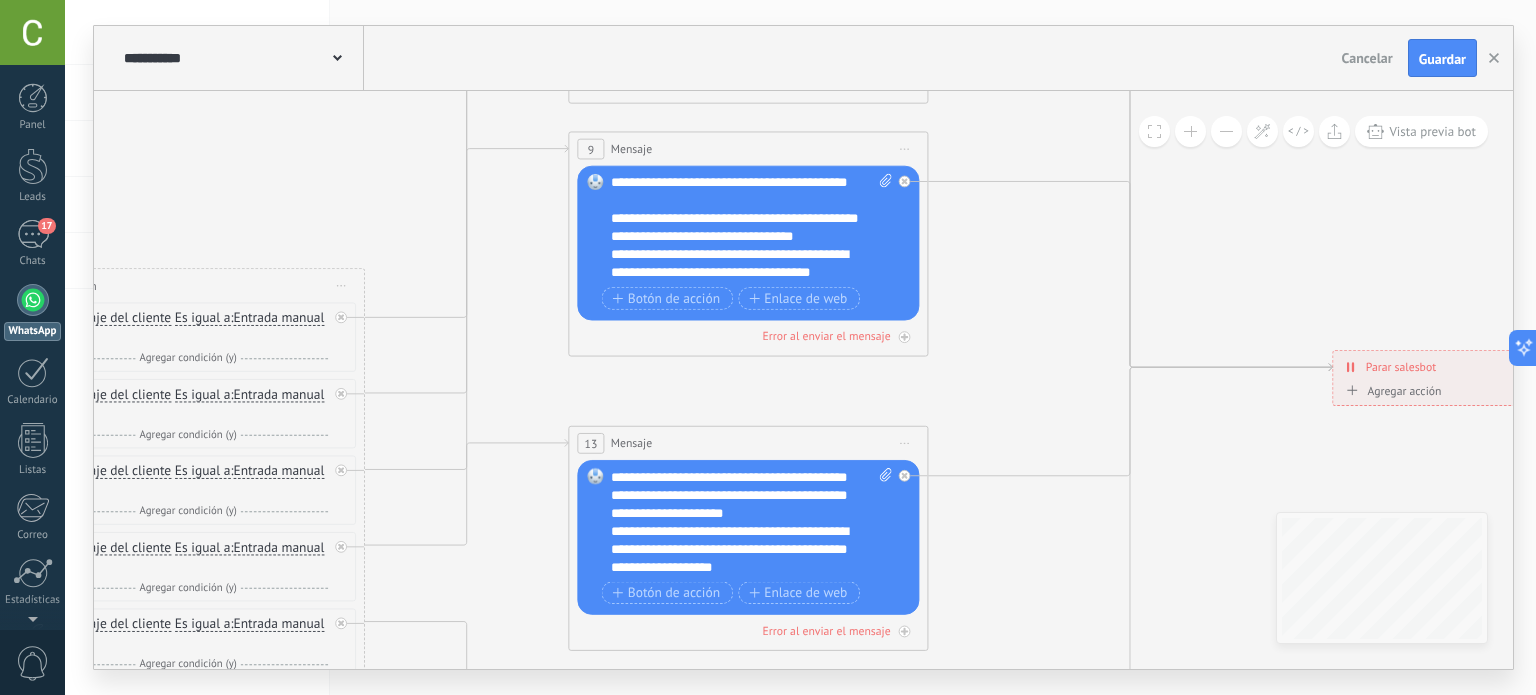 drag, startPoint x: 985, startPoint y: 435, endPoint x: 1003, endPoint y: 571, distance: 137.186 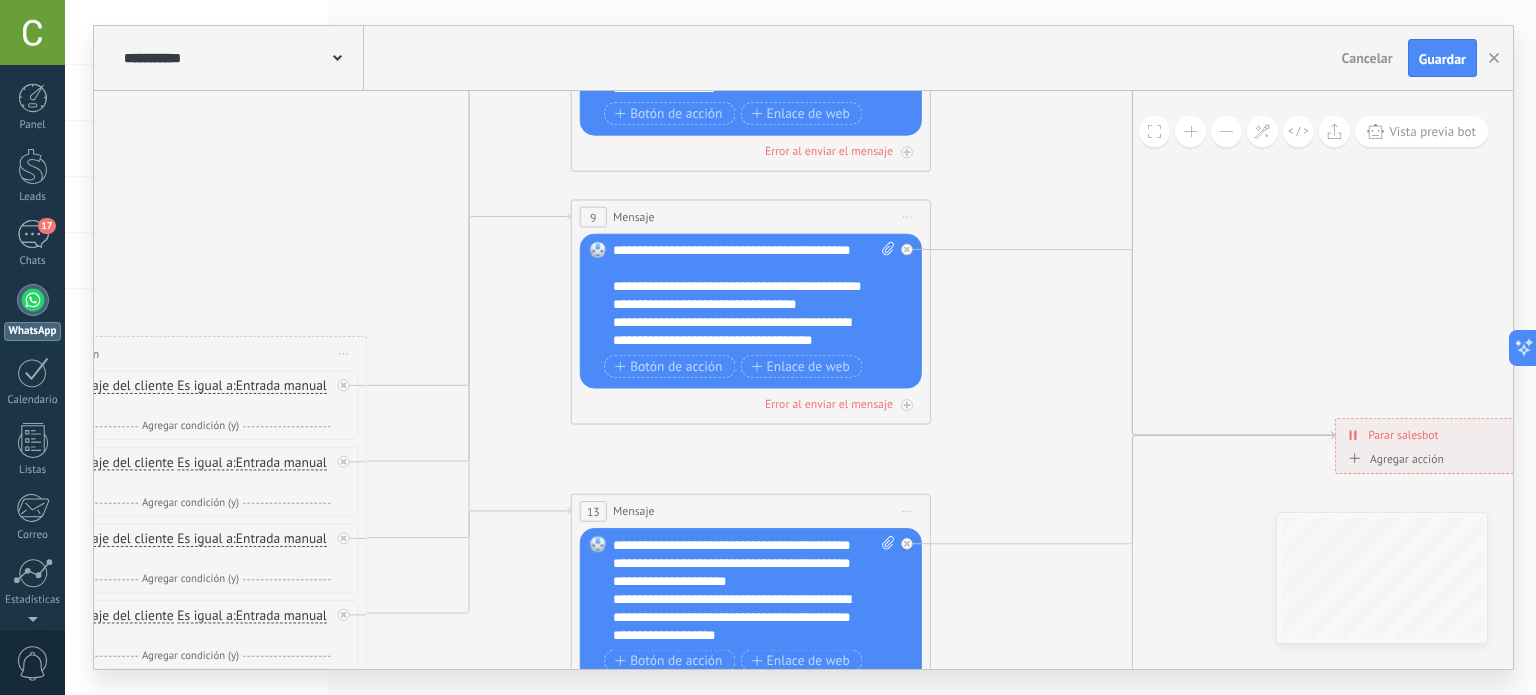 drag, startPoint x: 979, startPoint y: 347, endPoint x: 984, endPoint y: 473, distance: 126.09917 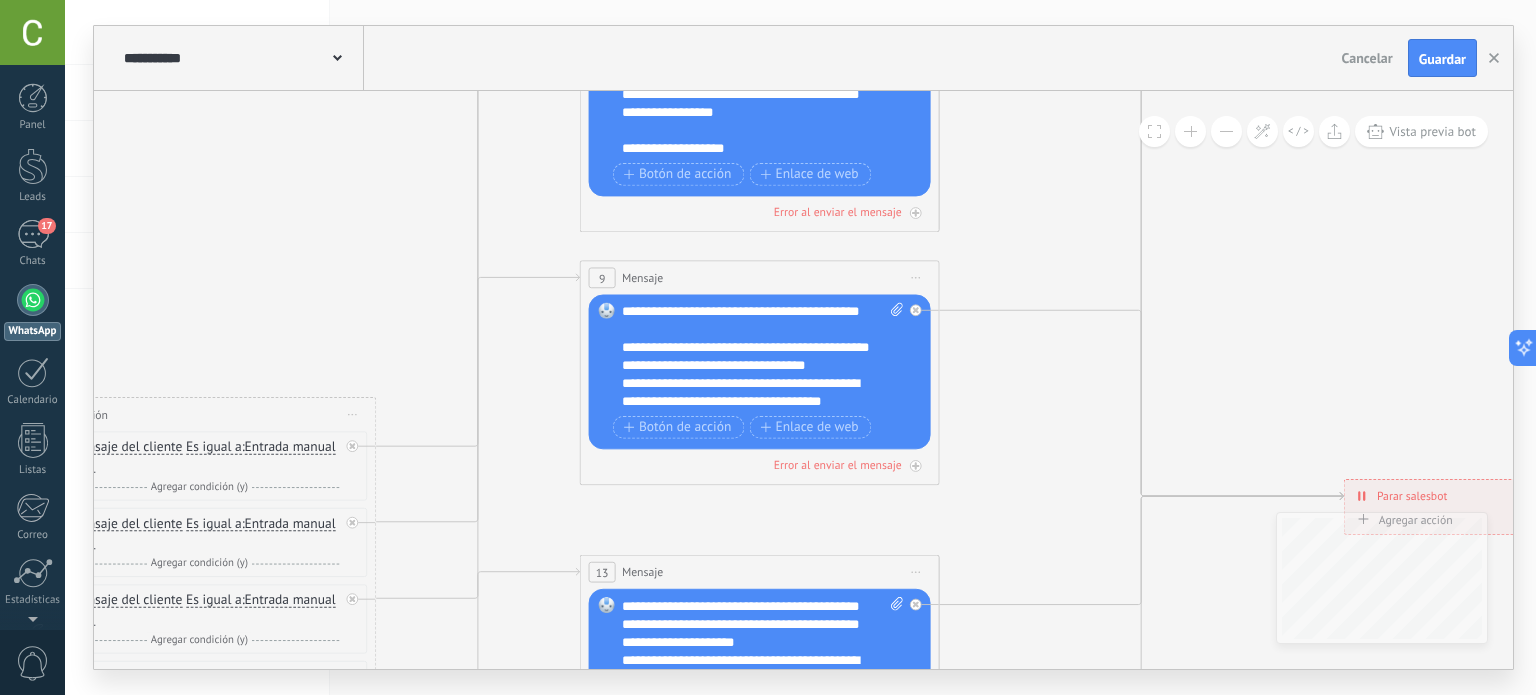 scroll, scrollTop: 80, scrollLeft: 0, axis: vertical 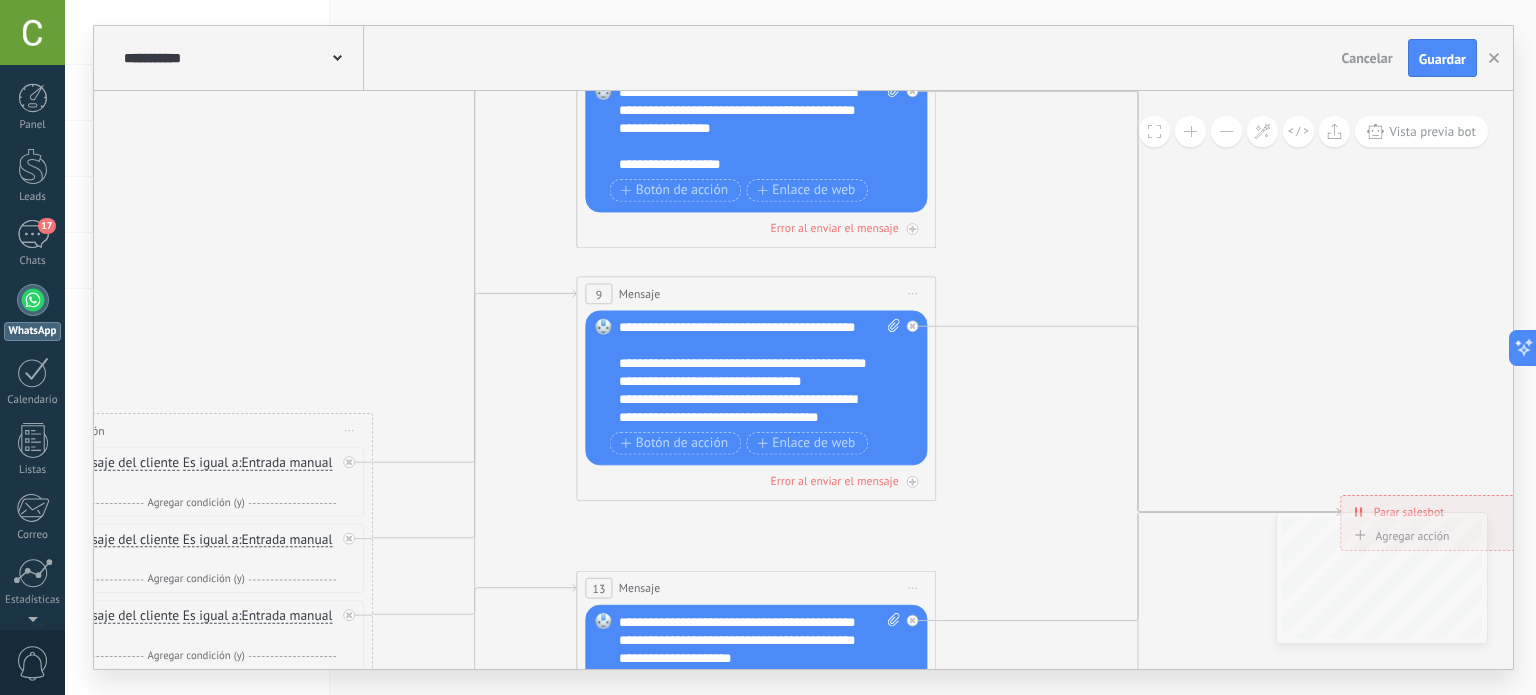 drag, startPoint x: 1056, startPoint y: 400, endPoint x: 1087, endPoint y: 596, distance: 198.43639 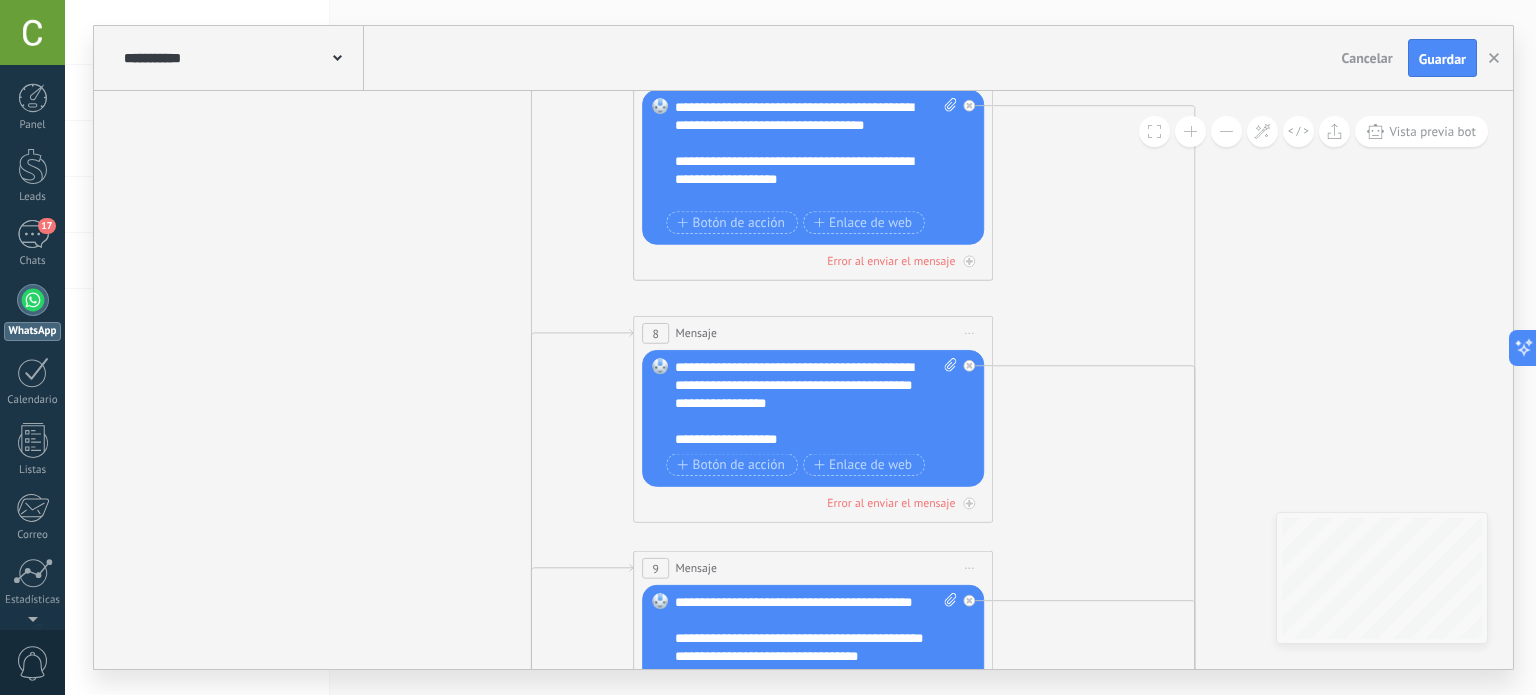 drag, startPoint x: 1024, startPoint y: 373, endPoint x: 1066, endPoint y: 538, distance: 170.26157 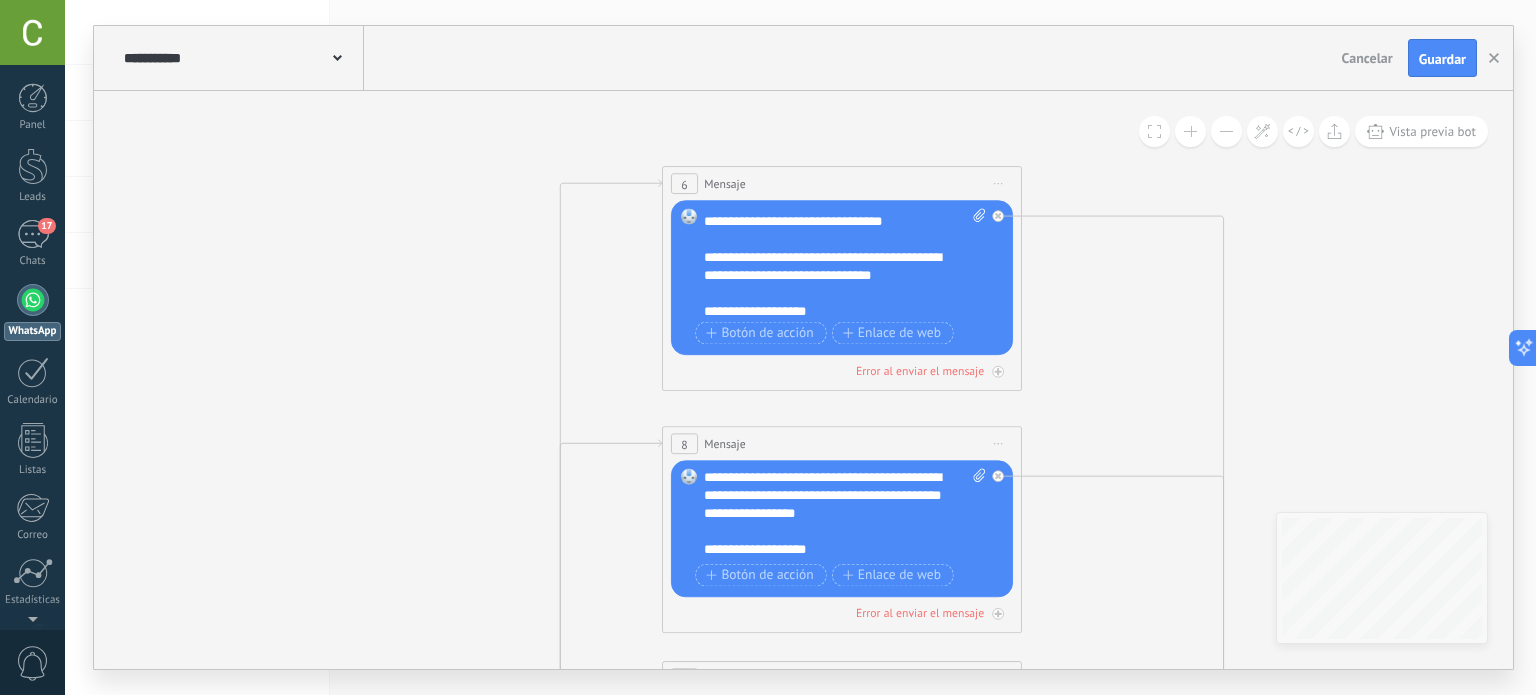 scroll, scrollTop: 120, scrollLeft: 0, axis: vertical 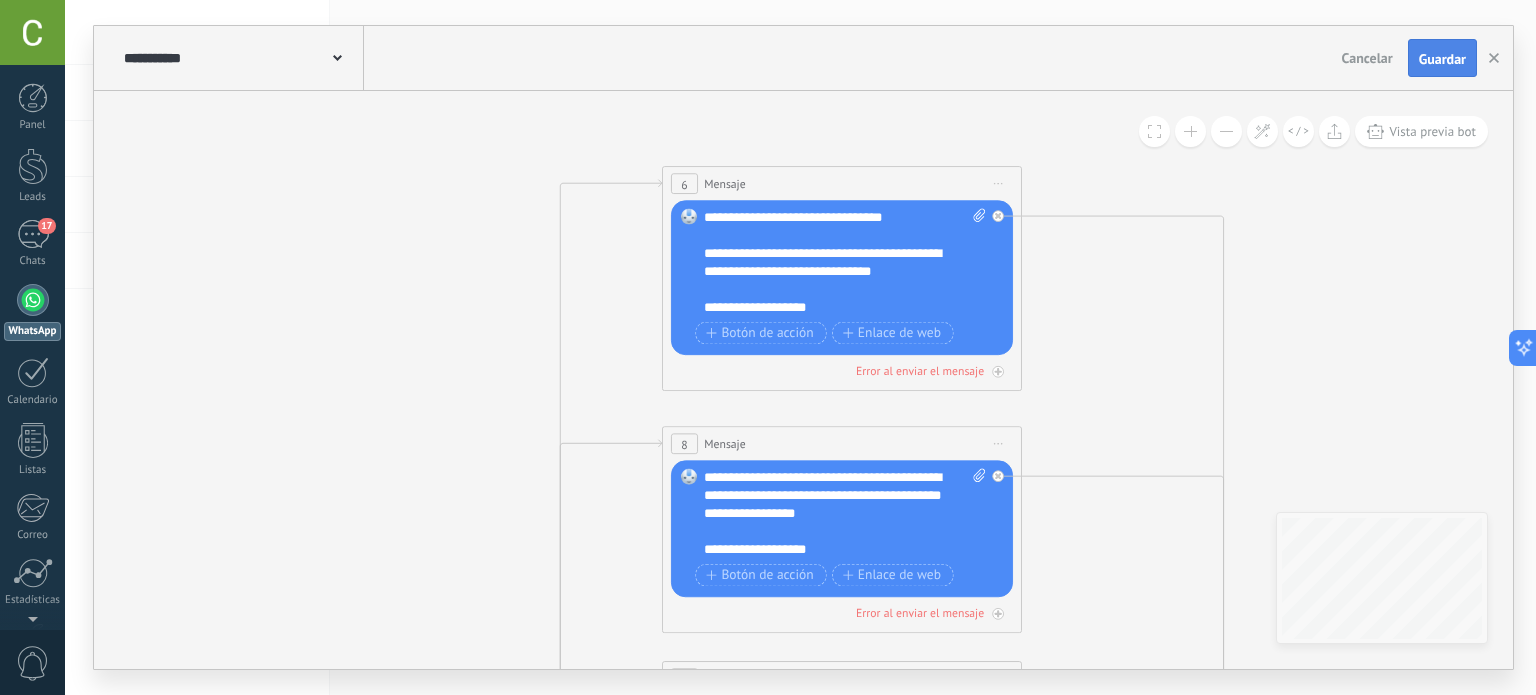 click on "Guardar" at bounding box center [1442, 59] 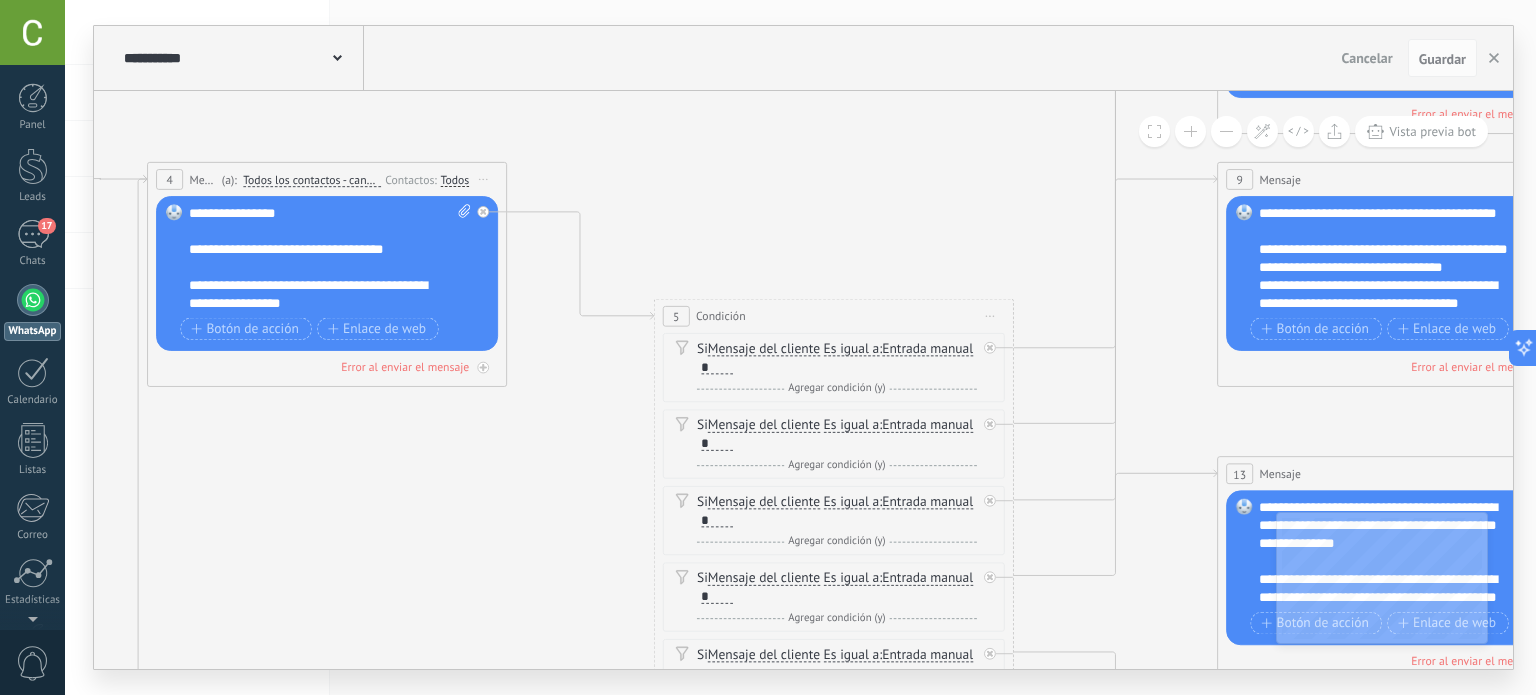 drag, startPoint x: 416, startPoint y: 337, endPoint x: 1056, endPoint y: 229, distance: 649.0485 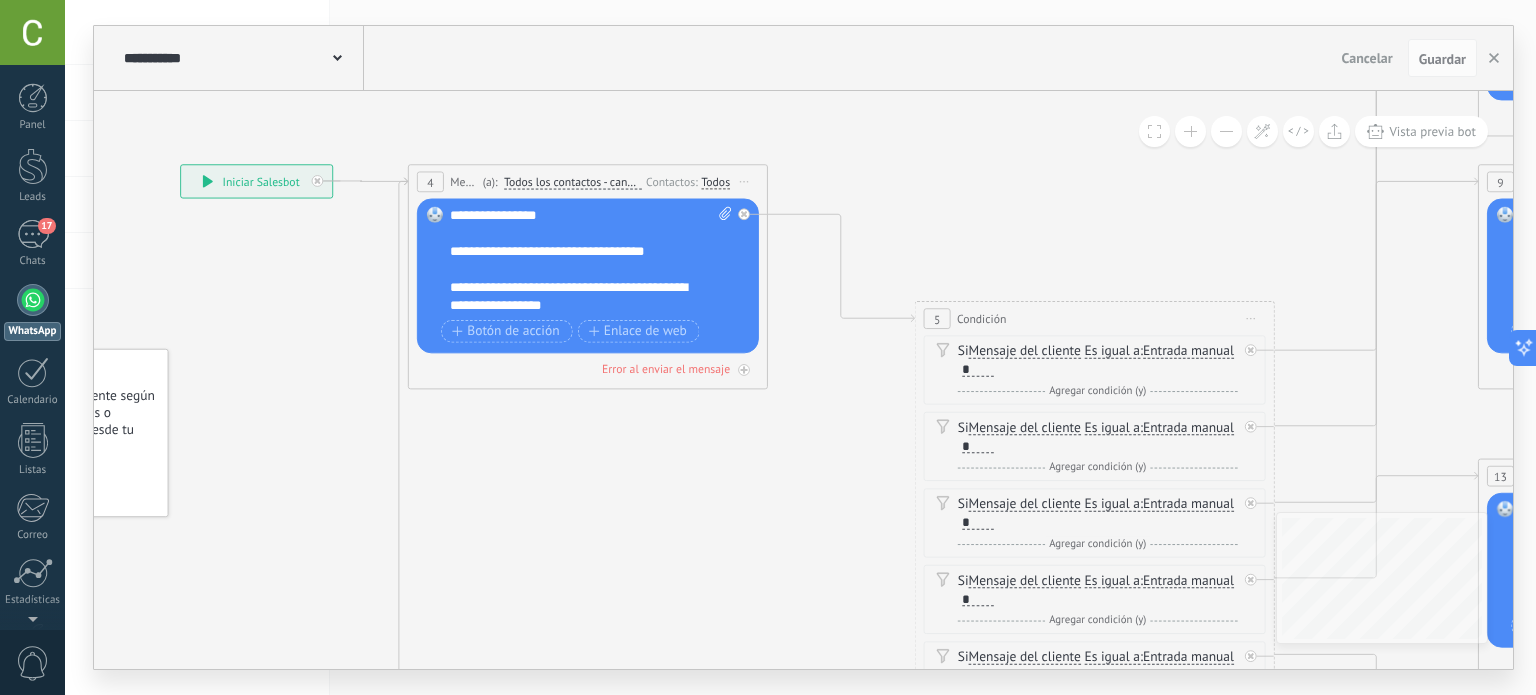 drag, startPoint x: 763, startPoint y: 184, endPoint x: 1167, endPoint y: 223, distance: 405.87805 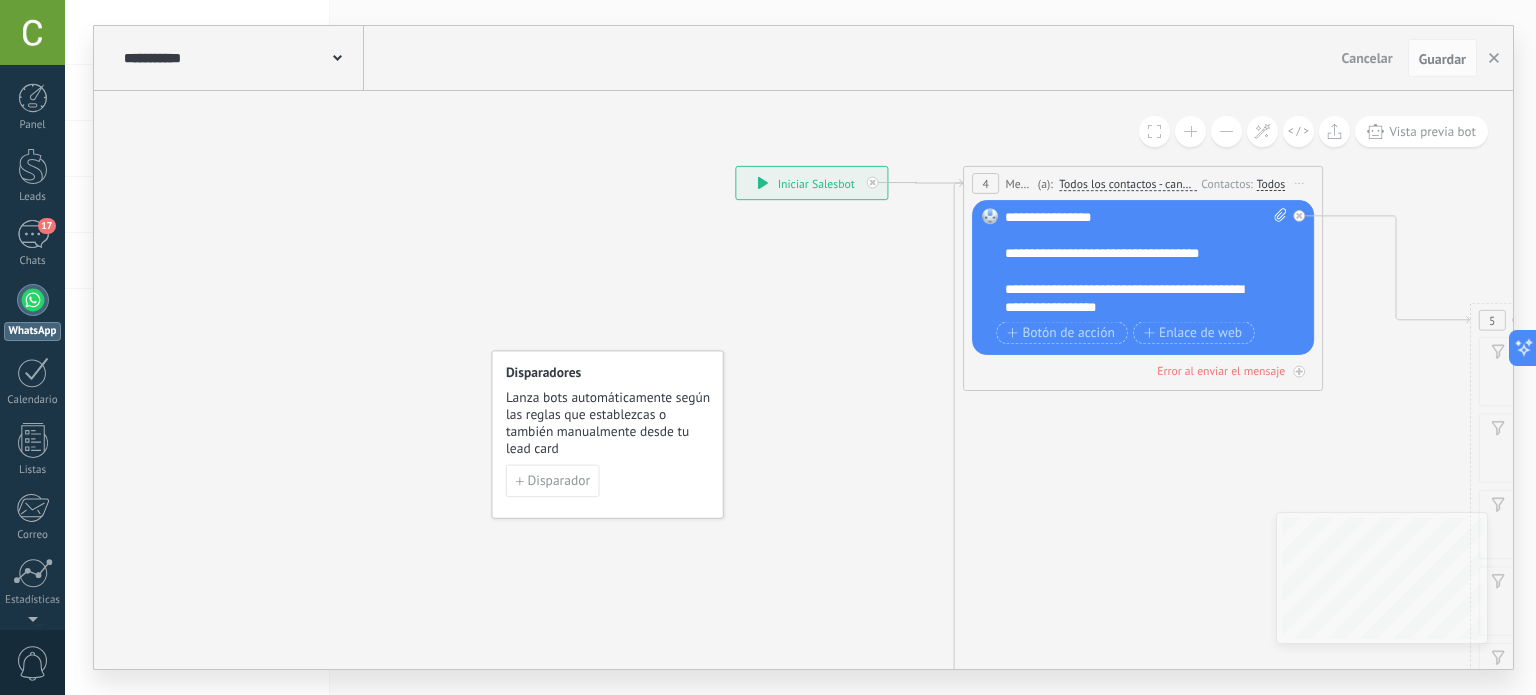 drag, startPoint x: 500, startPoint y: 305, endPoint x: 939, endPoint y: 231, distance: 445.1932 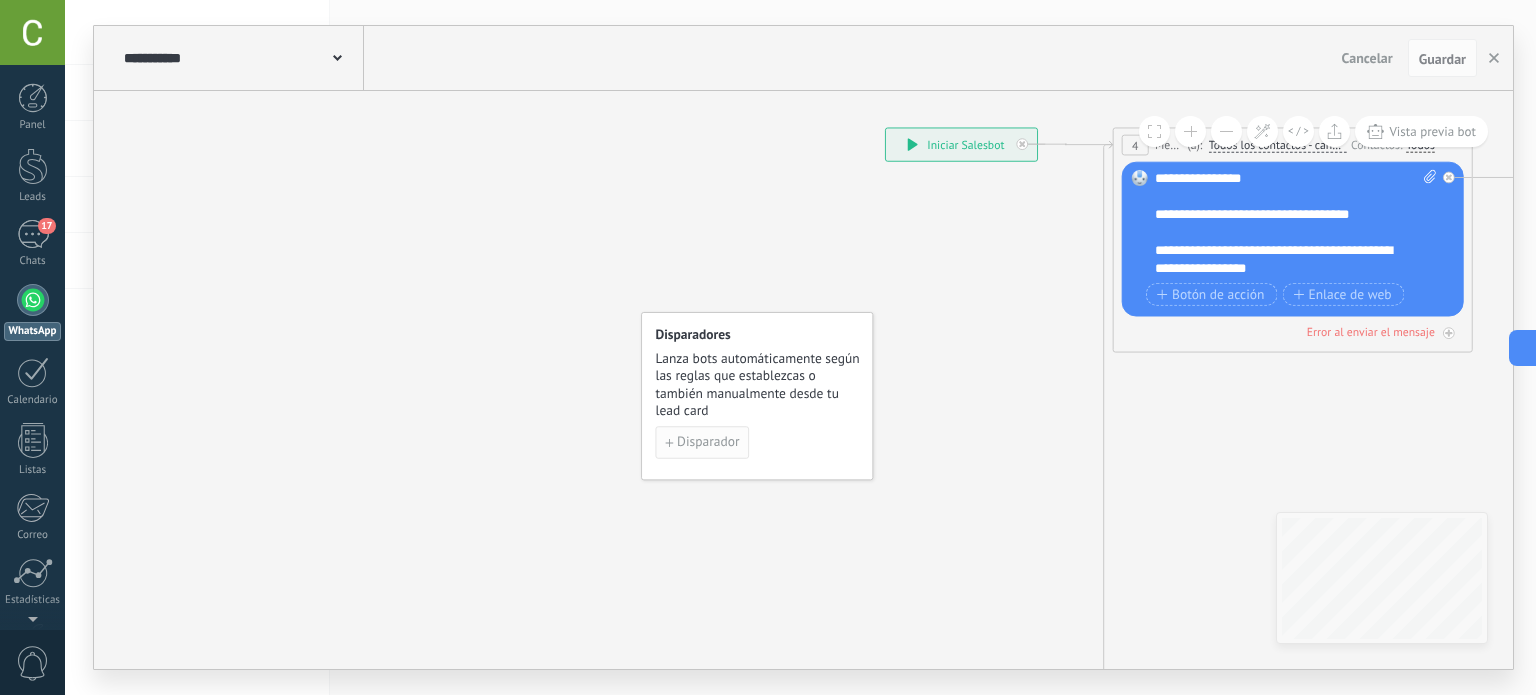 click on "Disparador" at bounding box center (708, 442) 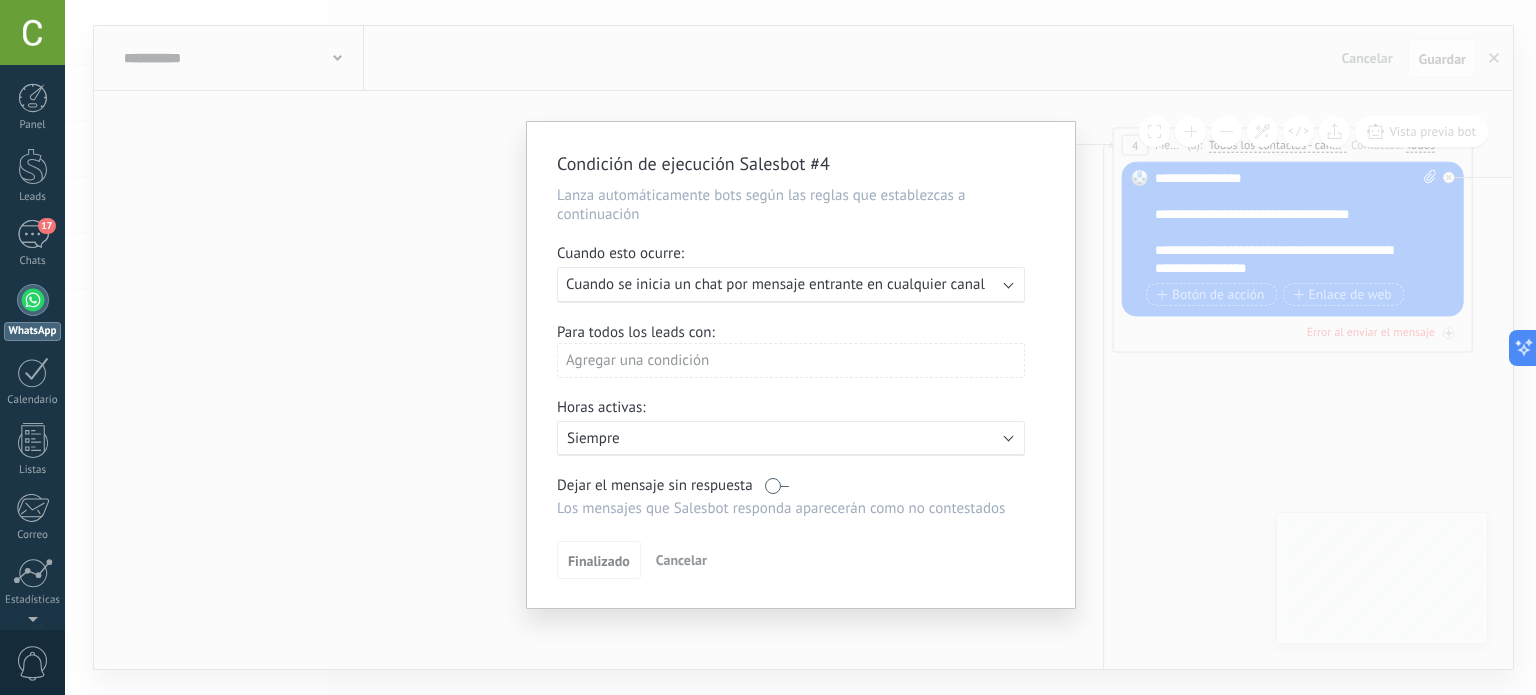 click on "Cuando se inicia un chat por mensaje entrante en cualquier canal" at bounding box center [775, 284] 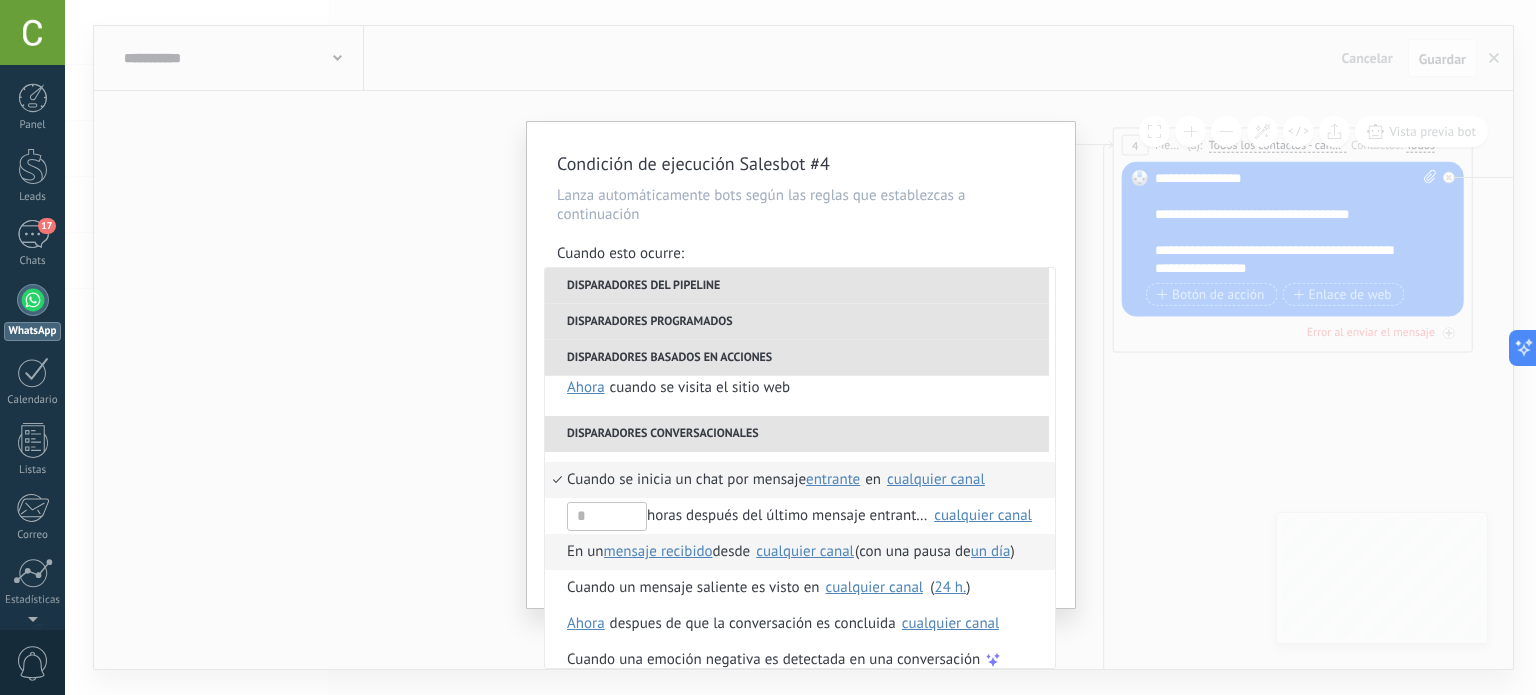 scroll, scrollTop: 472, scrollLeft: 0, axis: vertical 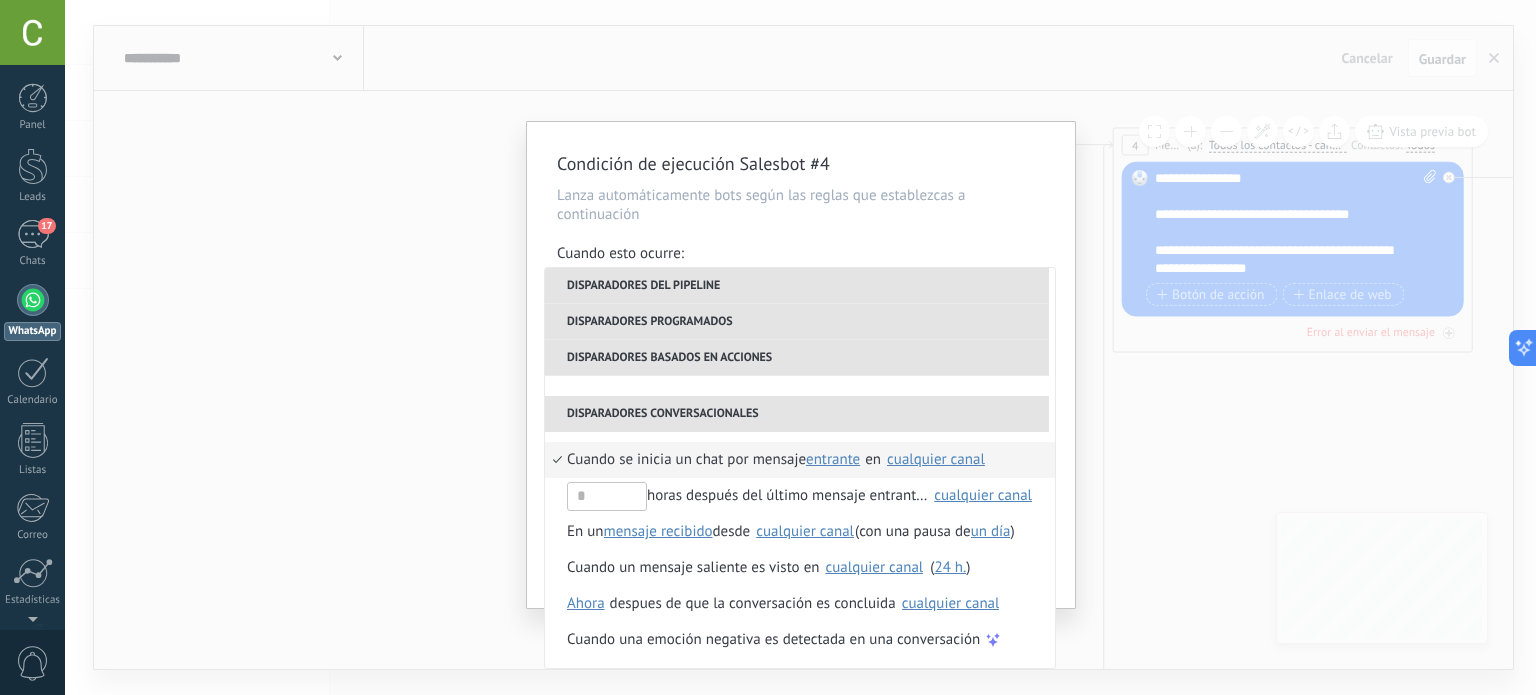 click on "cualquier canal" at bounding box center (936, 459) 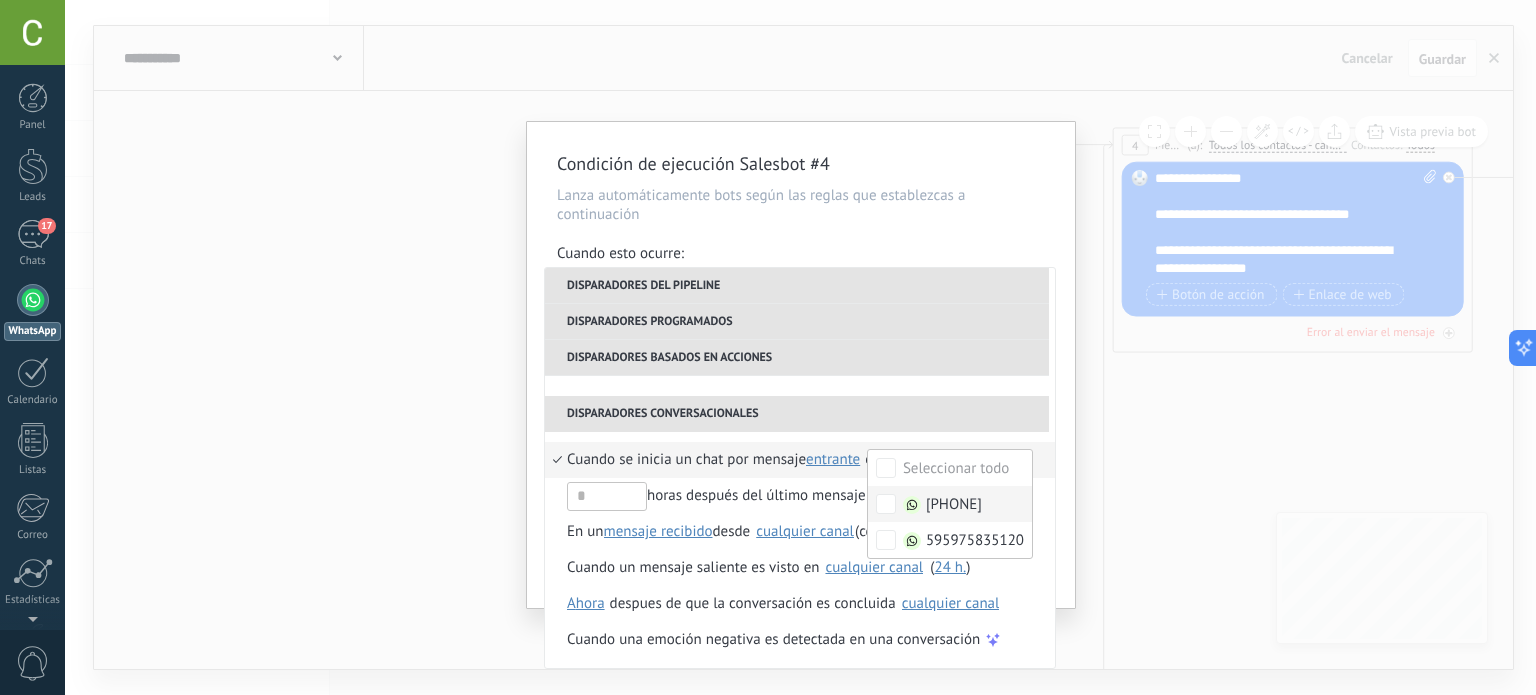 click on "[PHONE]" at bounding box center [954, 505] 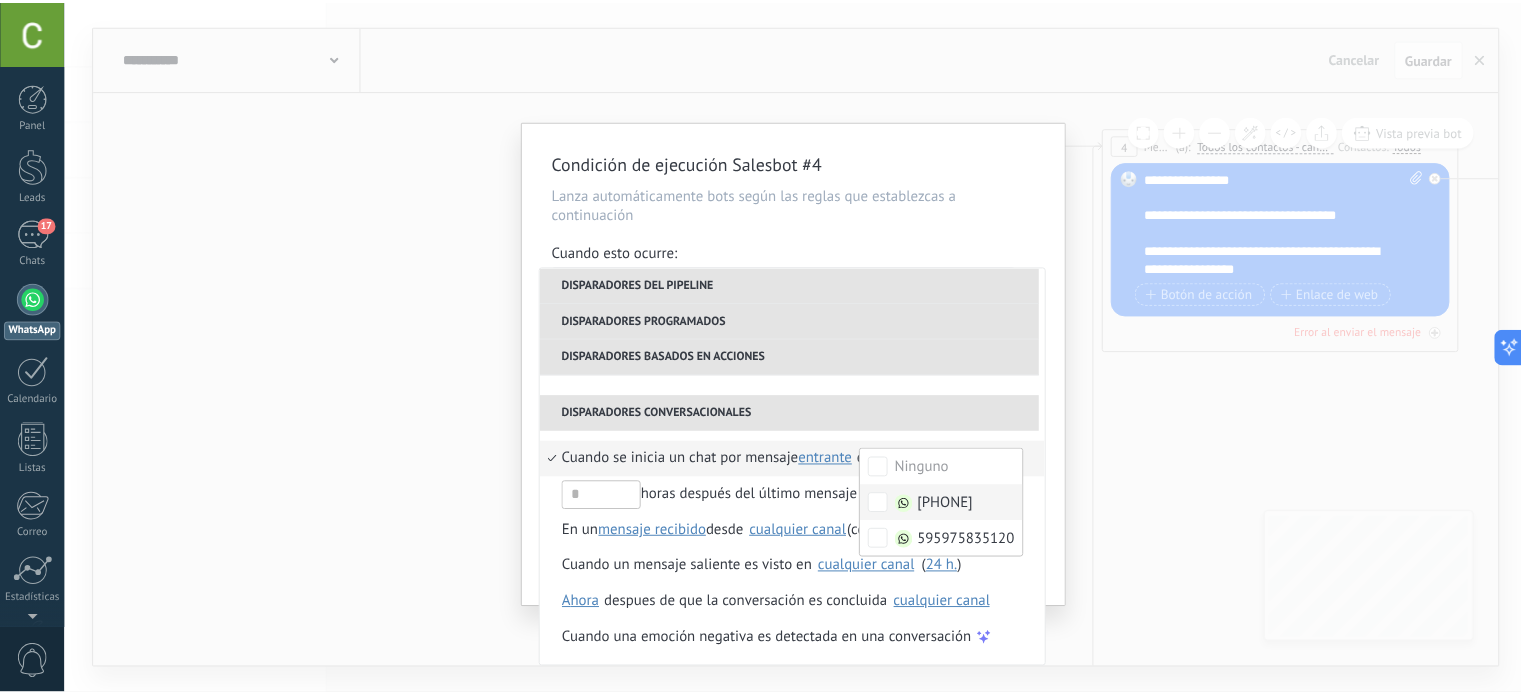 scroll, scrollTop: 0, scrollLeft: 0, axis: both 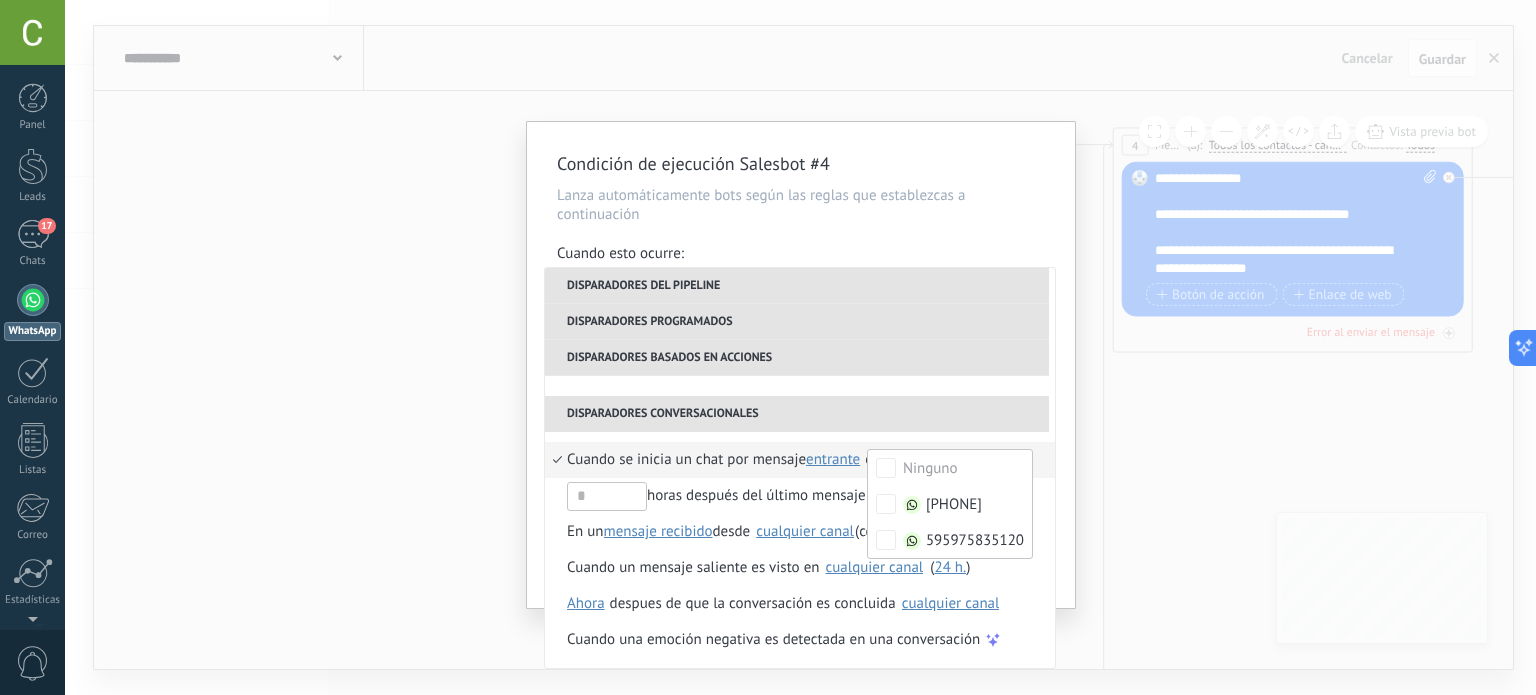 click on "Cuando se inicia un chat por mensaje" at bounding box center (686, 460) 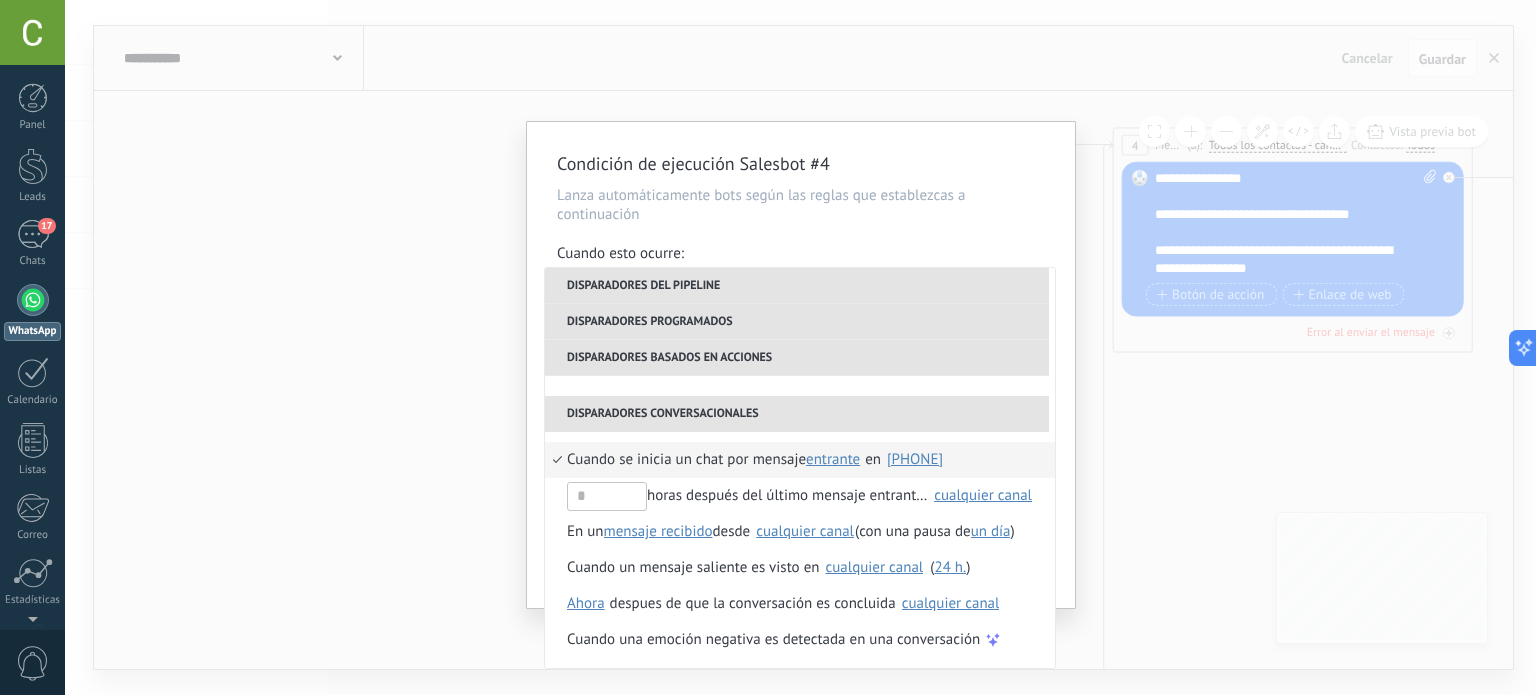 click on "Cuando se inicia un chat por mensaje" at bounding box center [686, 460] 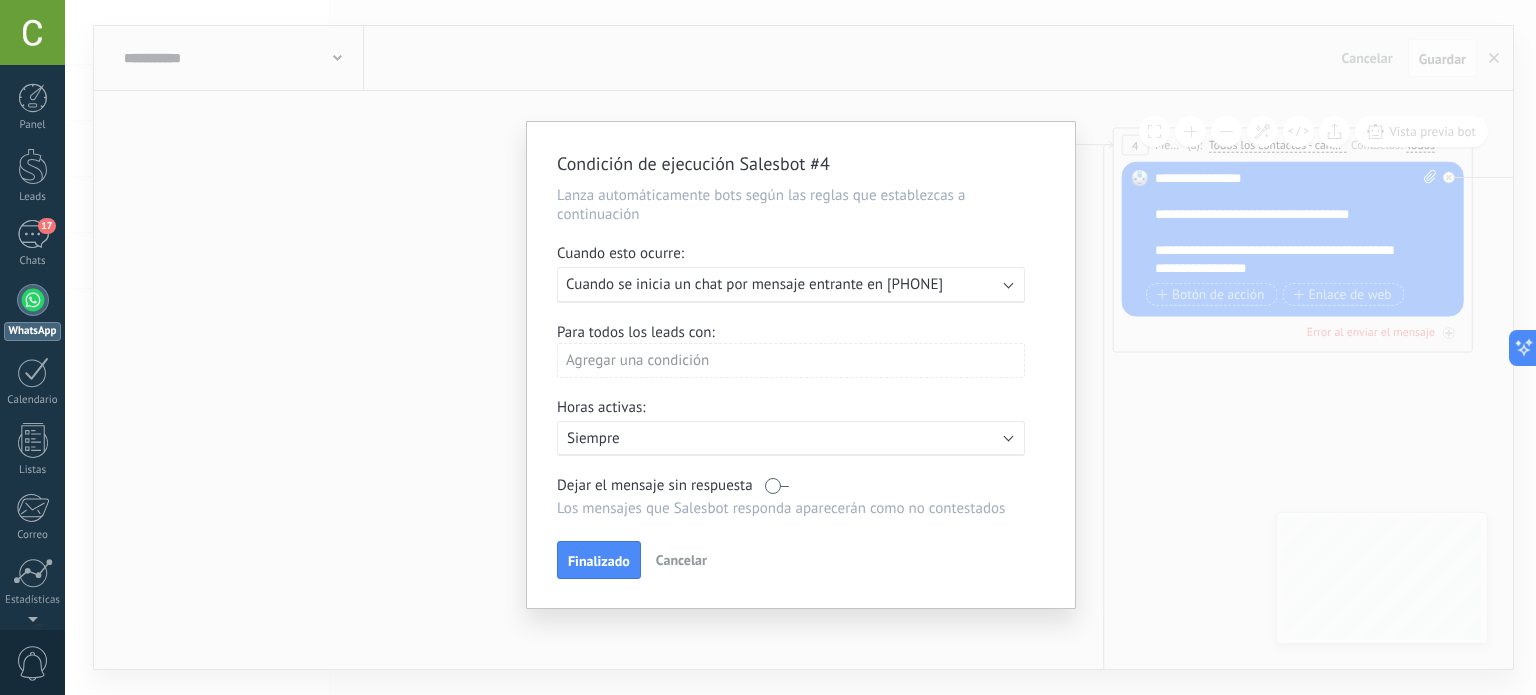 click on "Condición de ejecución Salesbot #4 Lanza automáticamente bots según las reglas que establezcas a continuación Cuando esto ocurre: Ejecutar:
Cuando se inicia un chat por mensaje entrante en [PHONE] Para todos los leads con: Agregar una condición Horas activas: Activo:
Siempre Dejar el mensaje sin respuesta Los mensajes que Salesbot responda aparecerán como no contestados Aplicar a todos los leads en esta etapa Finalizado Cancelar" at bounding box center (801, 365) 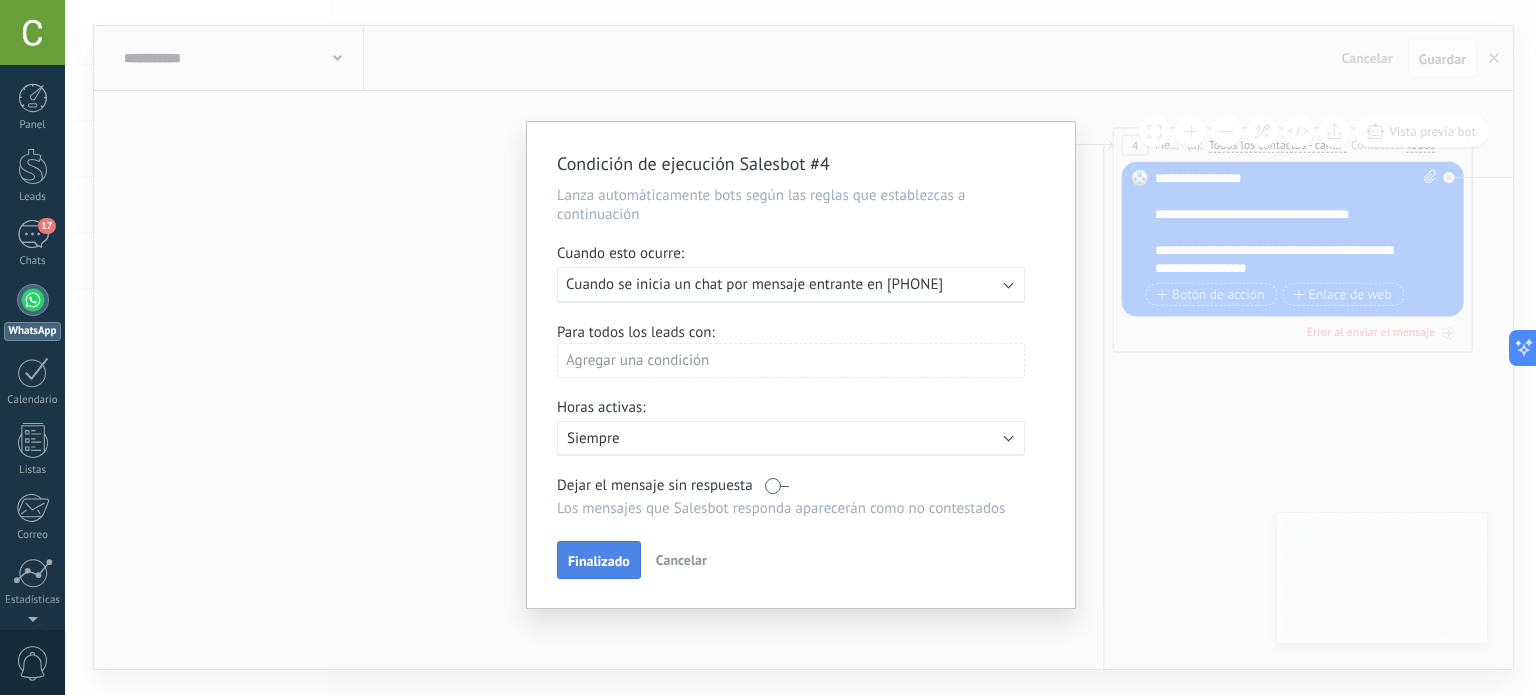 click on "Finalizado" at bounding box center [599, 560] 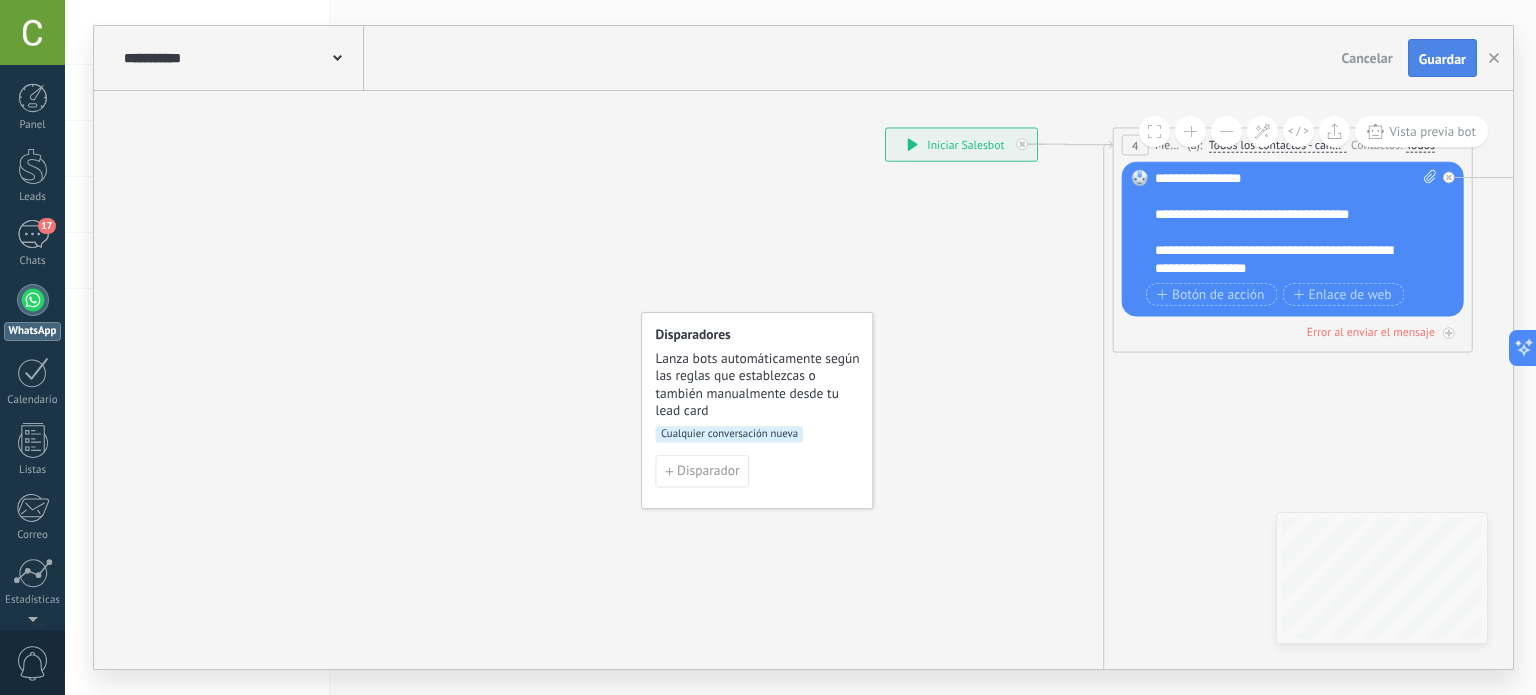 click on "Guardar" at bounding box center [1442, 59] 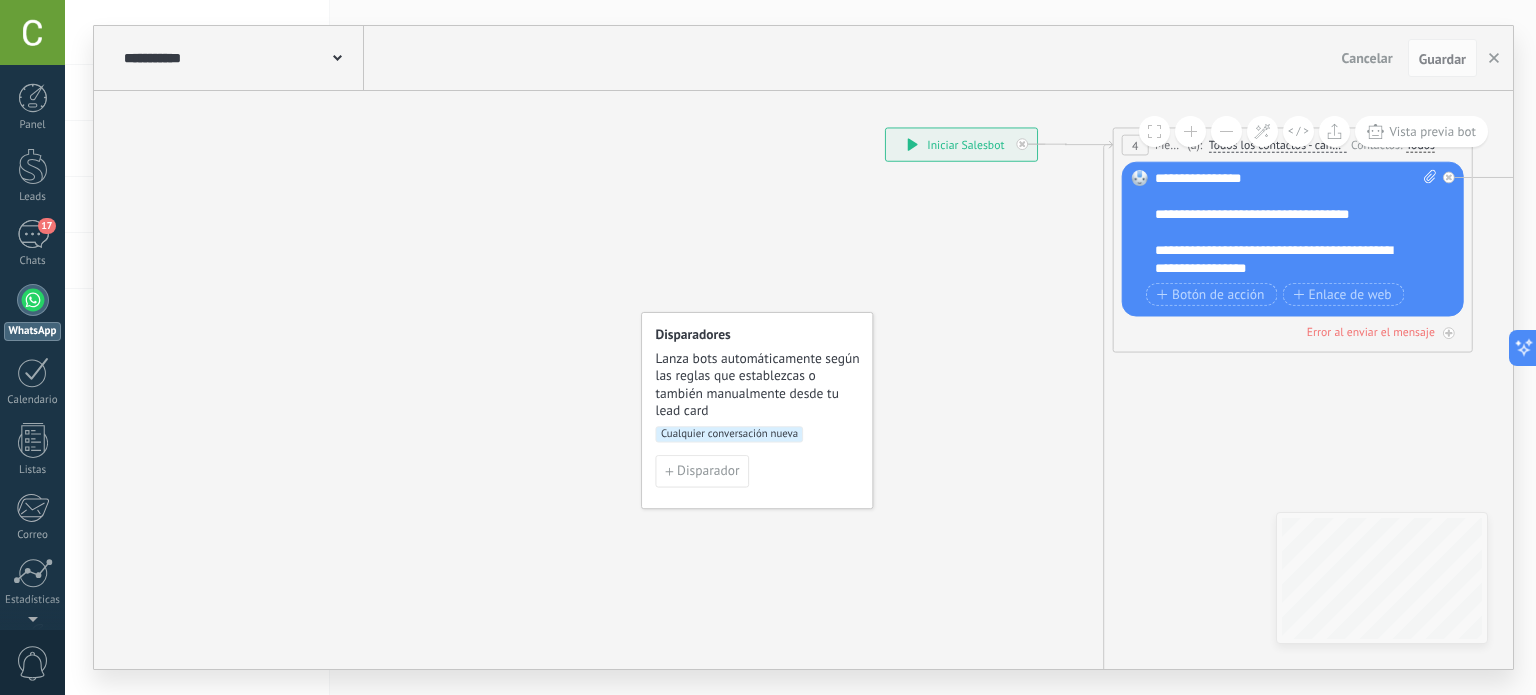 click on "Cualquier conversación nueva" at bounding box center (729, 435) 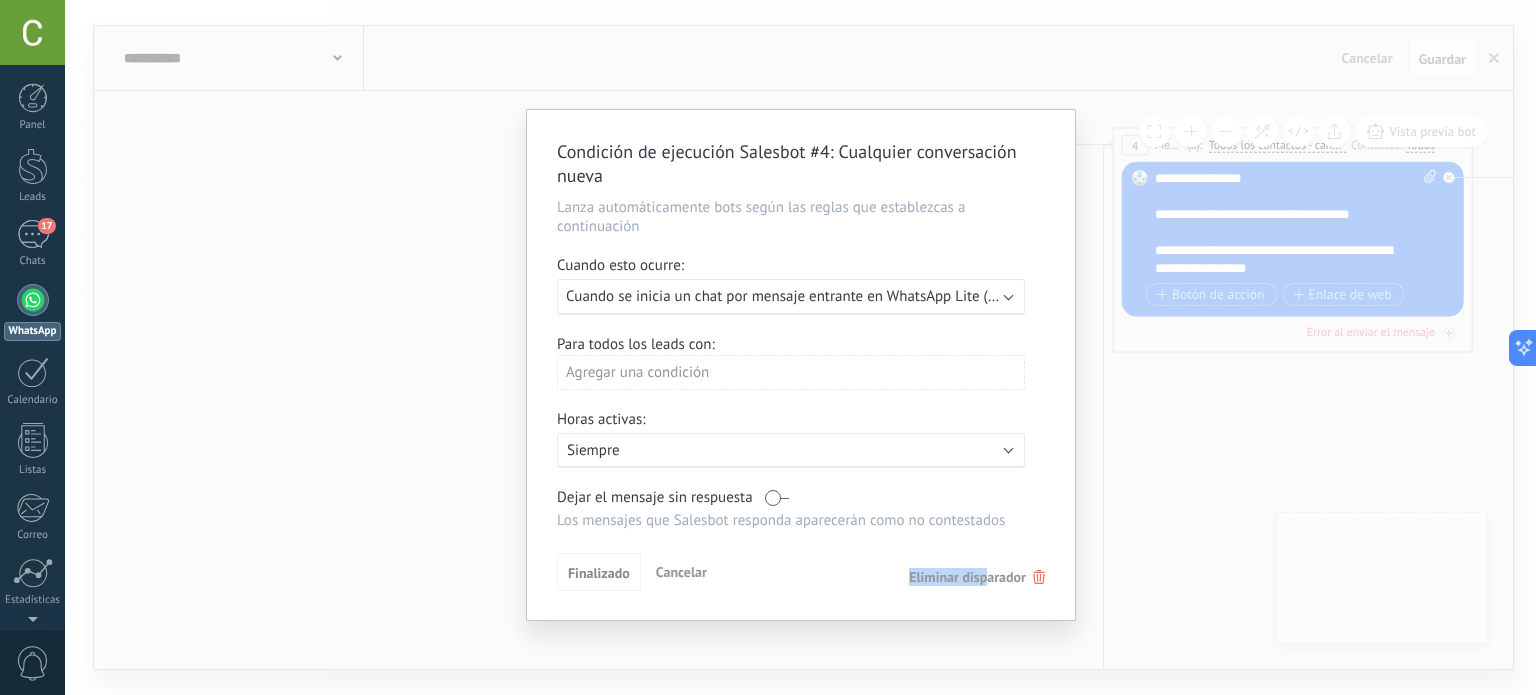 click on "Finalizado Cancelar Eliminar disparador" at bounding box center [801, 571] 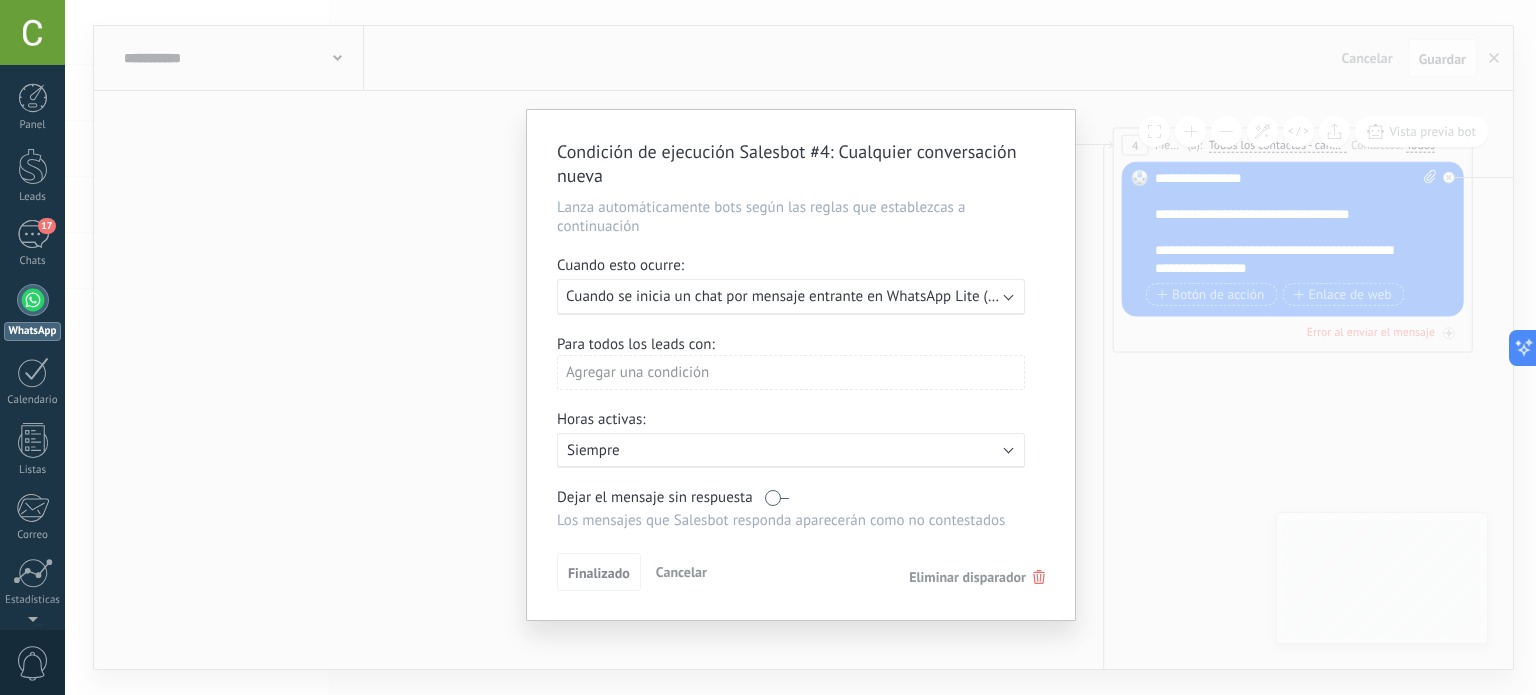click on "Eliminar disparador" at bounding box center [967, 577] 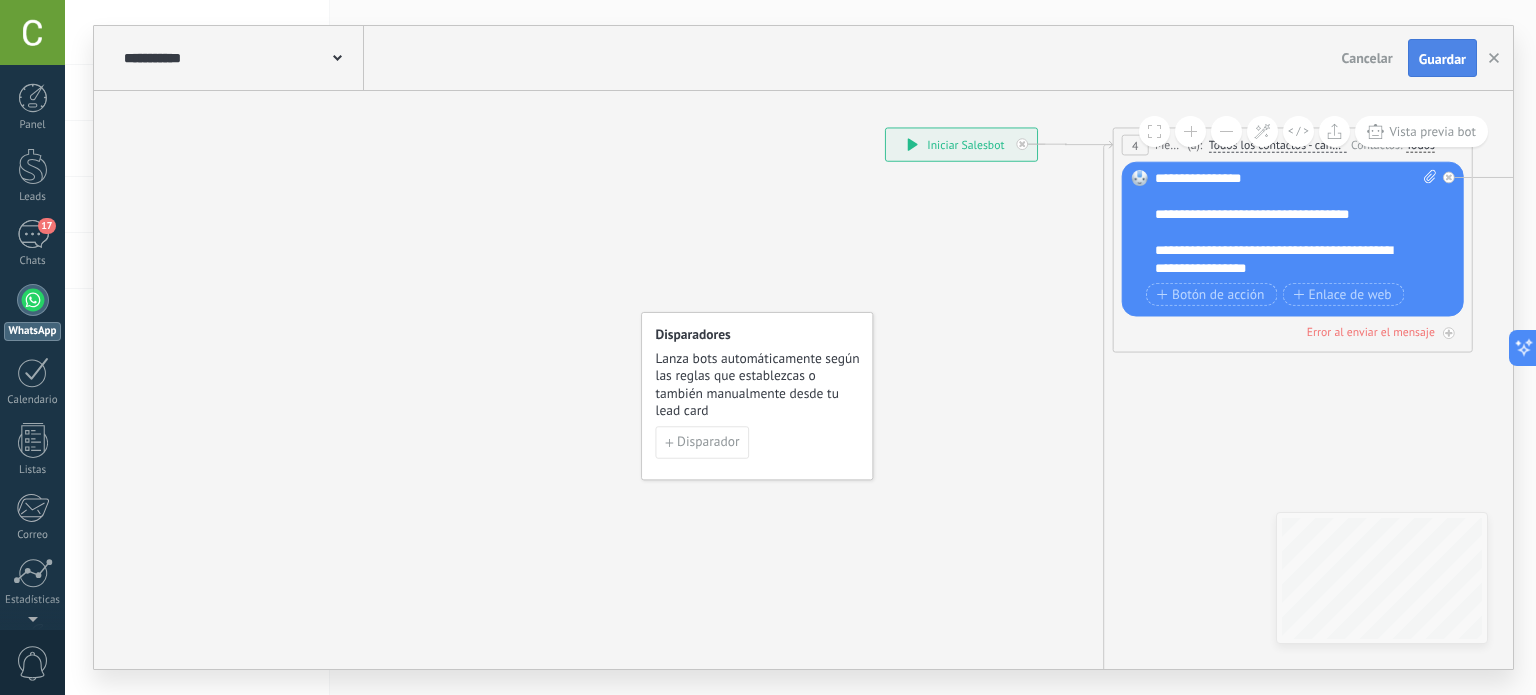 click on "Guardar" at bounding box center [1442, 59] 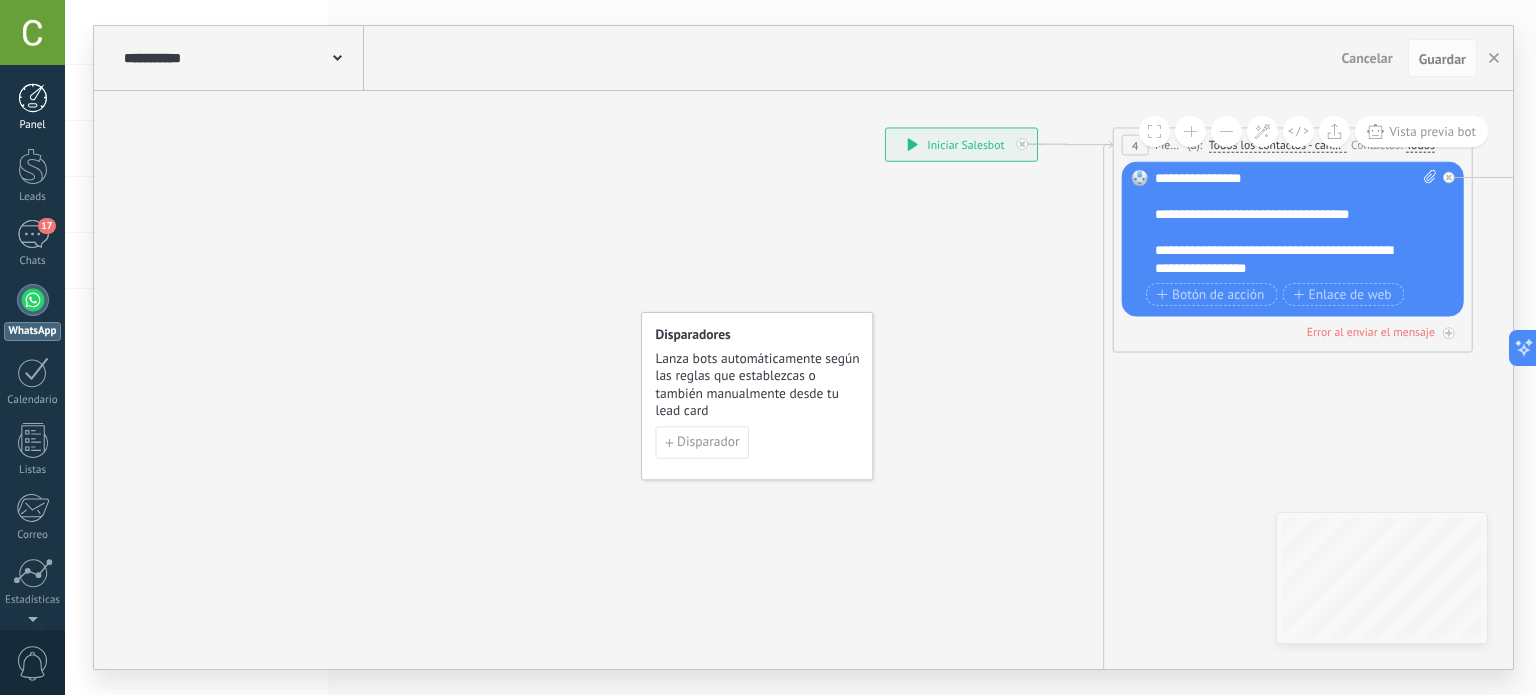 click on "Panel" at bounding box center [33, 125] 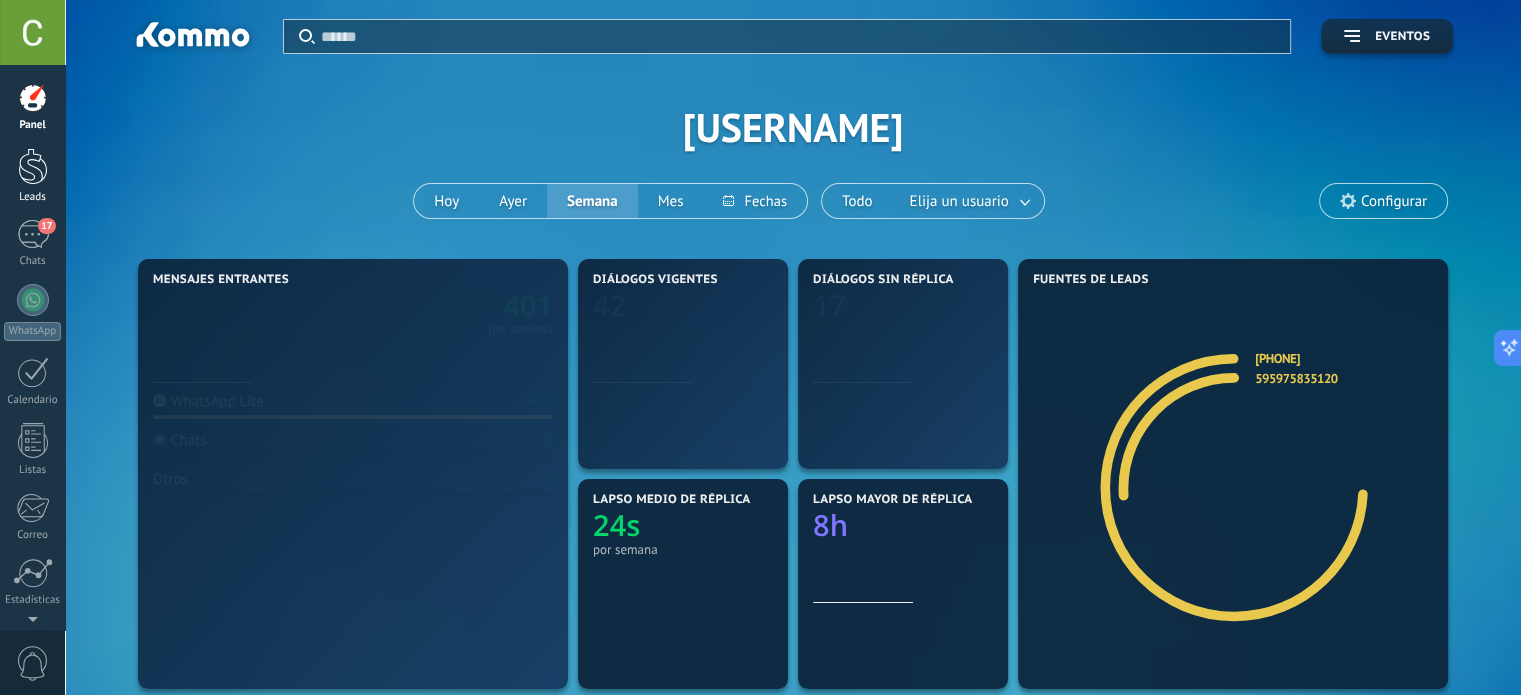 click at bounding box center [33, 166] 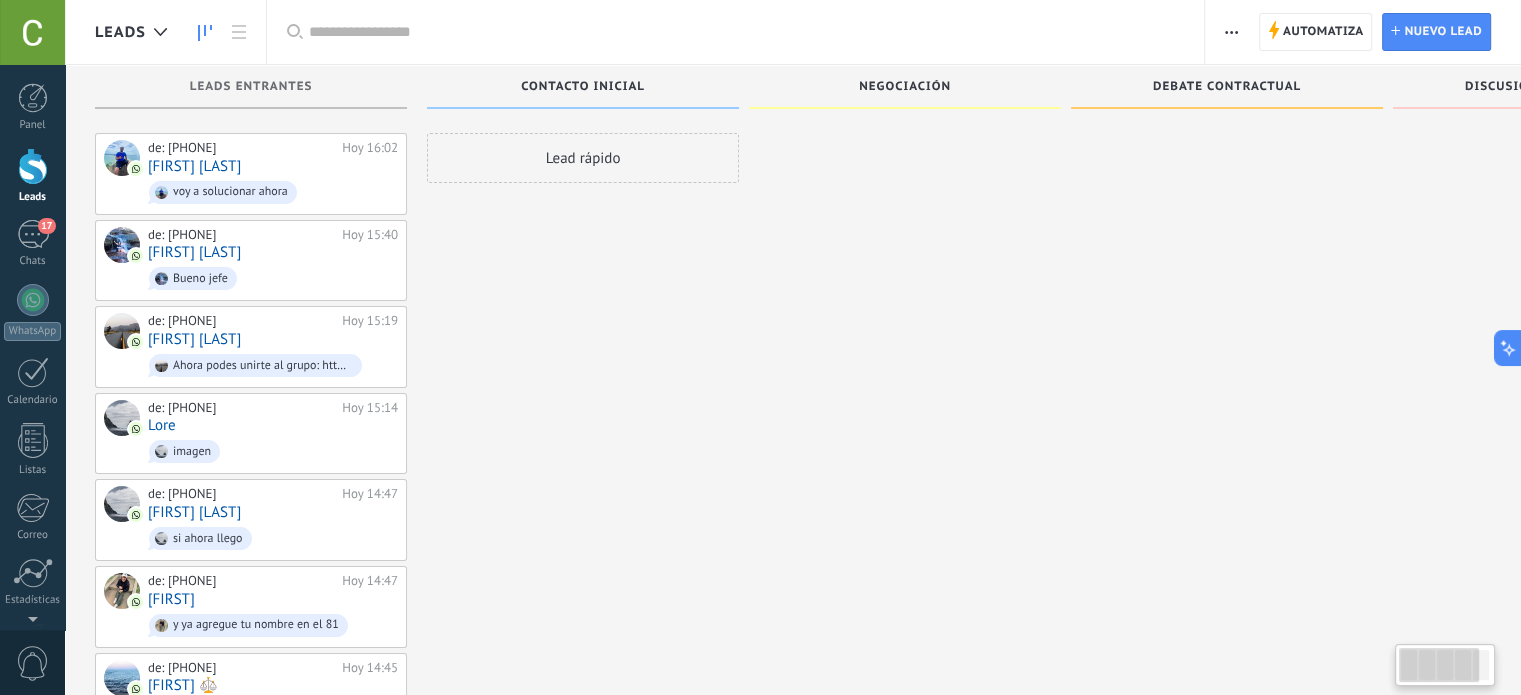 click on "Leads" at bounding box center (32, 176) 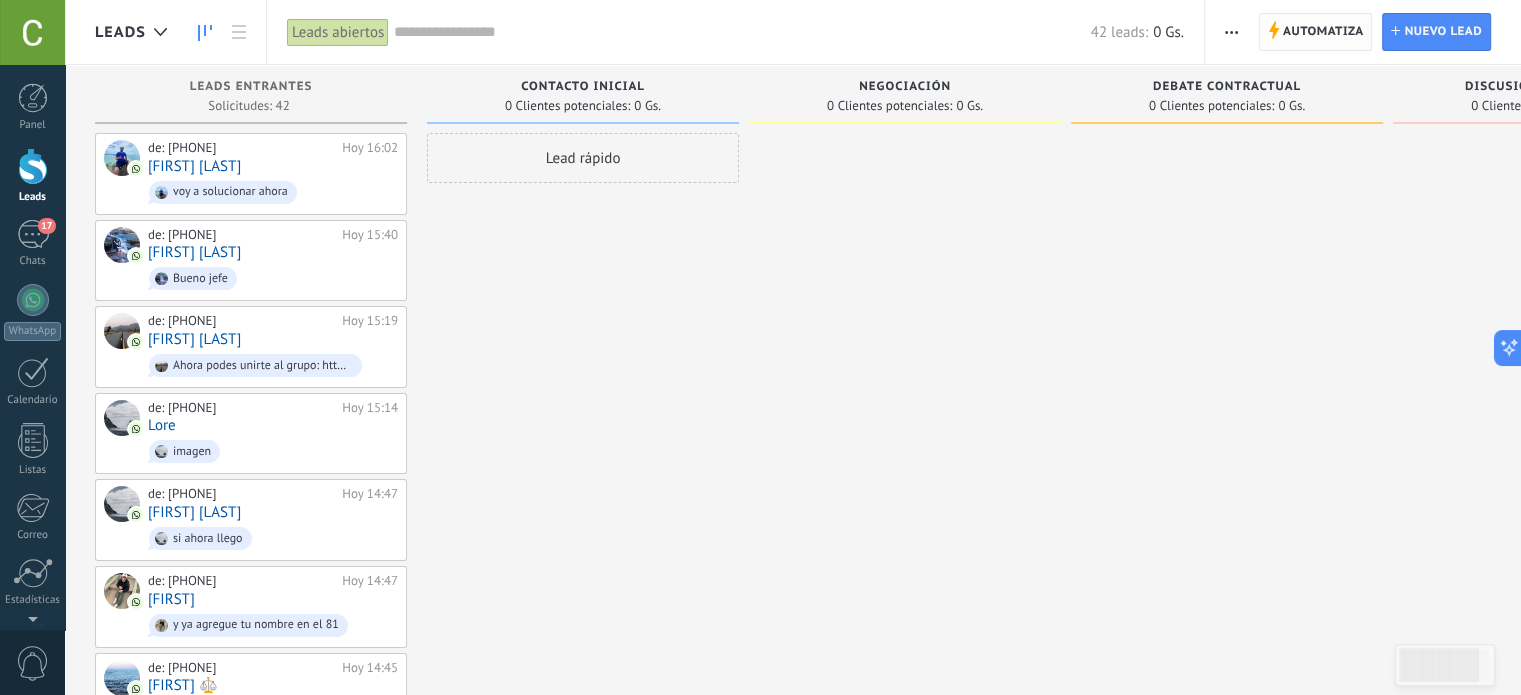 click on "Automatiza" at bounding box center [1323, 32] 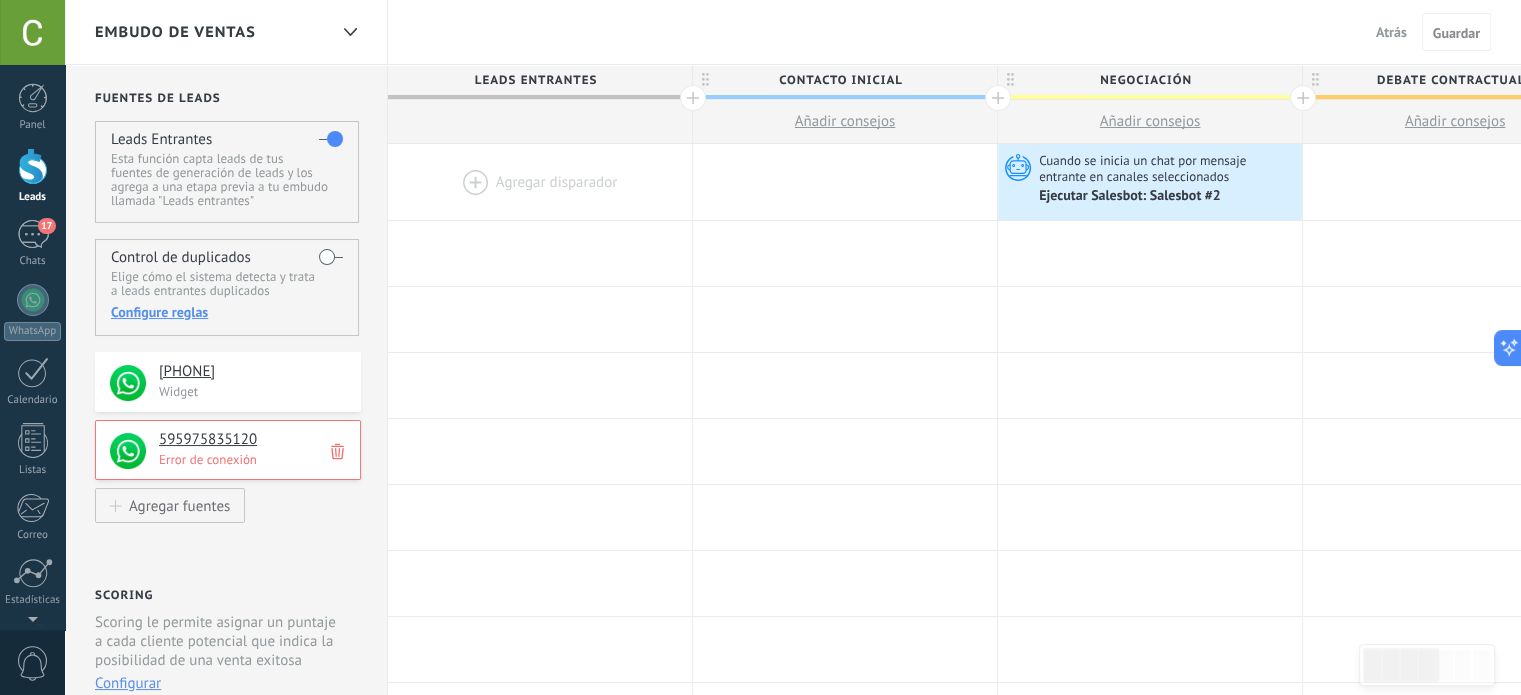 click at bounding box center [540, 182] 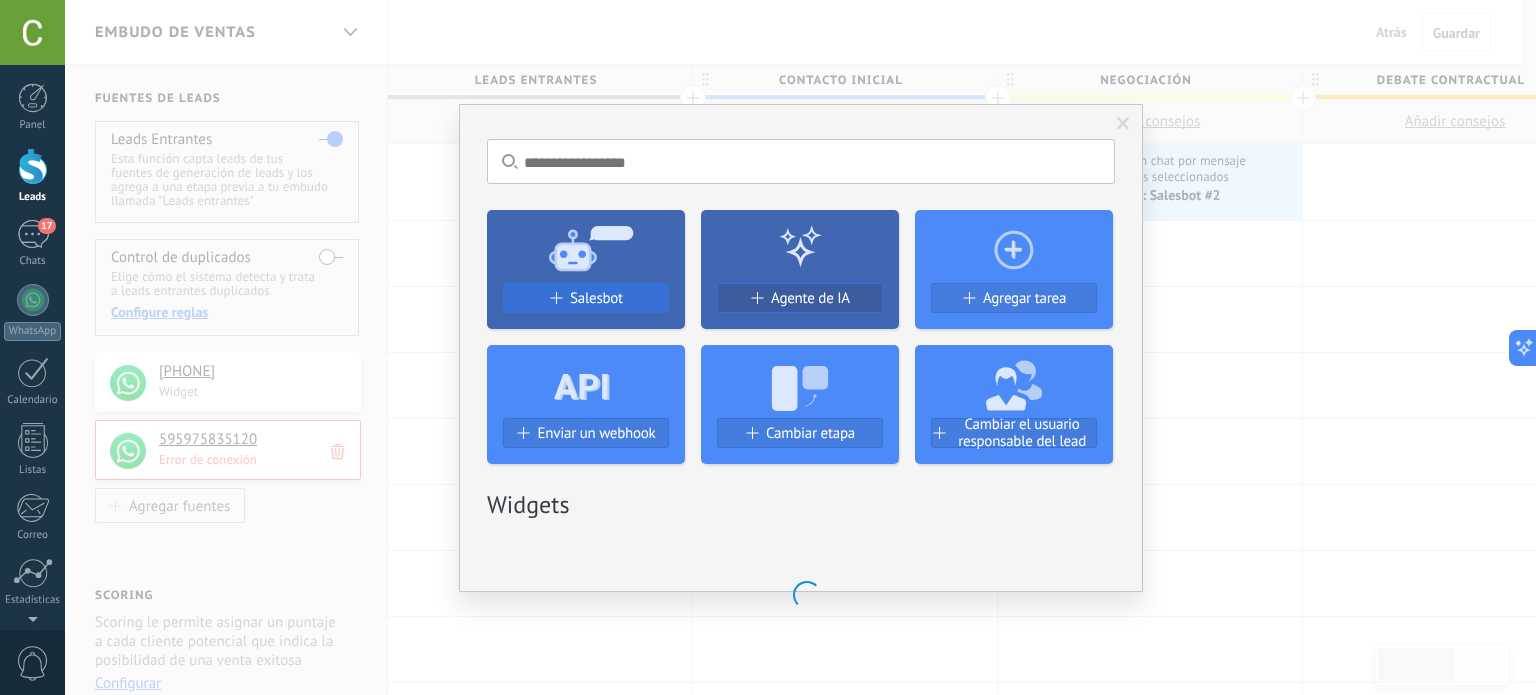click on "Salesbot" at bounding box center [596, 298] 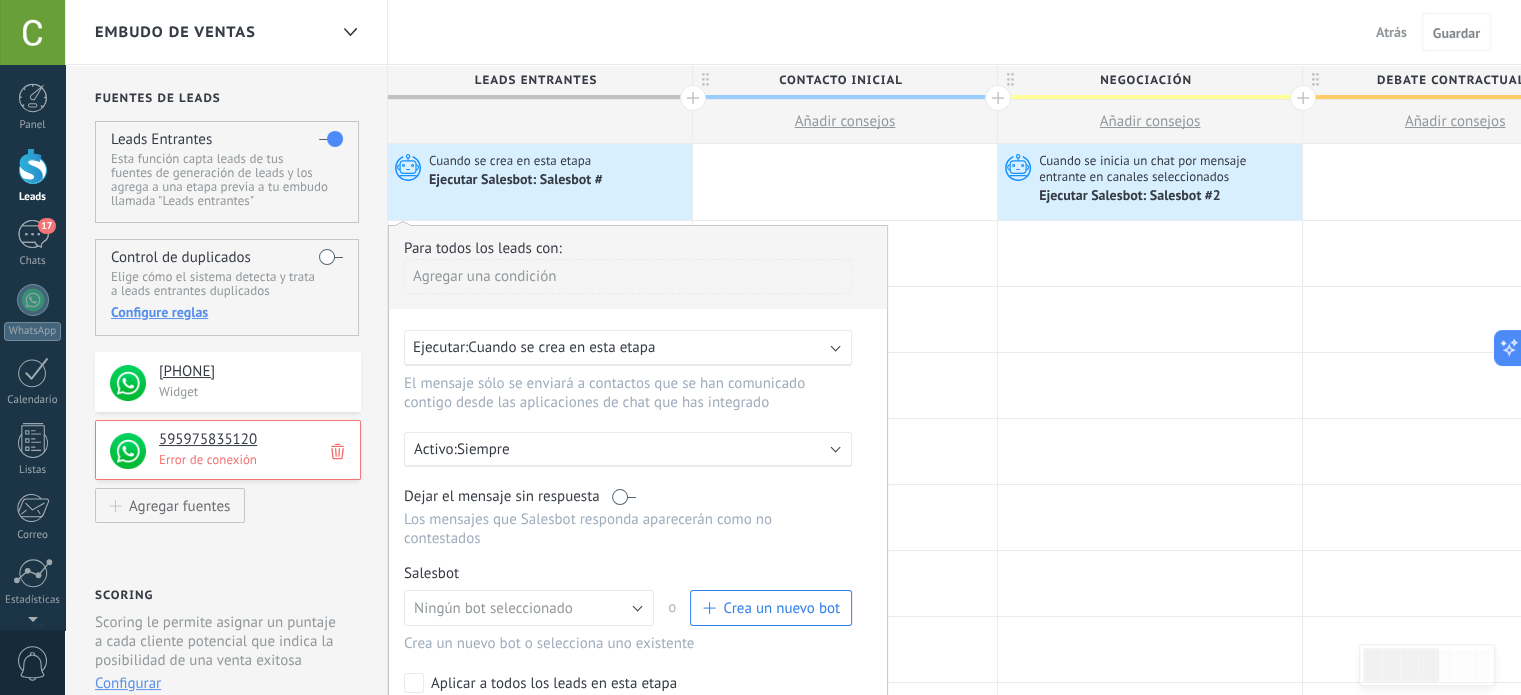 click on "Cuando se crea en esta etapa" at bounding box center [561, 347] 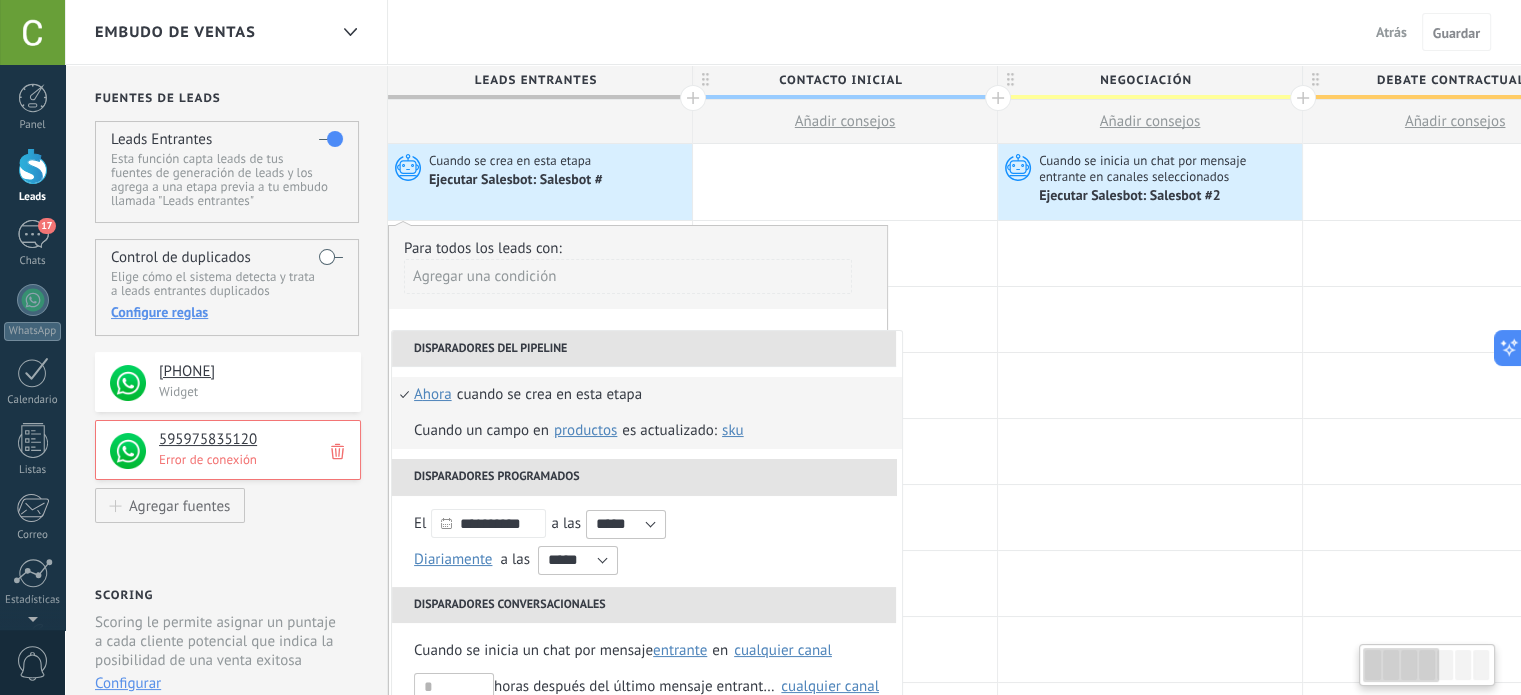 scroll, scrollTop: 164, scrollLeft: 0, axis: vertical 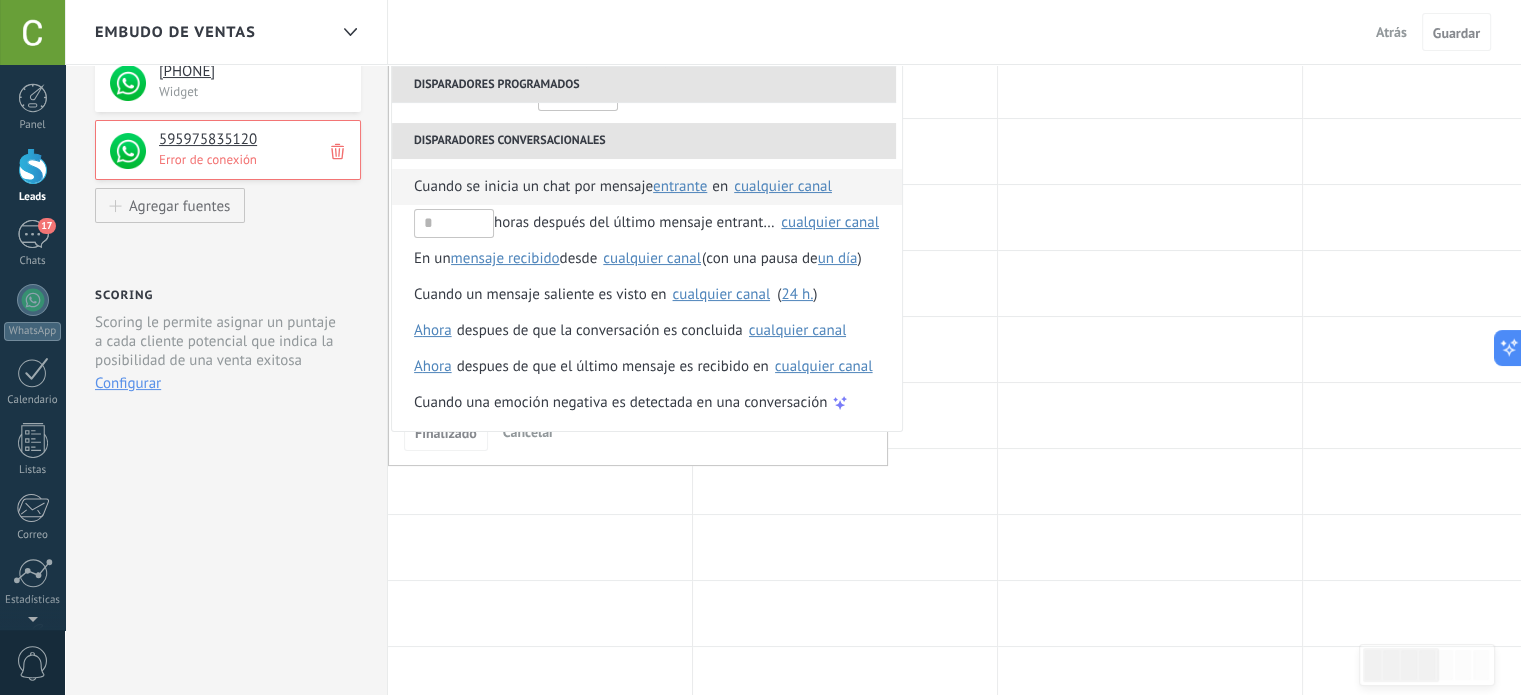 click on "cualquier canal" at bounding box center (783, 186) 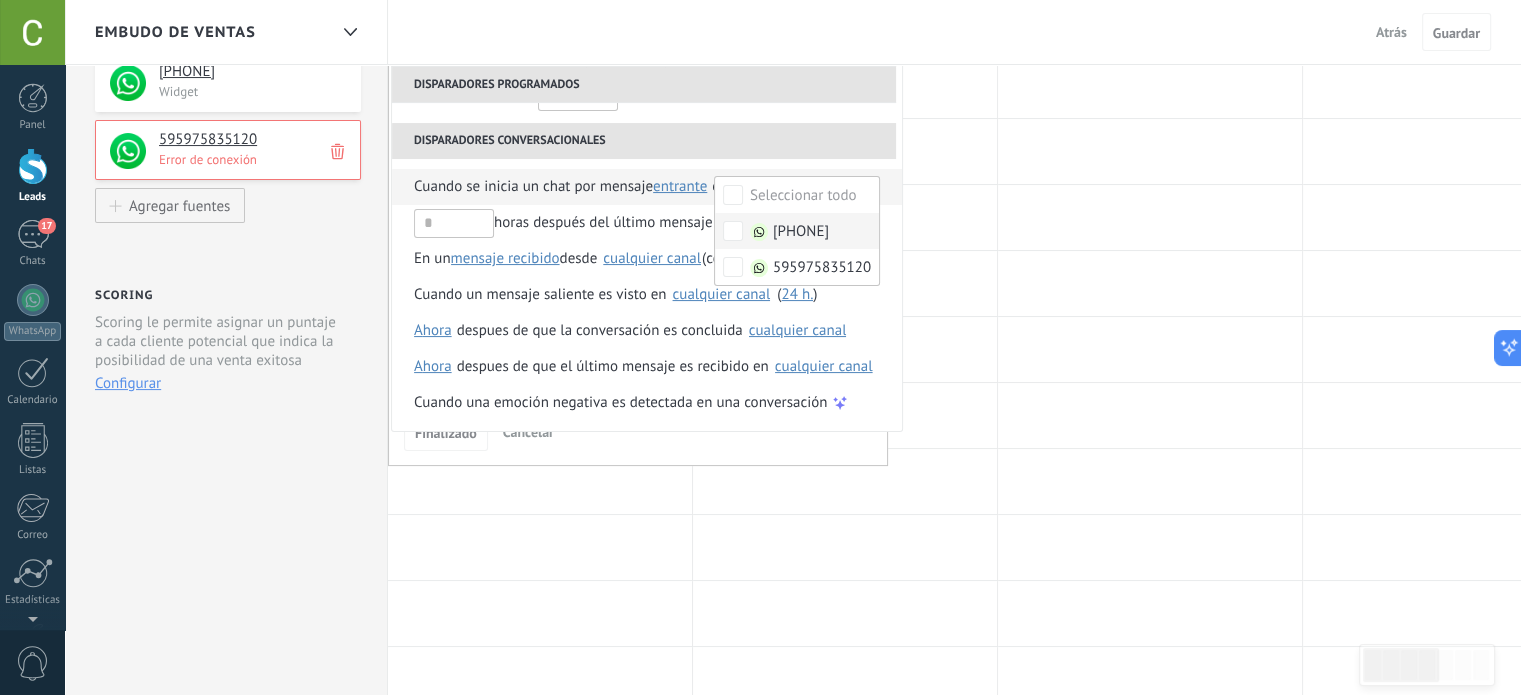 click on "[PHONE]" at bounding box center [801, 232] 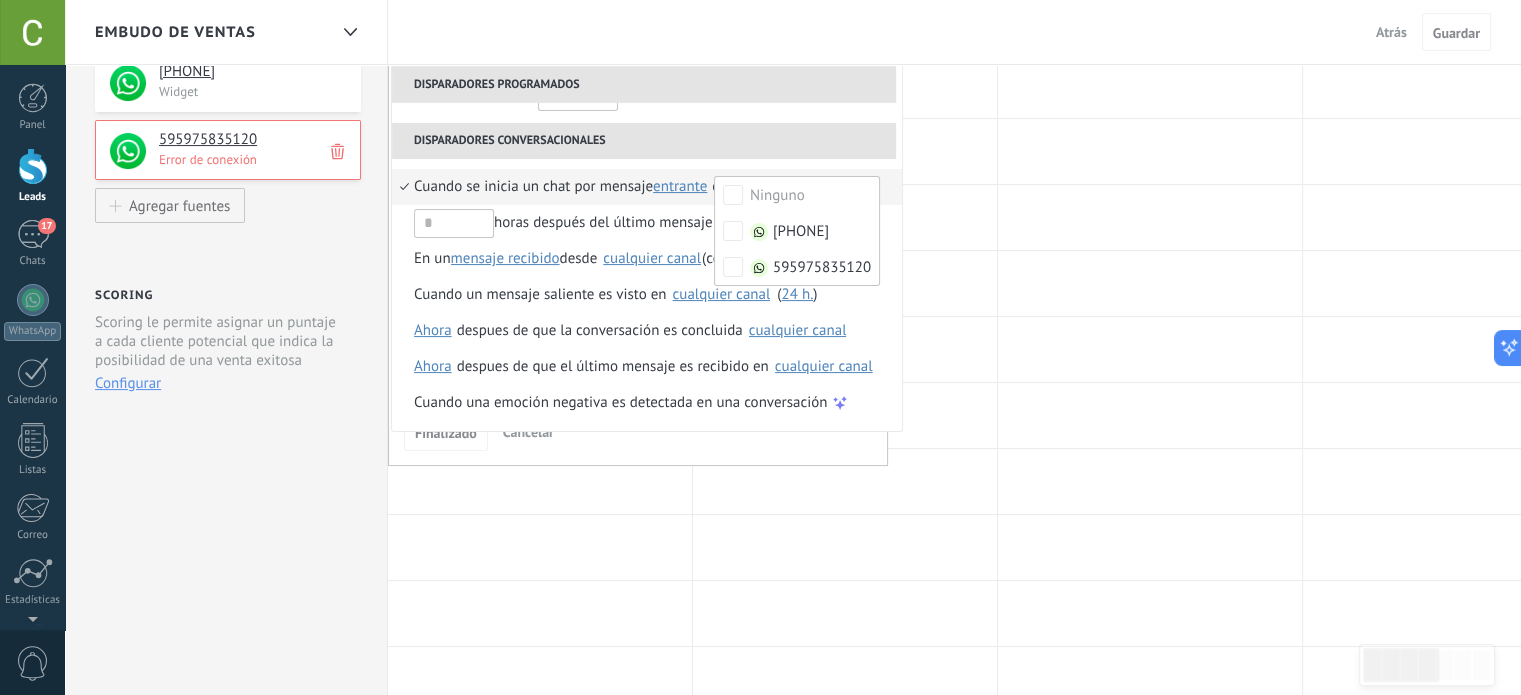 click on "Cuando se inicia un chat por mensaje" at bounding box center (533, 187) 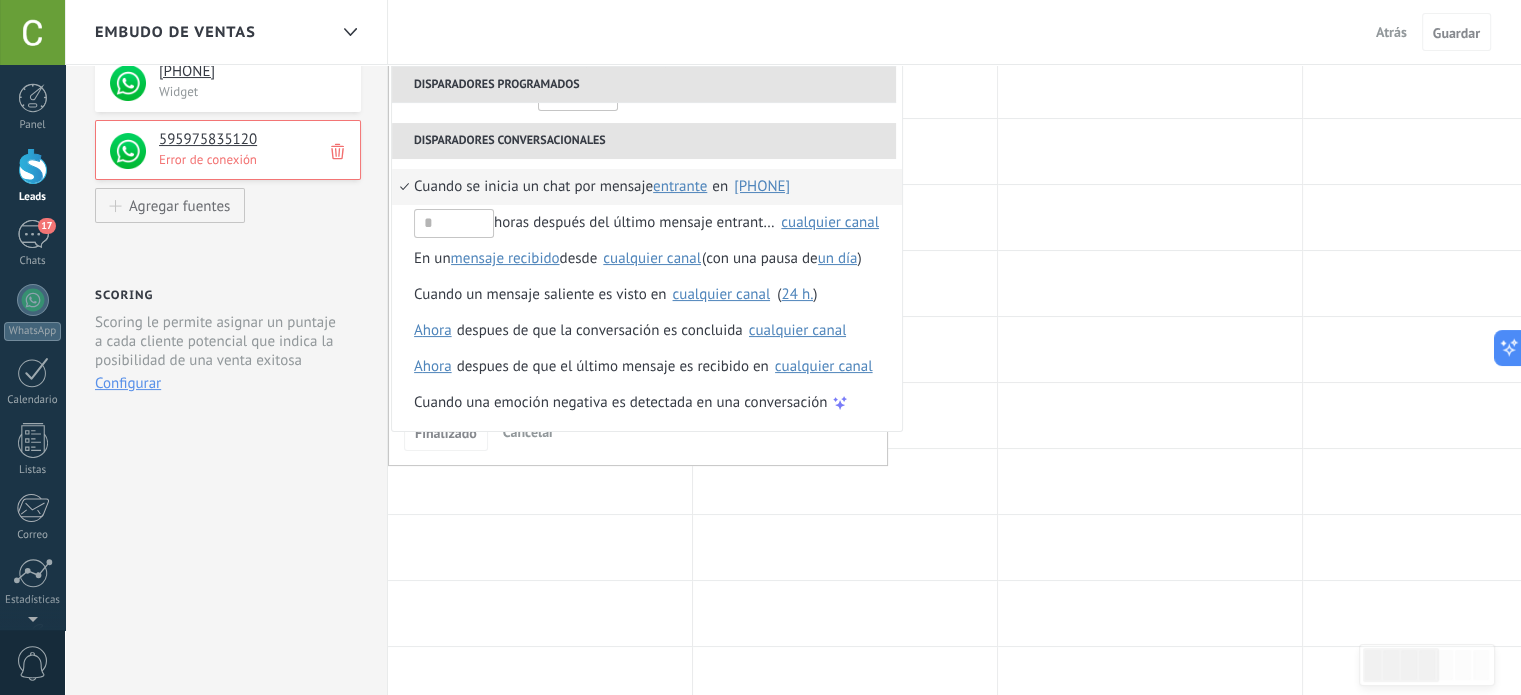 click on "Cuando se inicia un chat por mensaje" at bounding box center (533, 187) 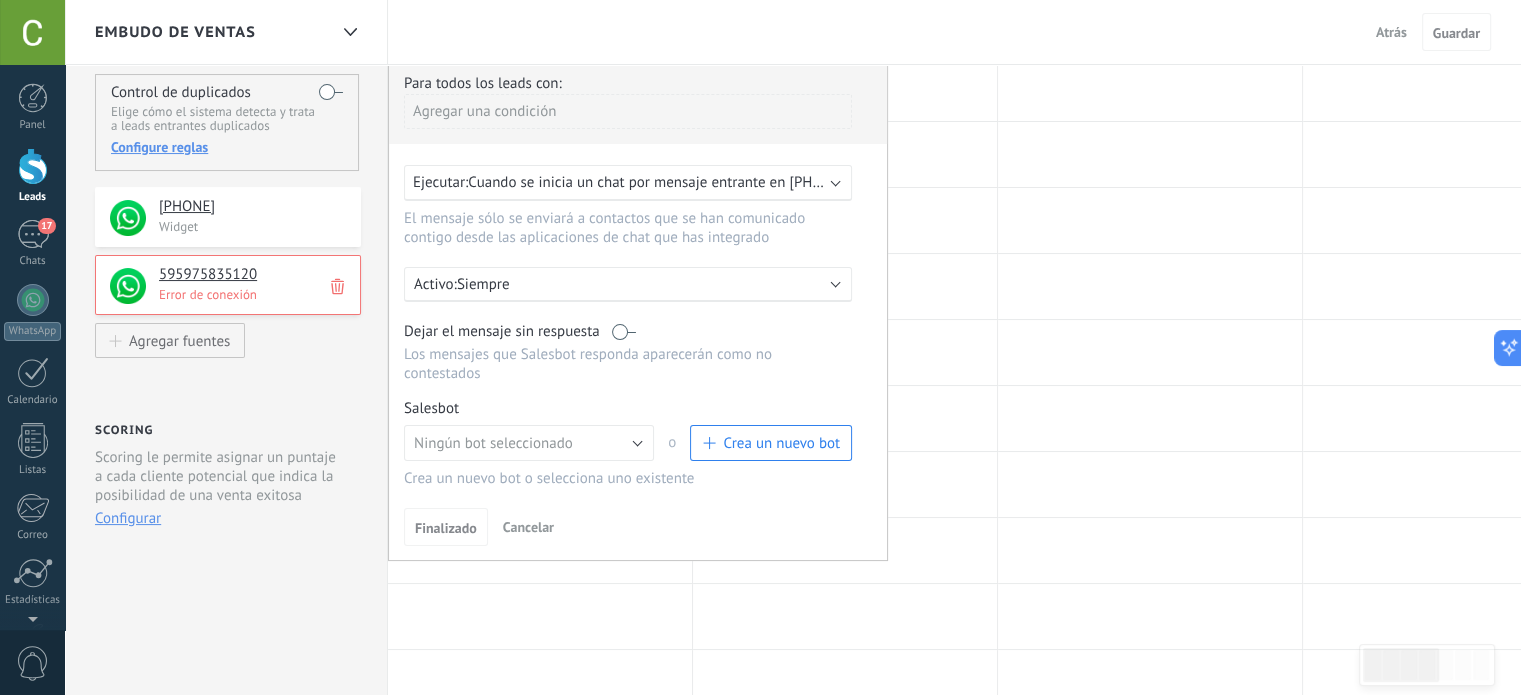 scroll, scrollTop: 200, scrollLeft: 0, axis: vertical 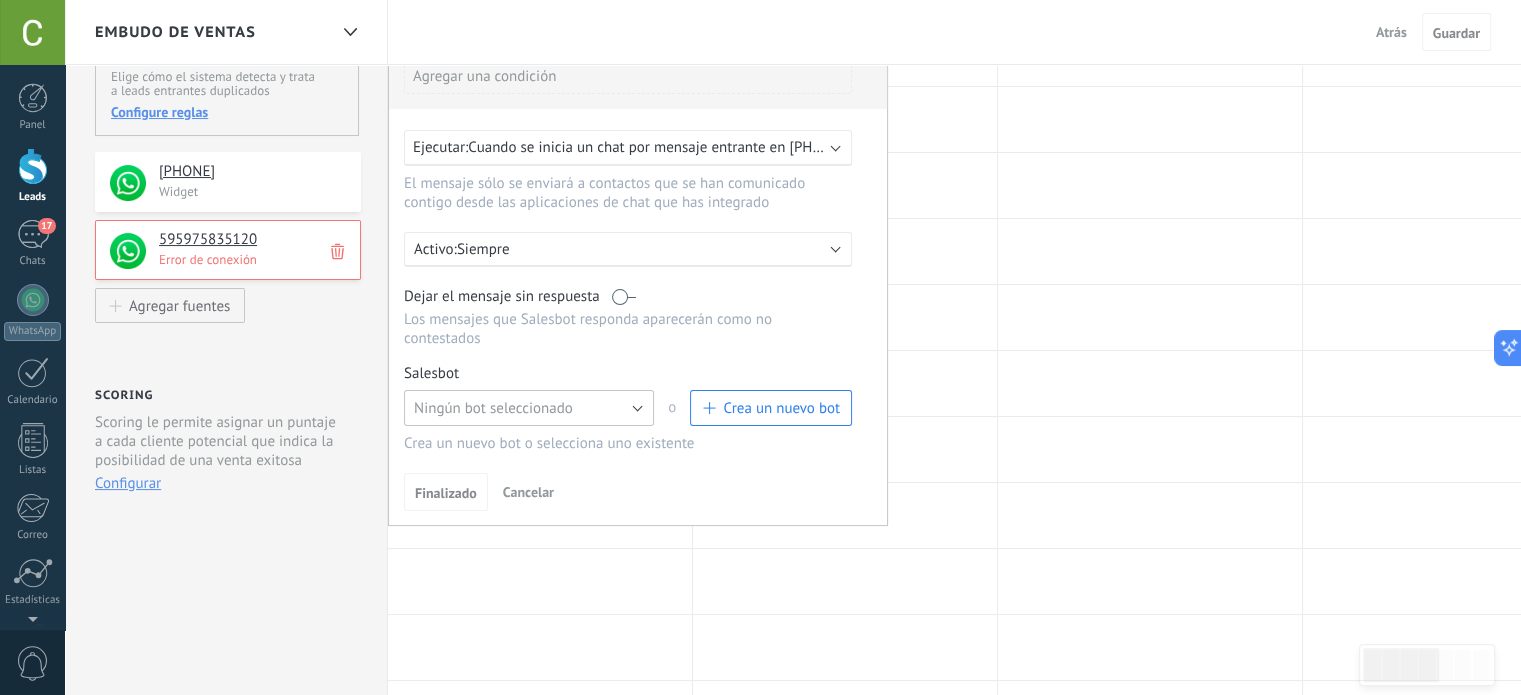 click on "Ningún bot seleccionado" at bounding box center (493, 408) 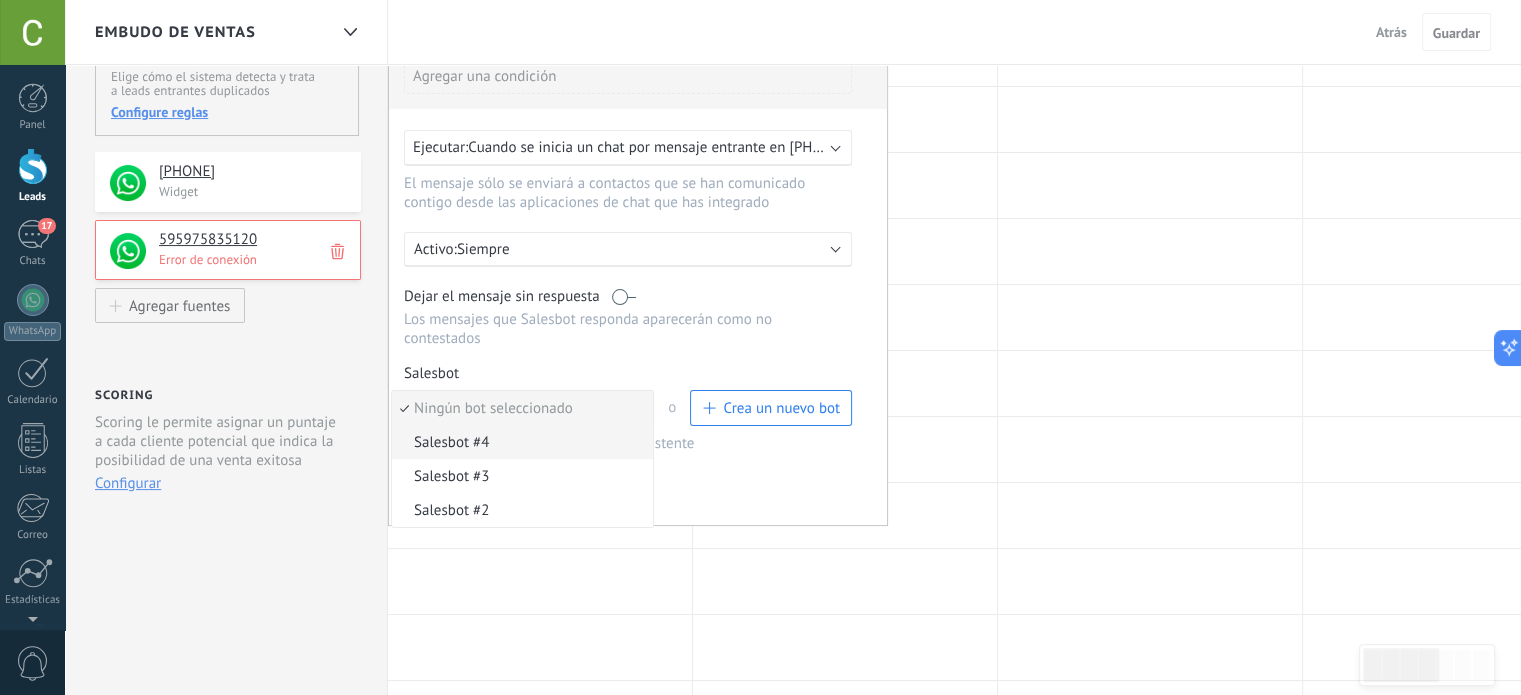 click on "Salesbot #4" at bounding box center (519, 442) 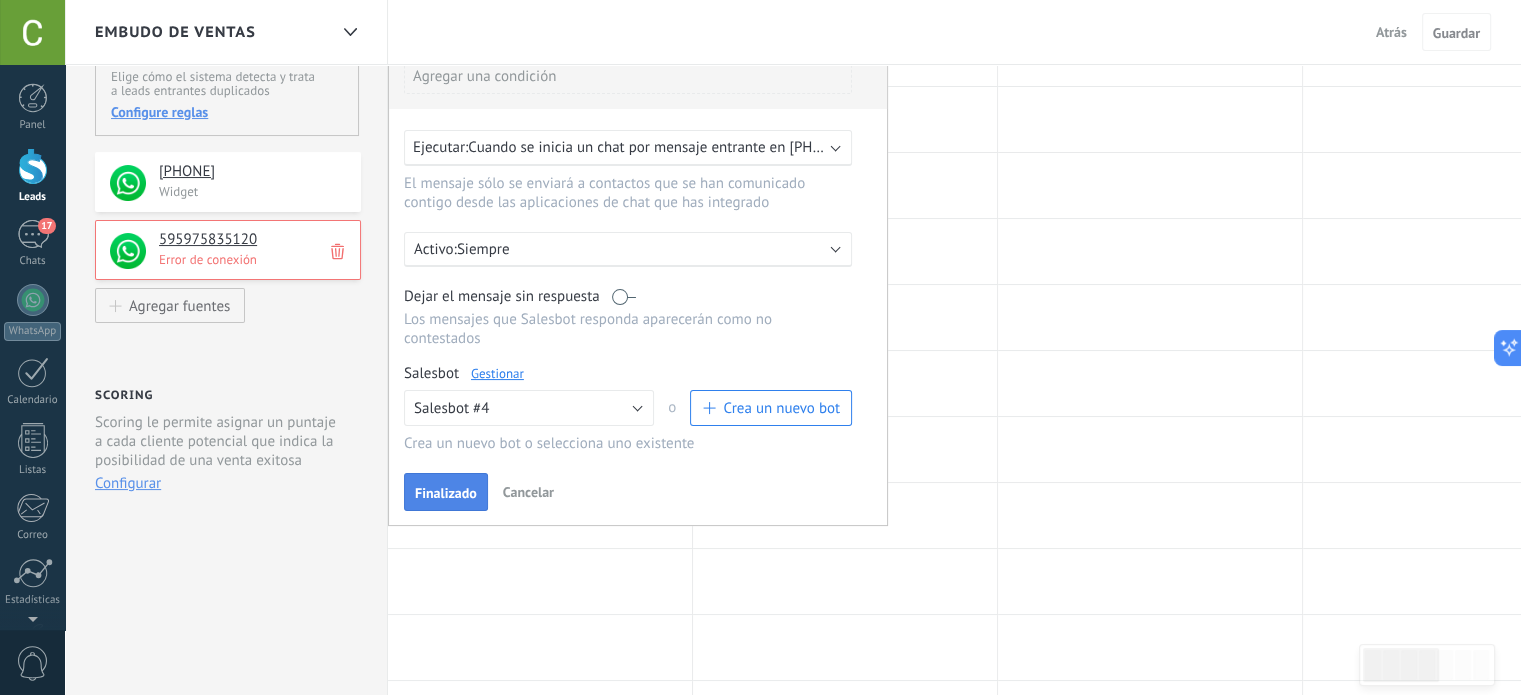 click on "Finalizado" at bounding box center (446, 493) 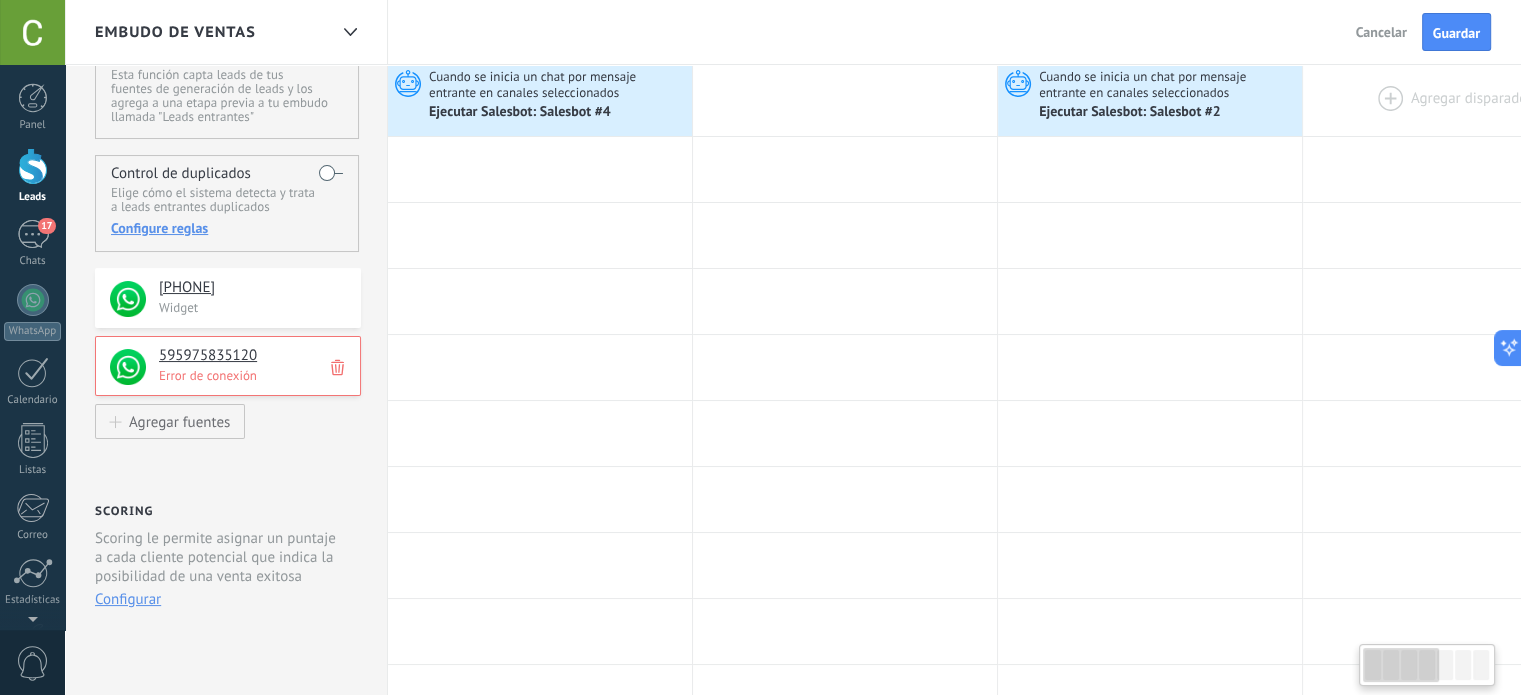 scroll, scrollTop: 0, scrollLeft: 0, axis: both 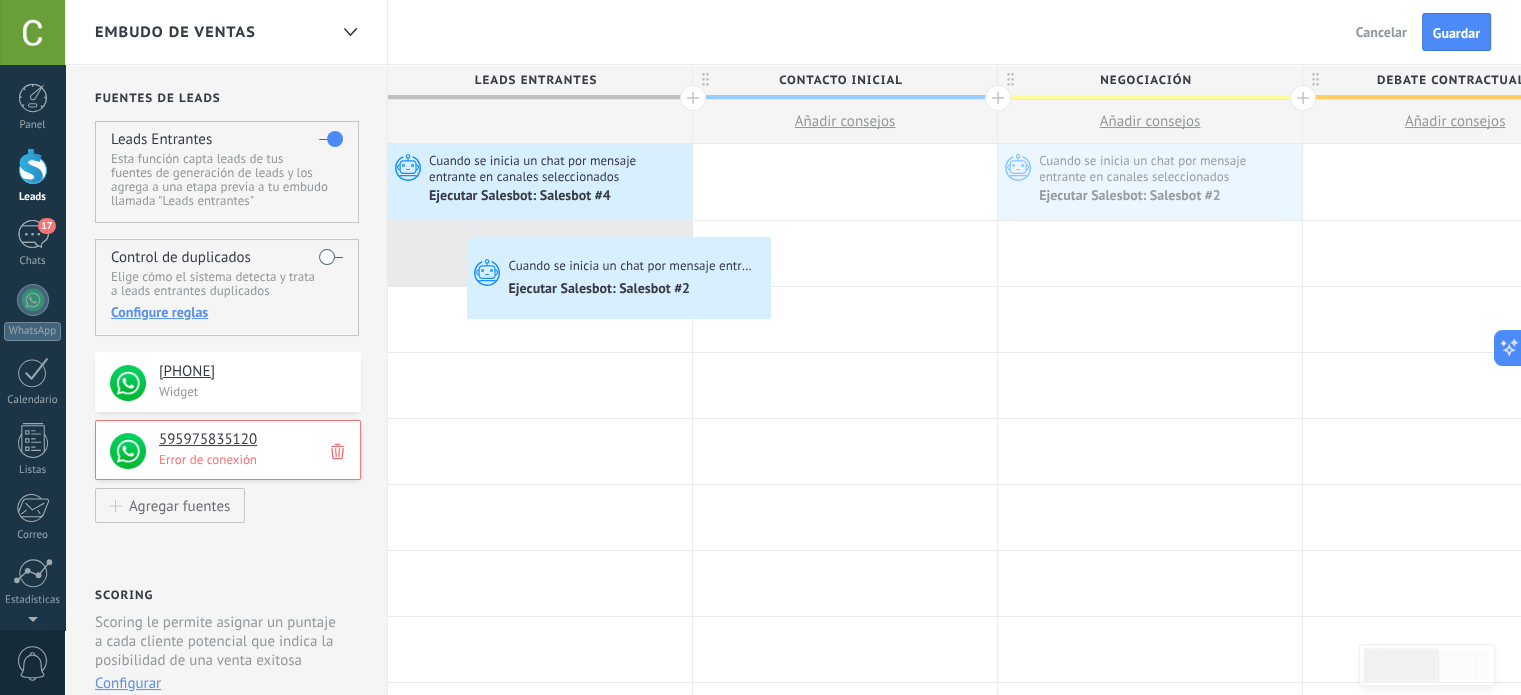 drag, startPoint x: 1077, startPoint y: 171, endPoint x: 472, endPoint y: 242, distance: 609.15186 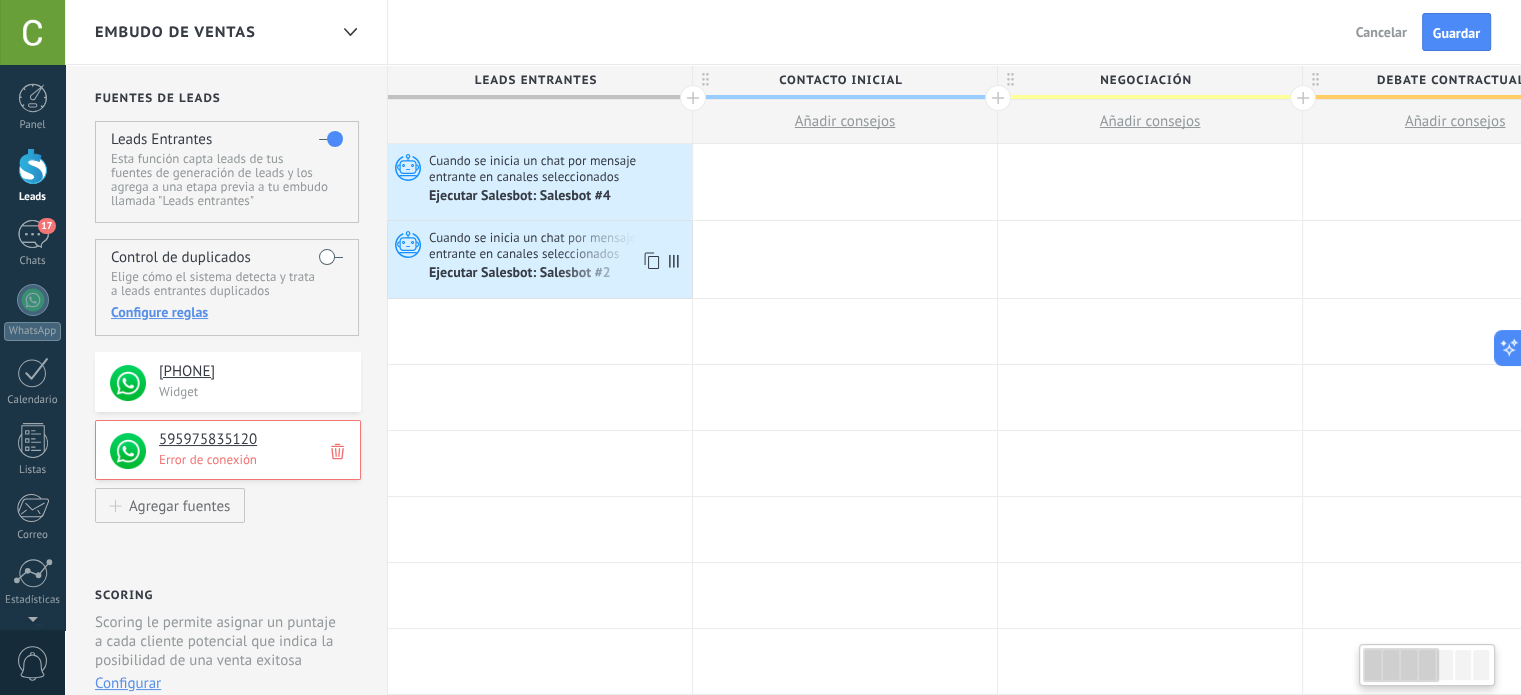 click on "Cuando se inicia un chat por mensaje entrante en canales seleccionados" at bounding box center (558, 245) 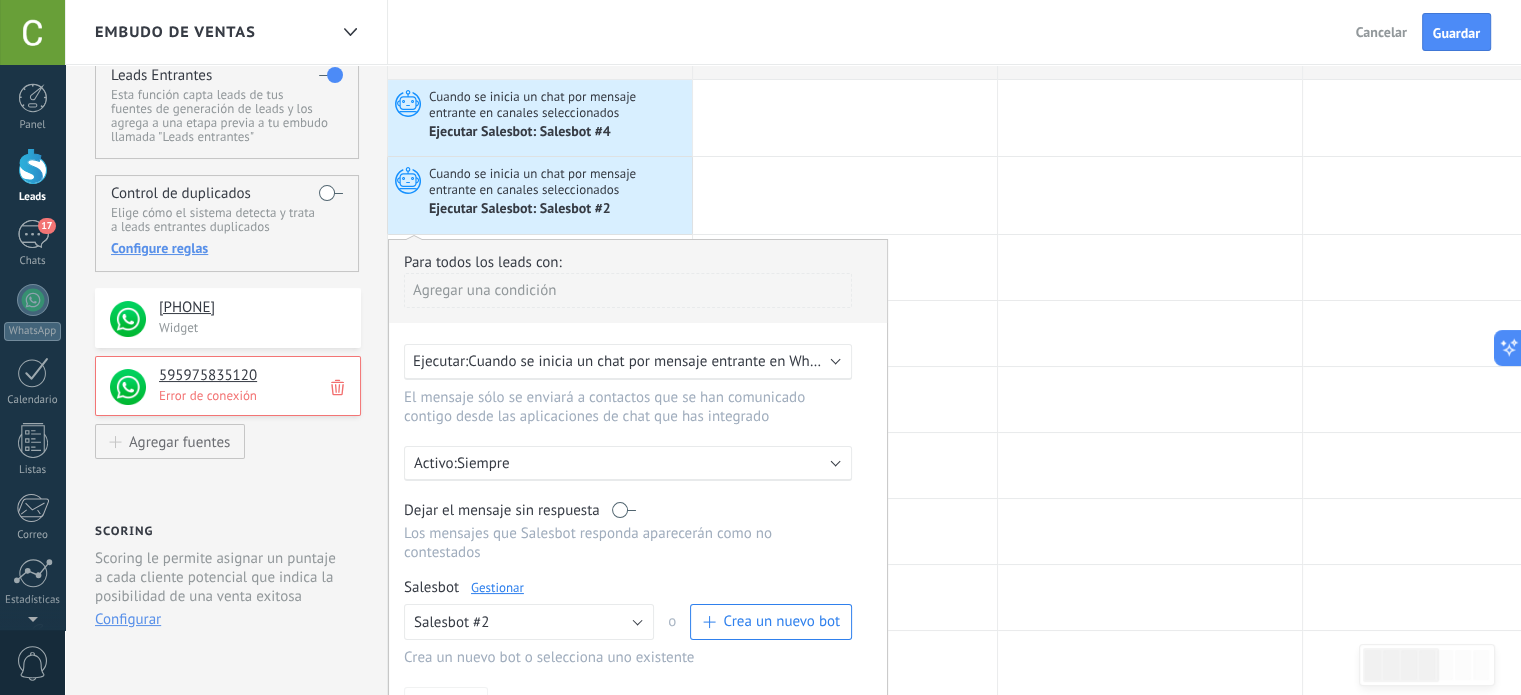 scroll, scrollTop: 100, scrollLeft: 0, axis: vertical 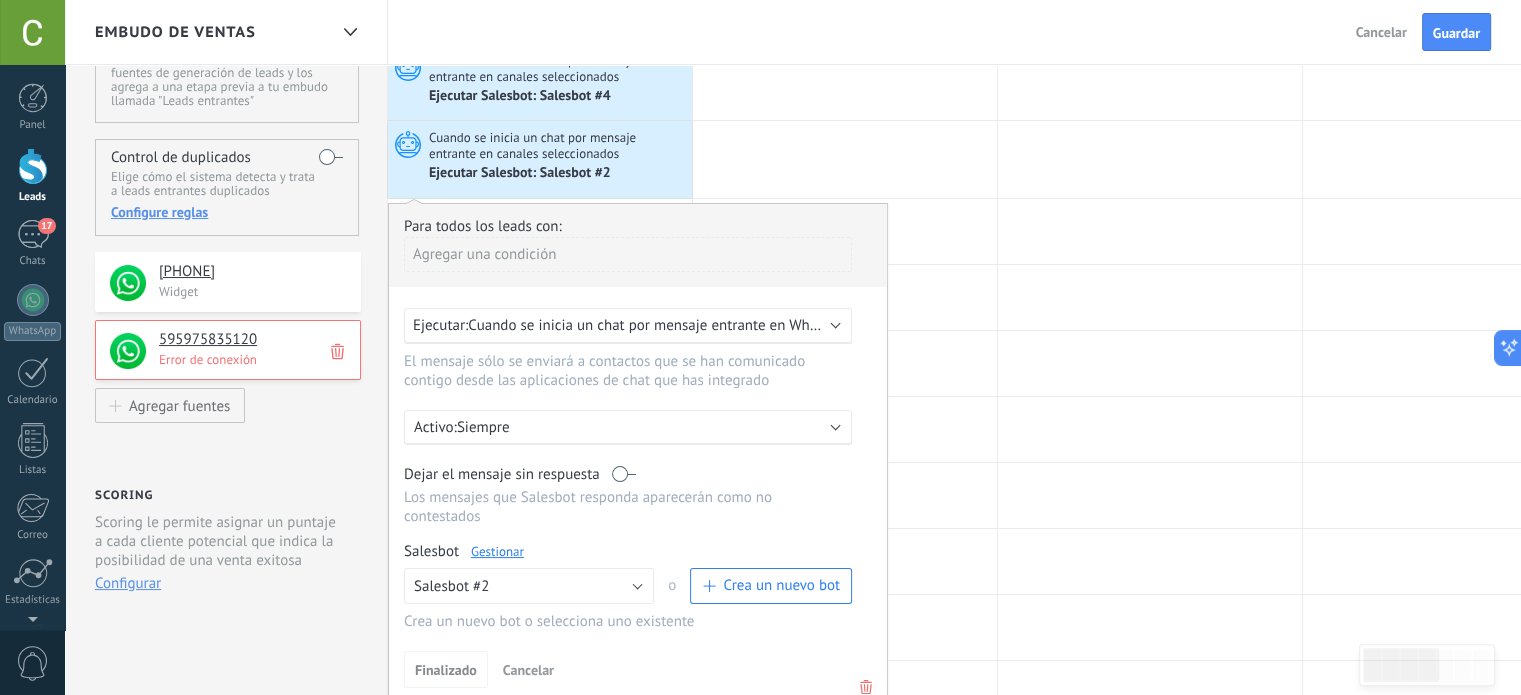 click on "Ejecutar:
Cuando se inicia un chat por mensaje entrante en WhatsApp Lite ([PHONE])" at bounding box center [628, 326] 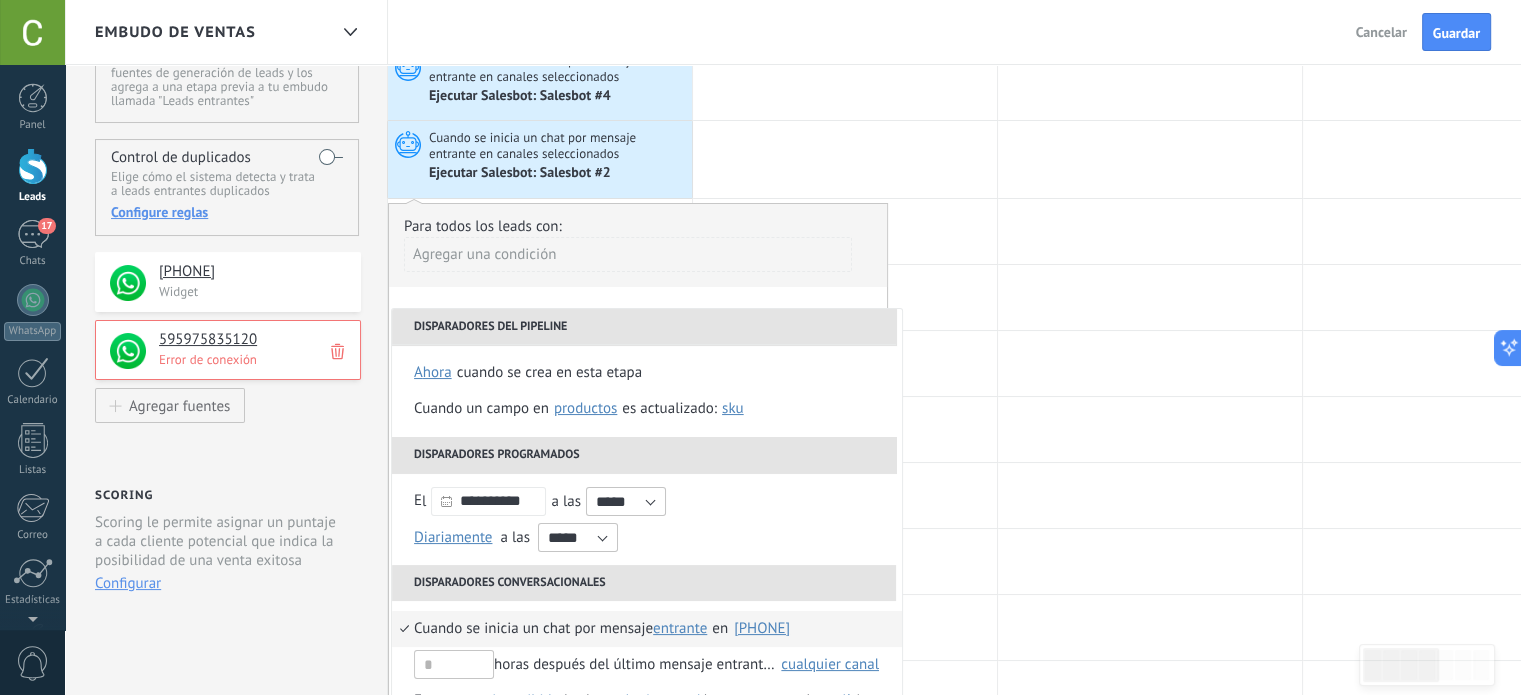 scroll, scrollTop: 100, scrollLeft: 0, axis: vertical 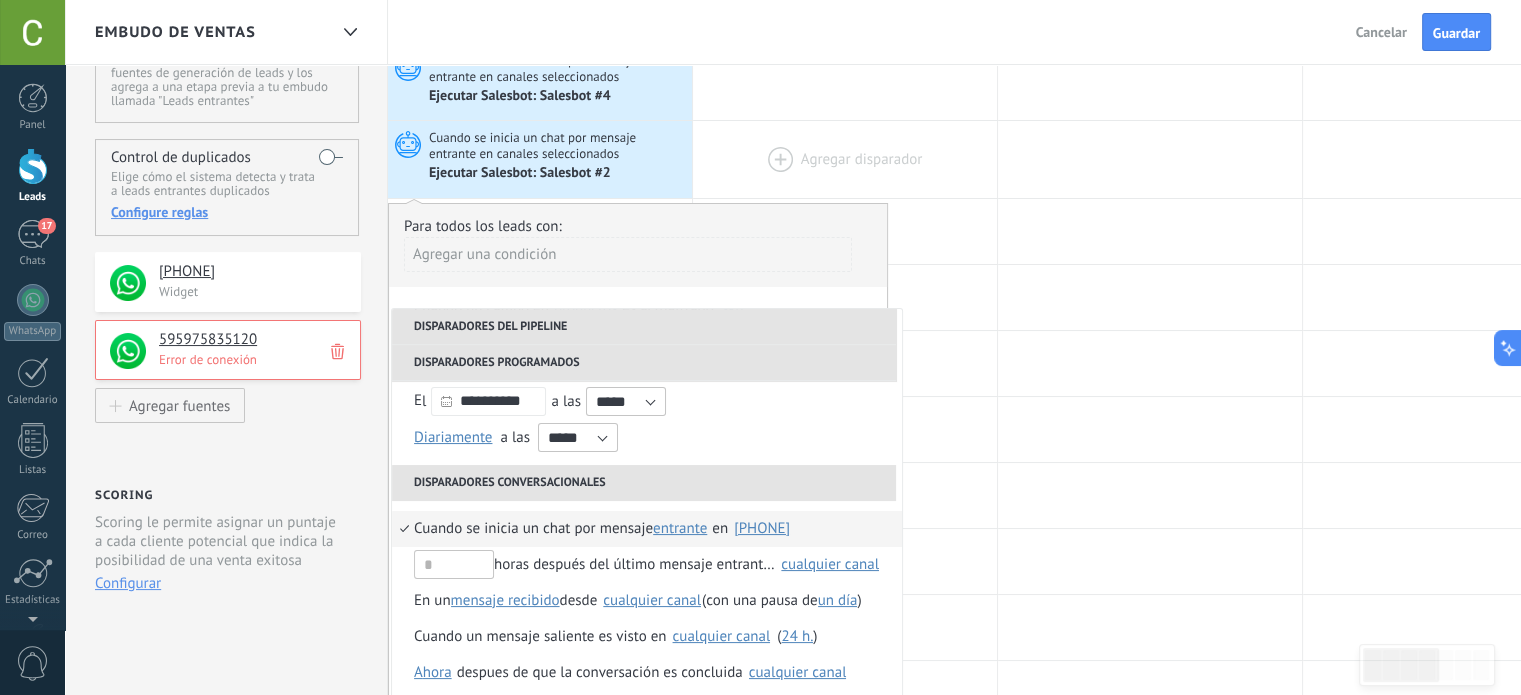 drag, startPoint x: 602, startPoint y: 156, endPoint x: 741, endPoint y: 153, distance: 139.03236 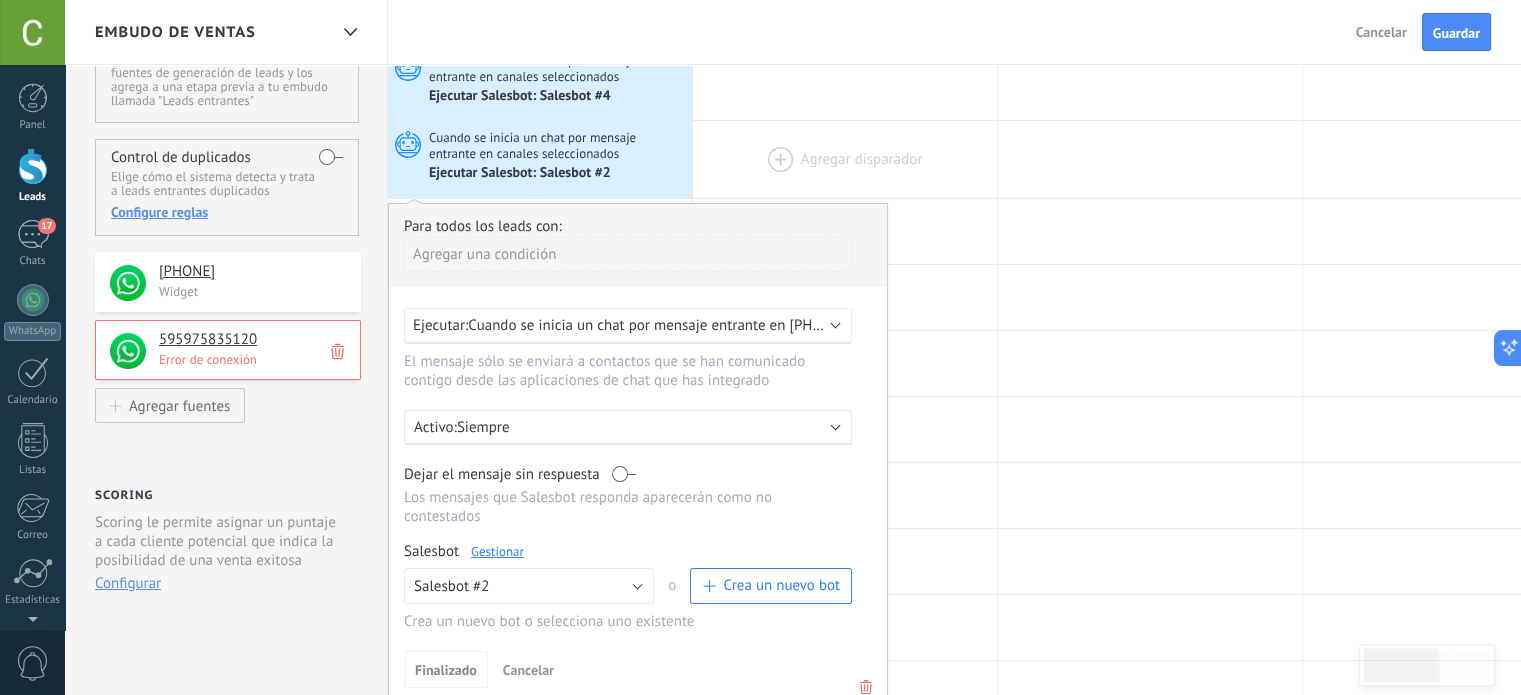 drag, startPoint x: 572, startPoint y: 154, endPoint x: 846, endPoint y: 154, distance: 274 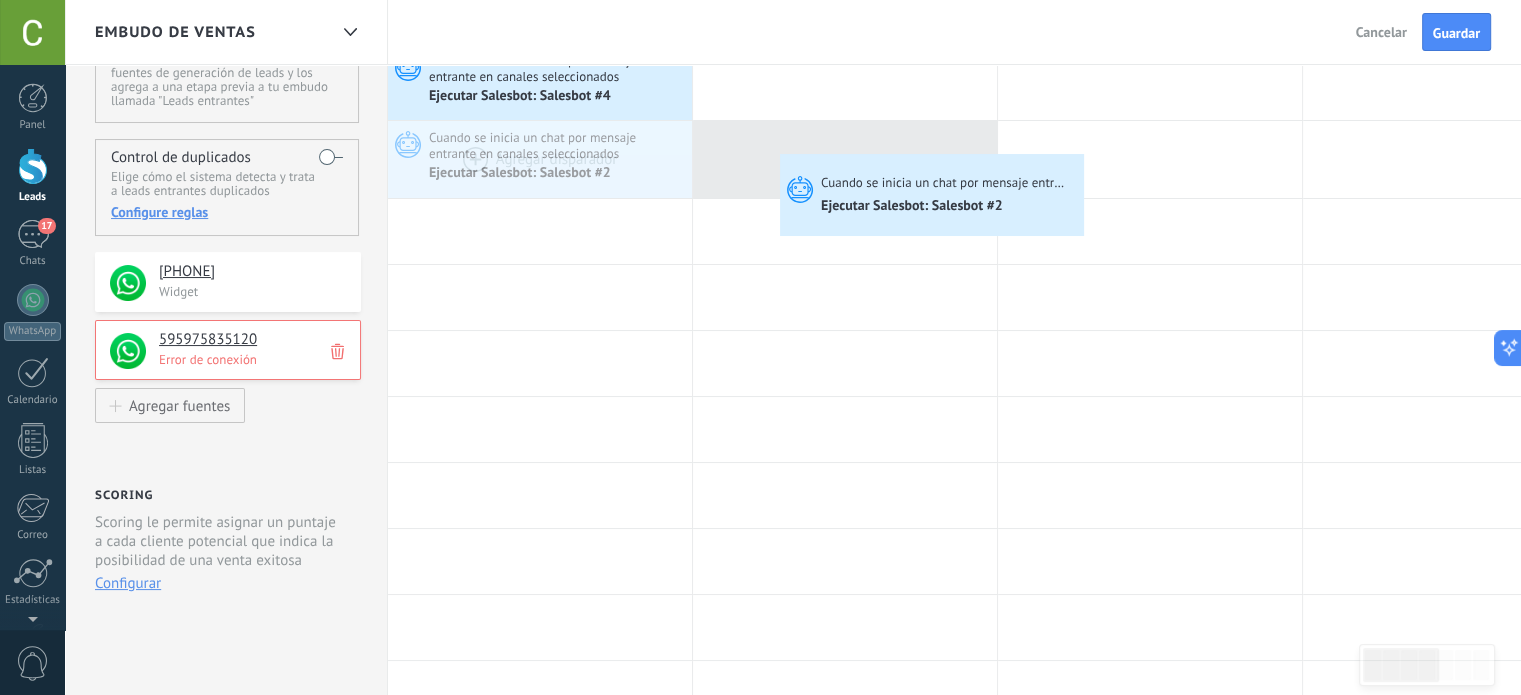 drag, startPoint x: 509, startPoint y: 164, endPoint x: 848, endPoint y: 159, distance: 339.03687 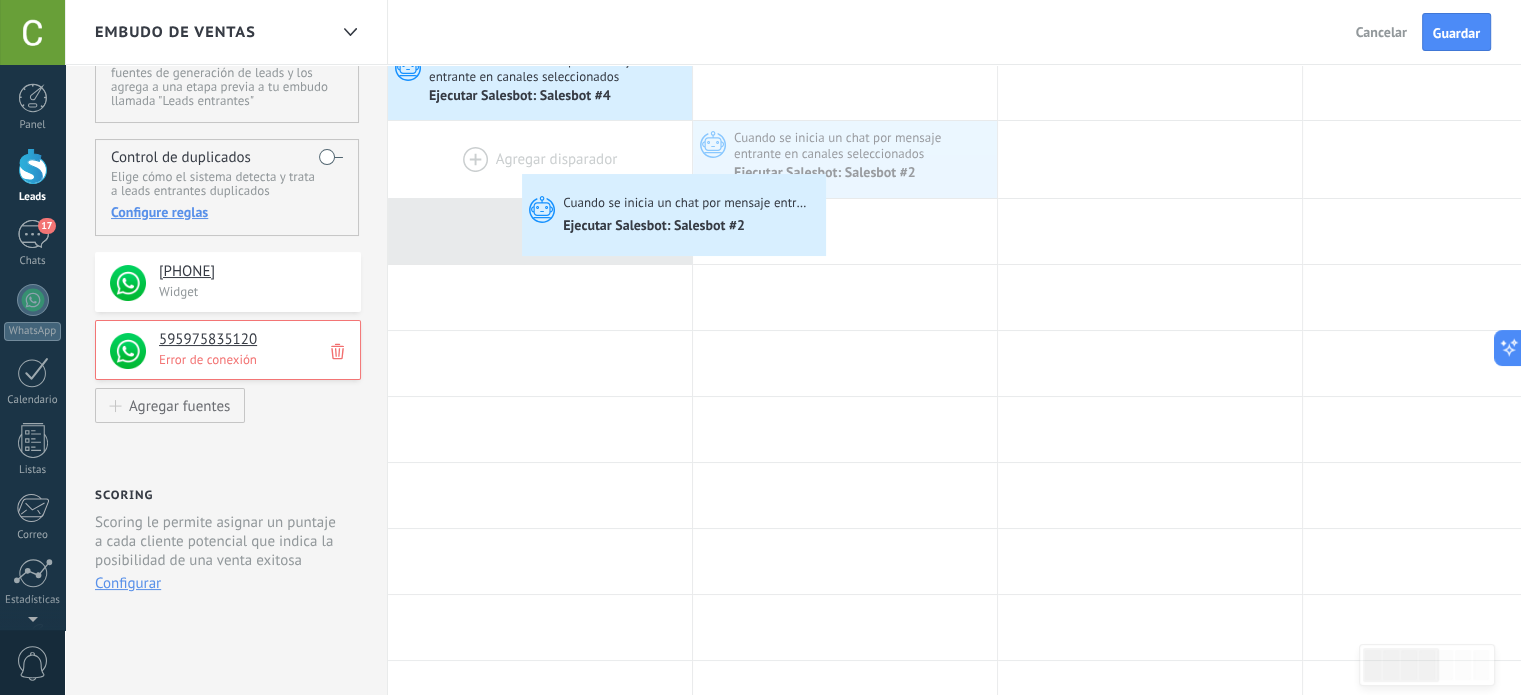 drag, startPoint x: 877, startPoint y: 164, endPoint x: 529, endPoint y: 166, distance: 348.00574 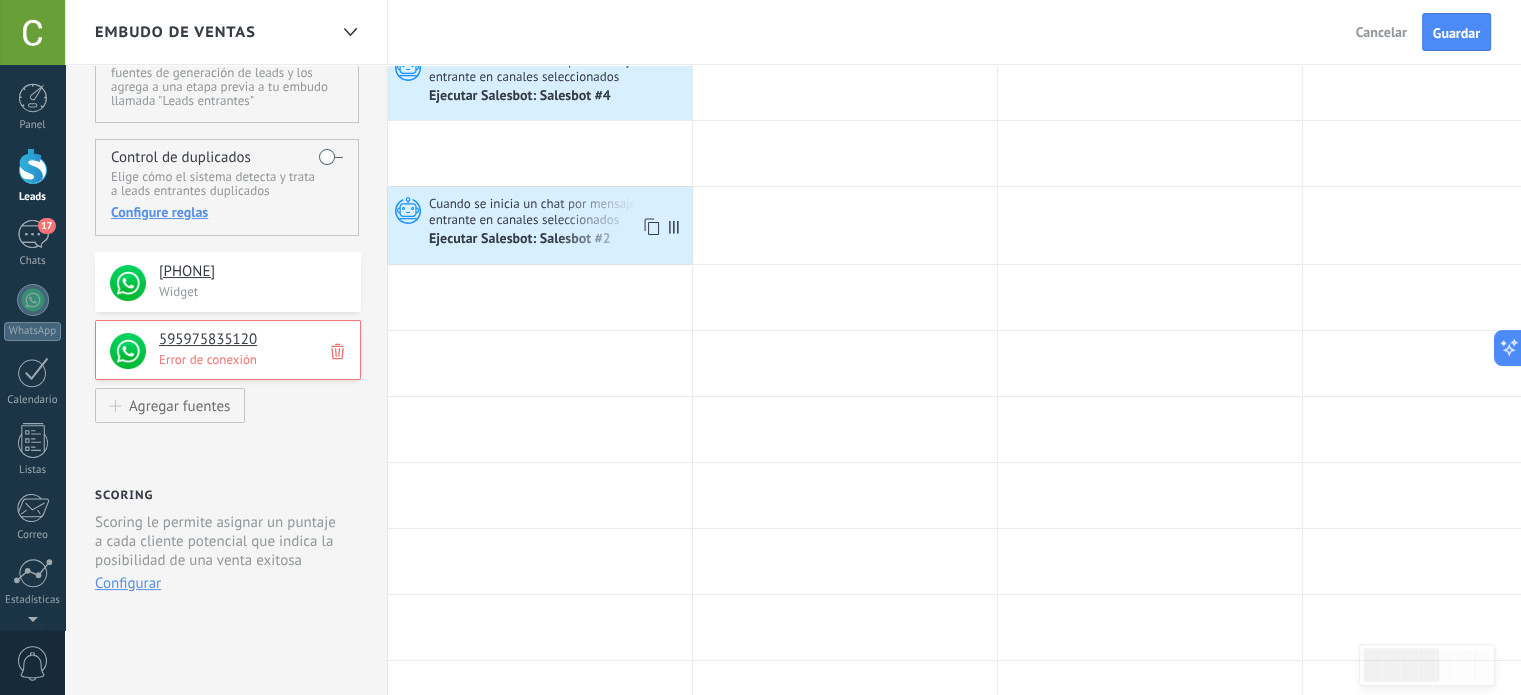 click 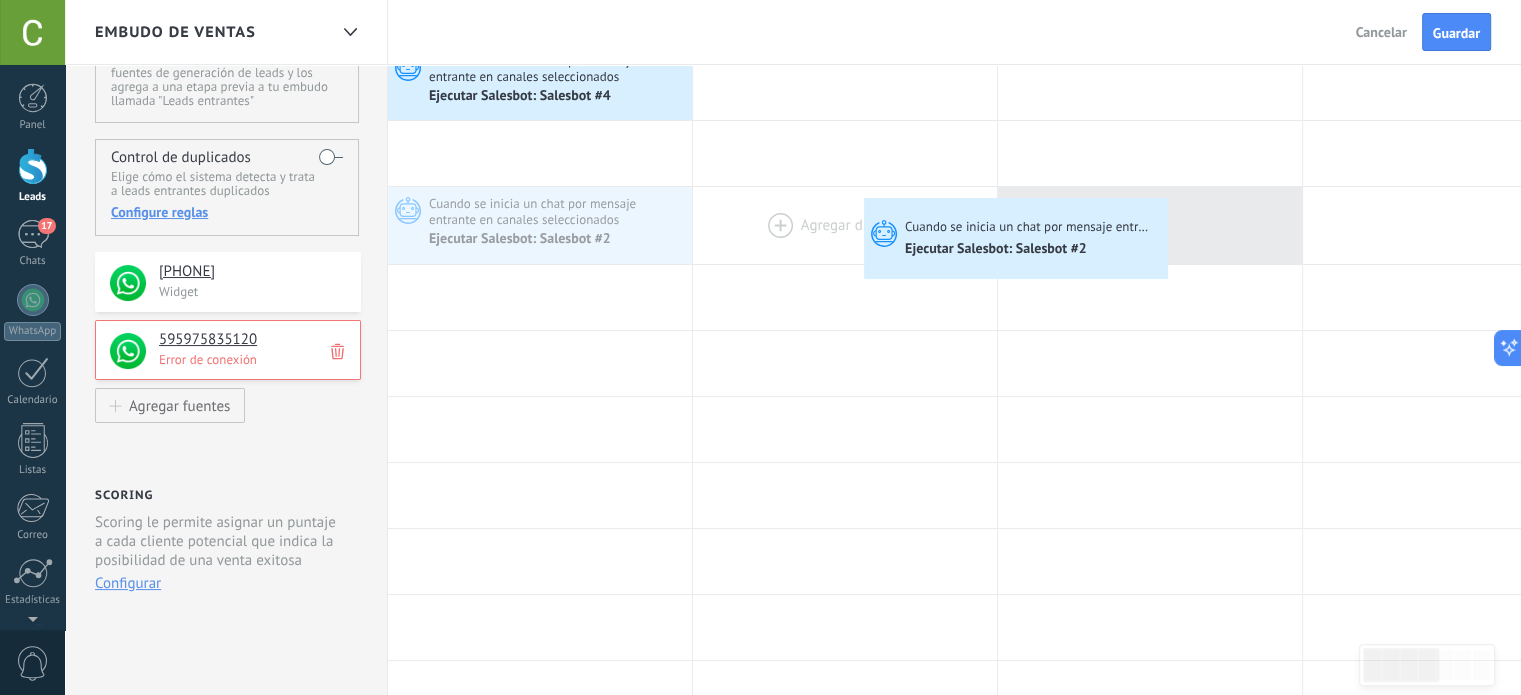 drag, startPoint x: 598, startPoint y: 224, endPoint x: 873, endPoint y: 199, distance: 276.13403 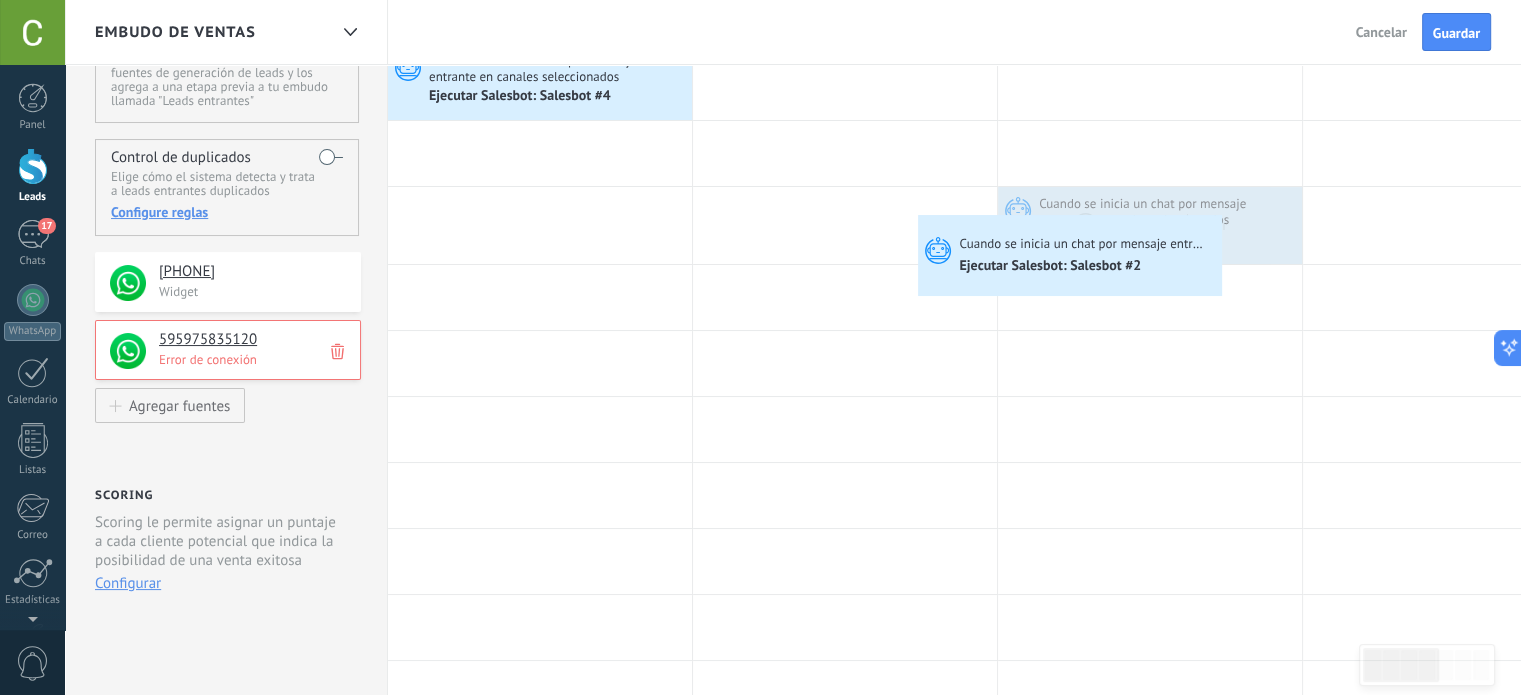 drag, startPoint x: 1066, startPoint y: 205, endPoint x: 828, endPoint y: 221, distance: 238.53722 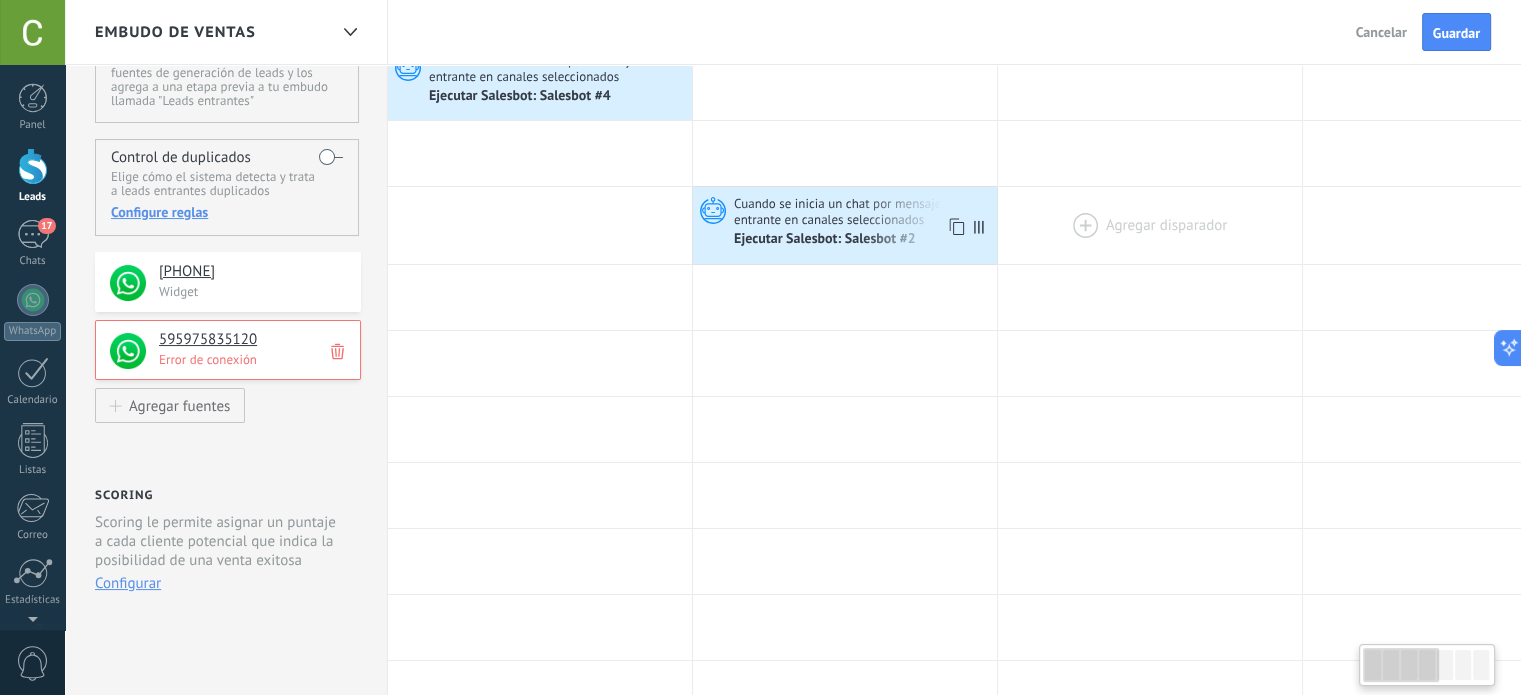 click on "Cuando se inicia un chat por mensaje entrante en canales seleccionados" at bounding box center [863, 211] 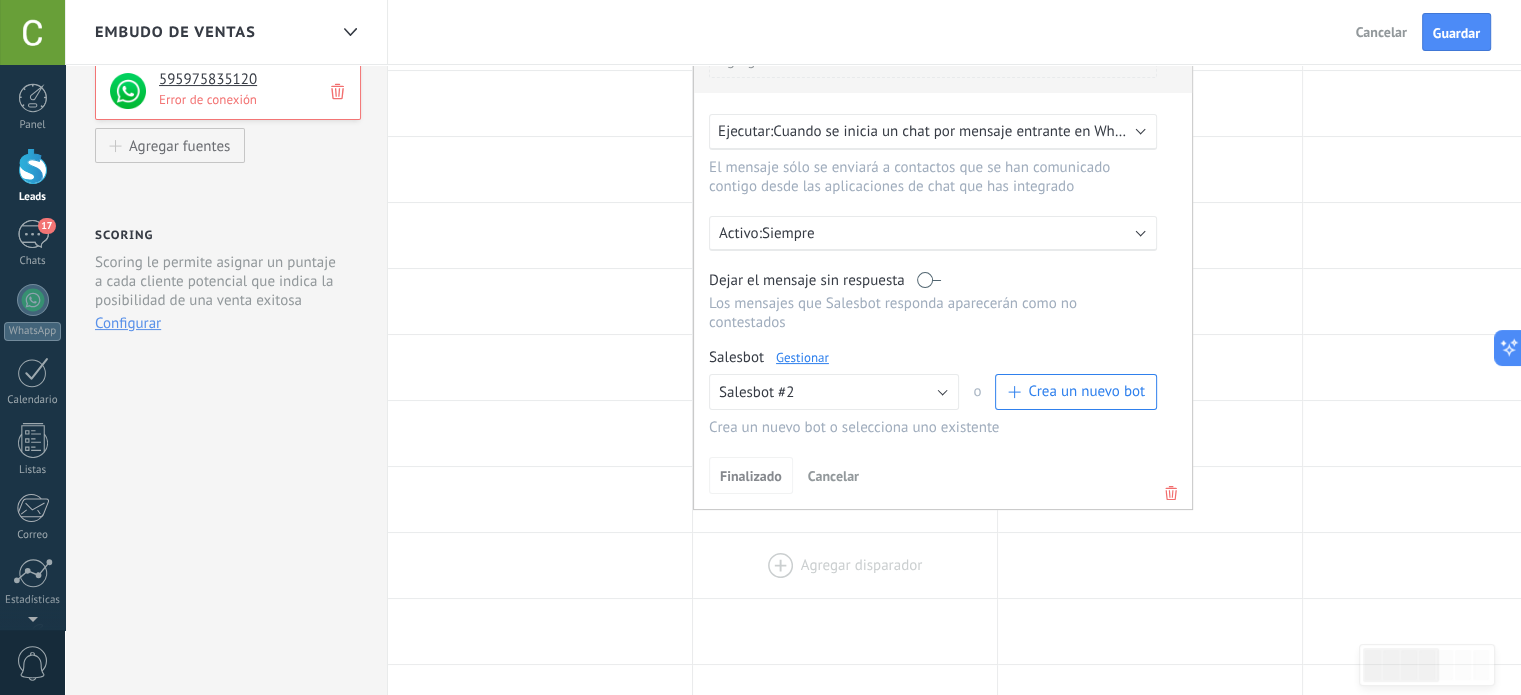 scroll, scrollTop: 500, scrollLeft: 0, axis: vertical 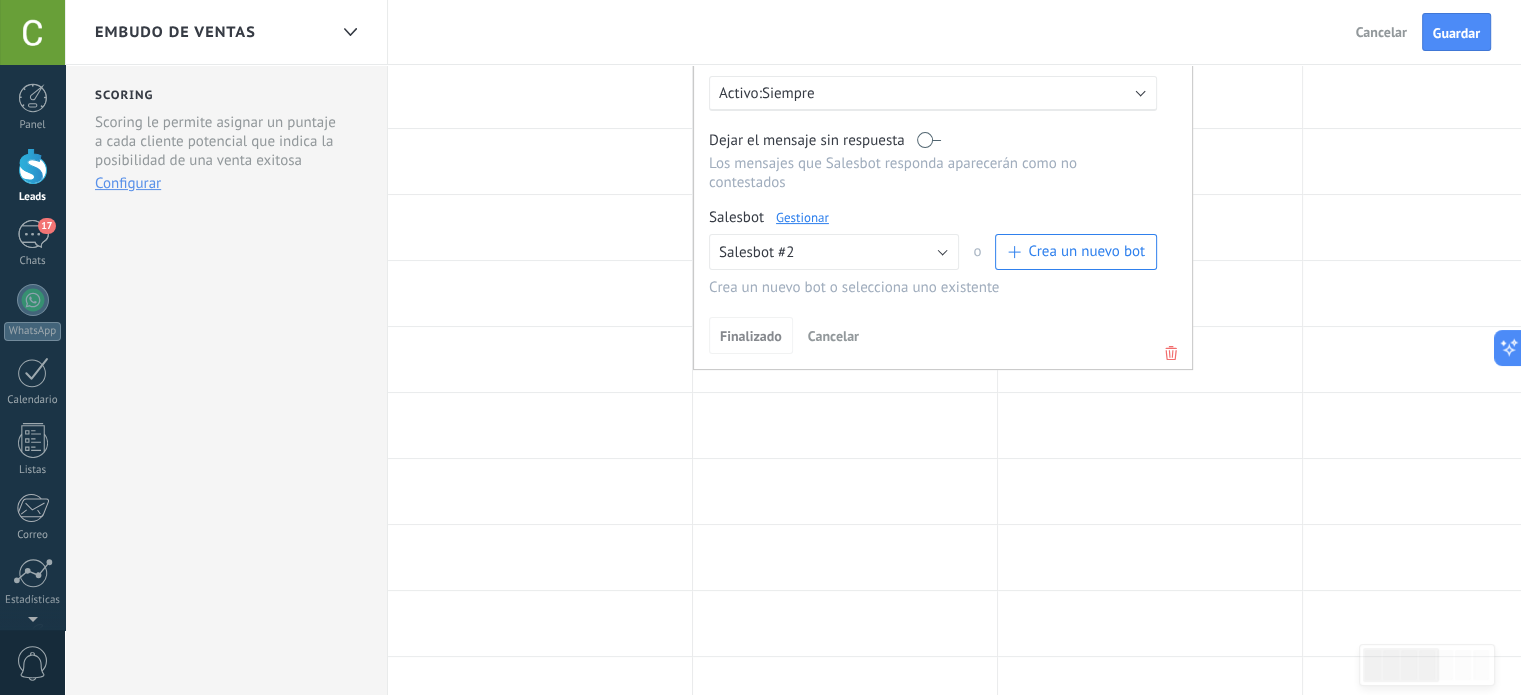 click on "Finalizado Cancelar" at bounding box center (943, 335) 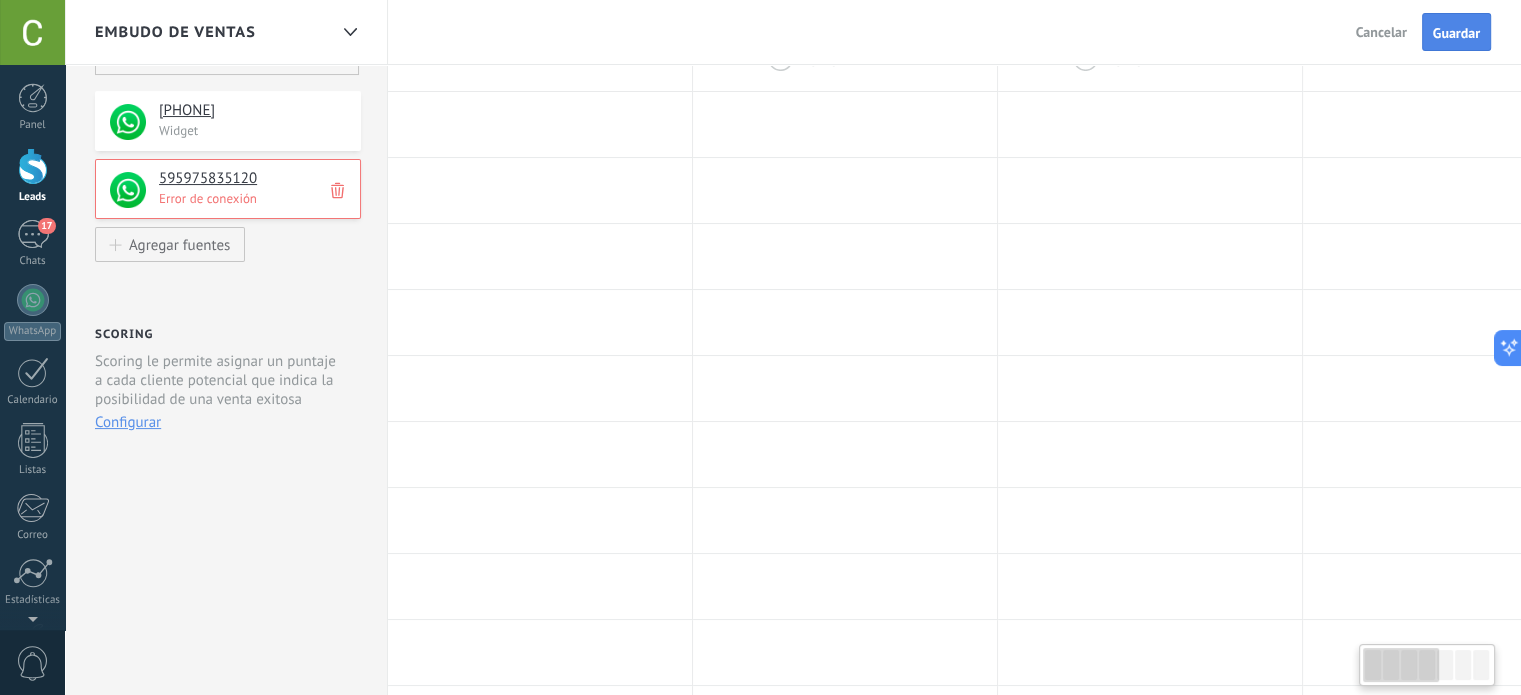 scroll, scrollTop: 100, scrollLeft: 0, axis: vertical 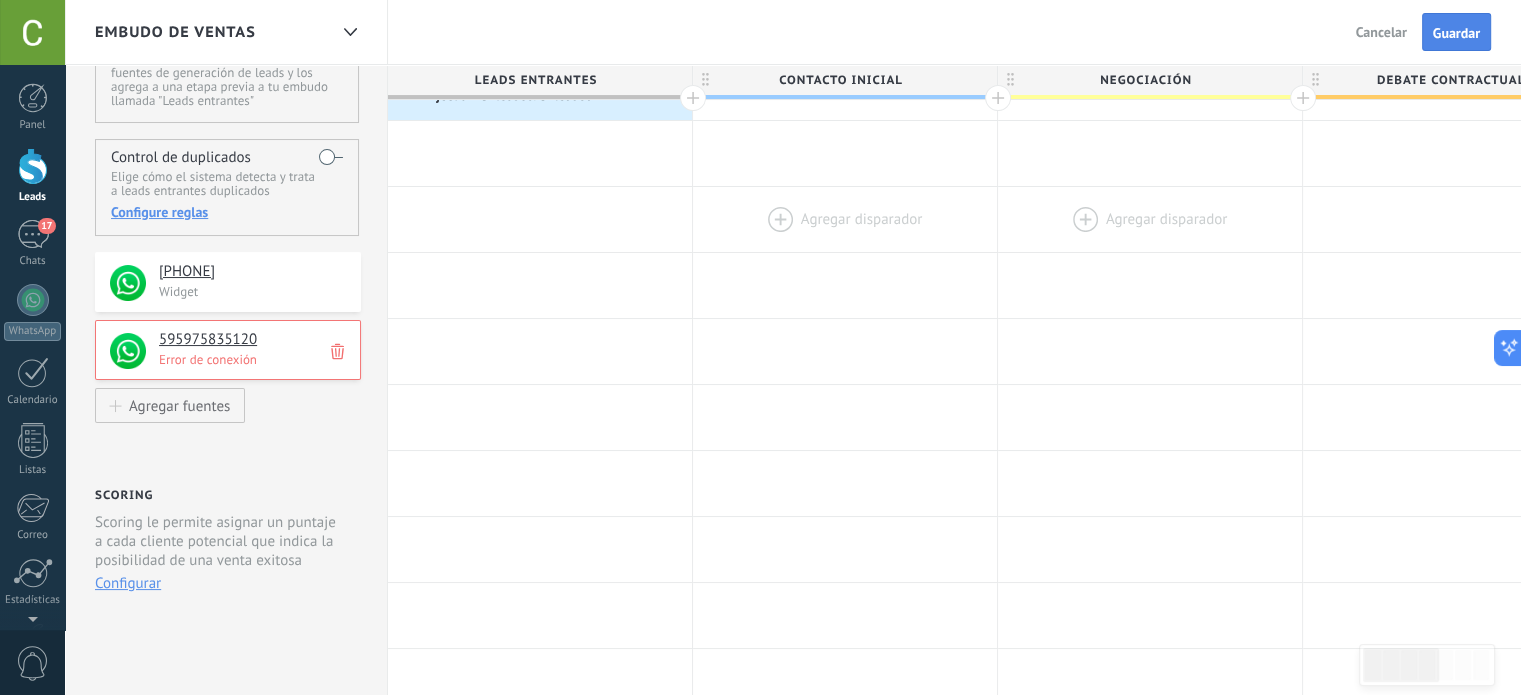 click on "Guardar" at bounding box center (1456, 32) 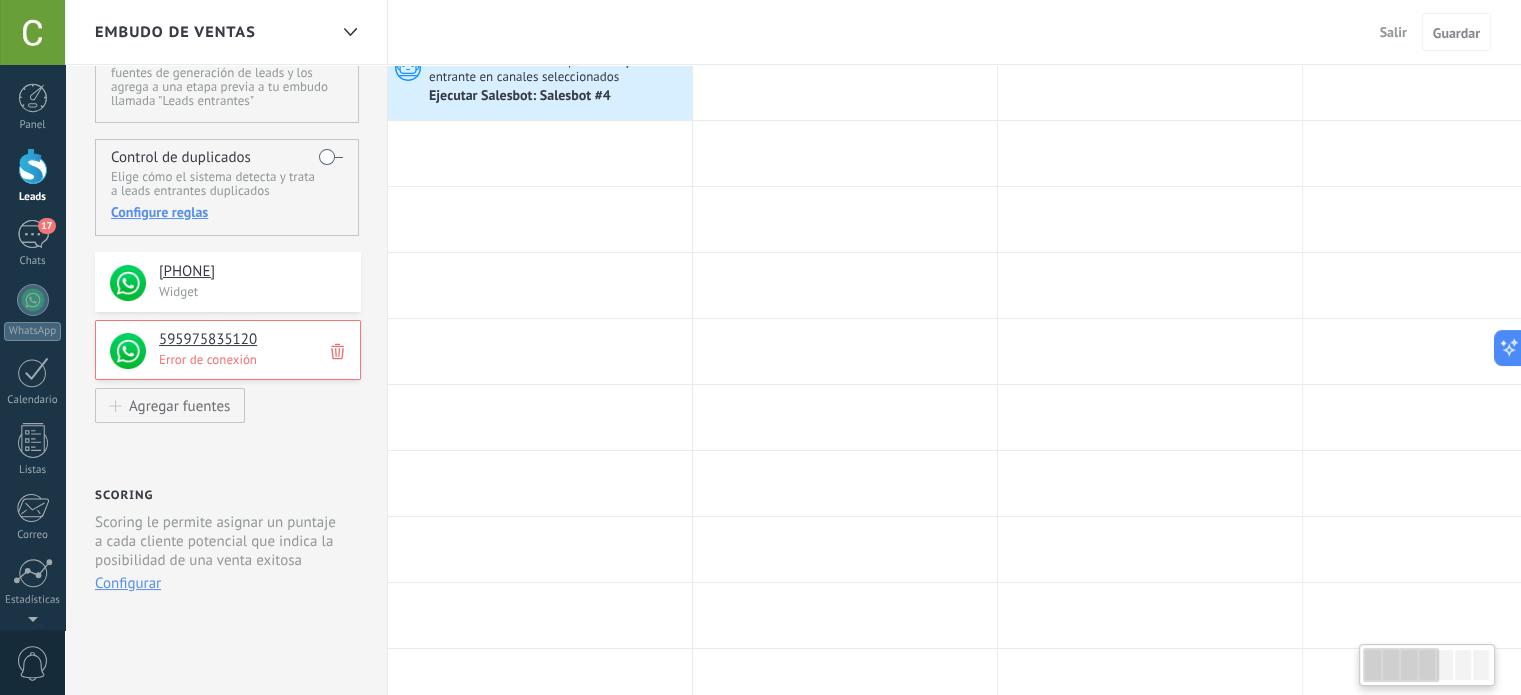 scroll, scrollTop: 0, scrollLeft: 0, axis: both 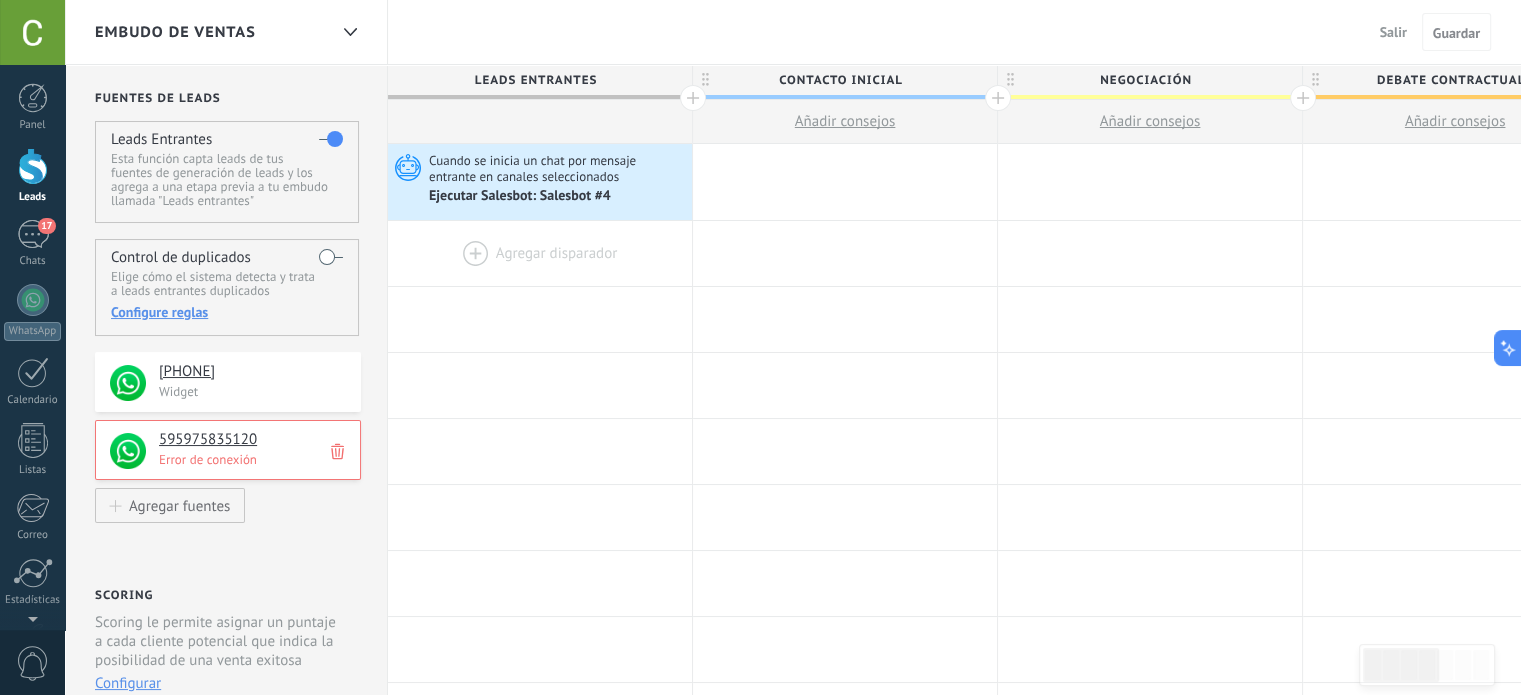click at bounding box center (540, 253) 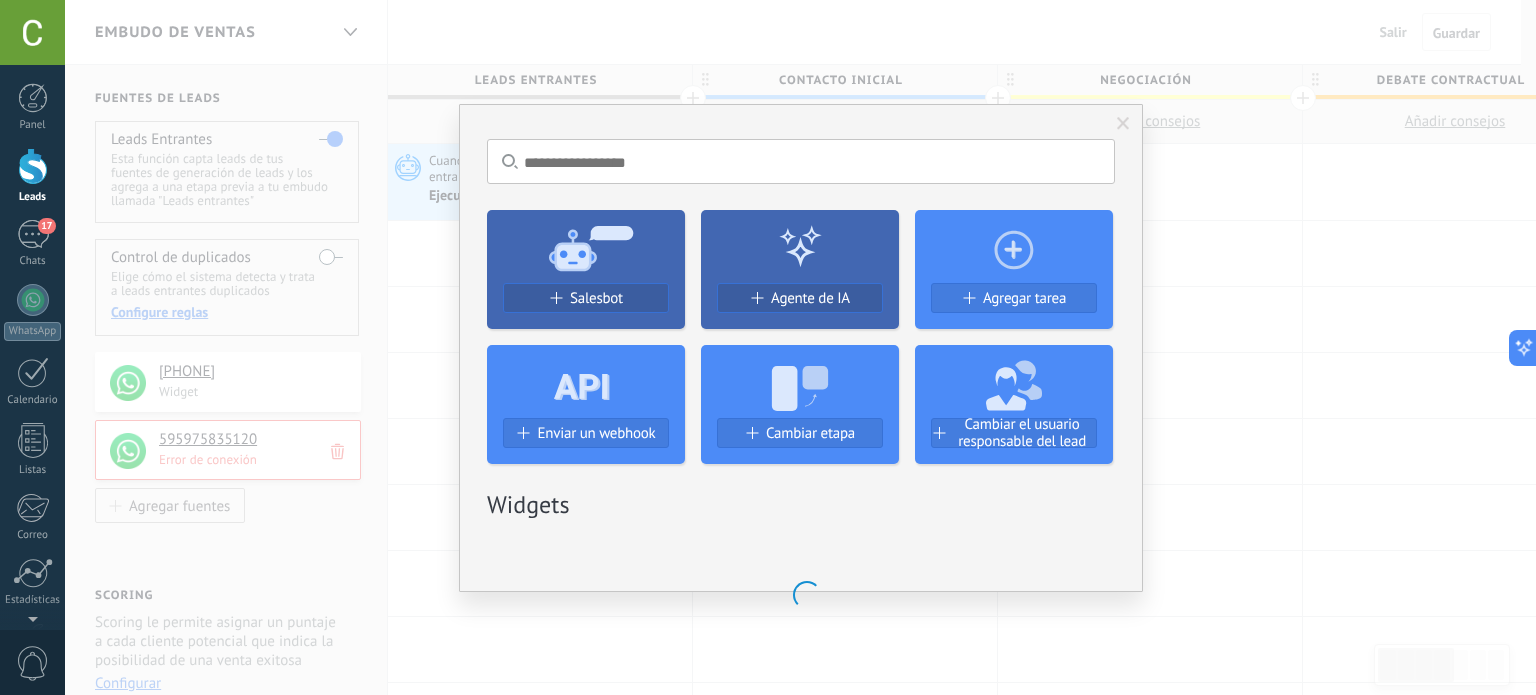 click on "Salesbot Agente de IA Agregar tarea Enviar un webhook Cambiar etapa Cambiar el usuario responsable del lead" at bounding box center (801, 329) 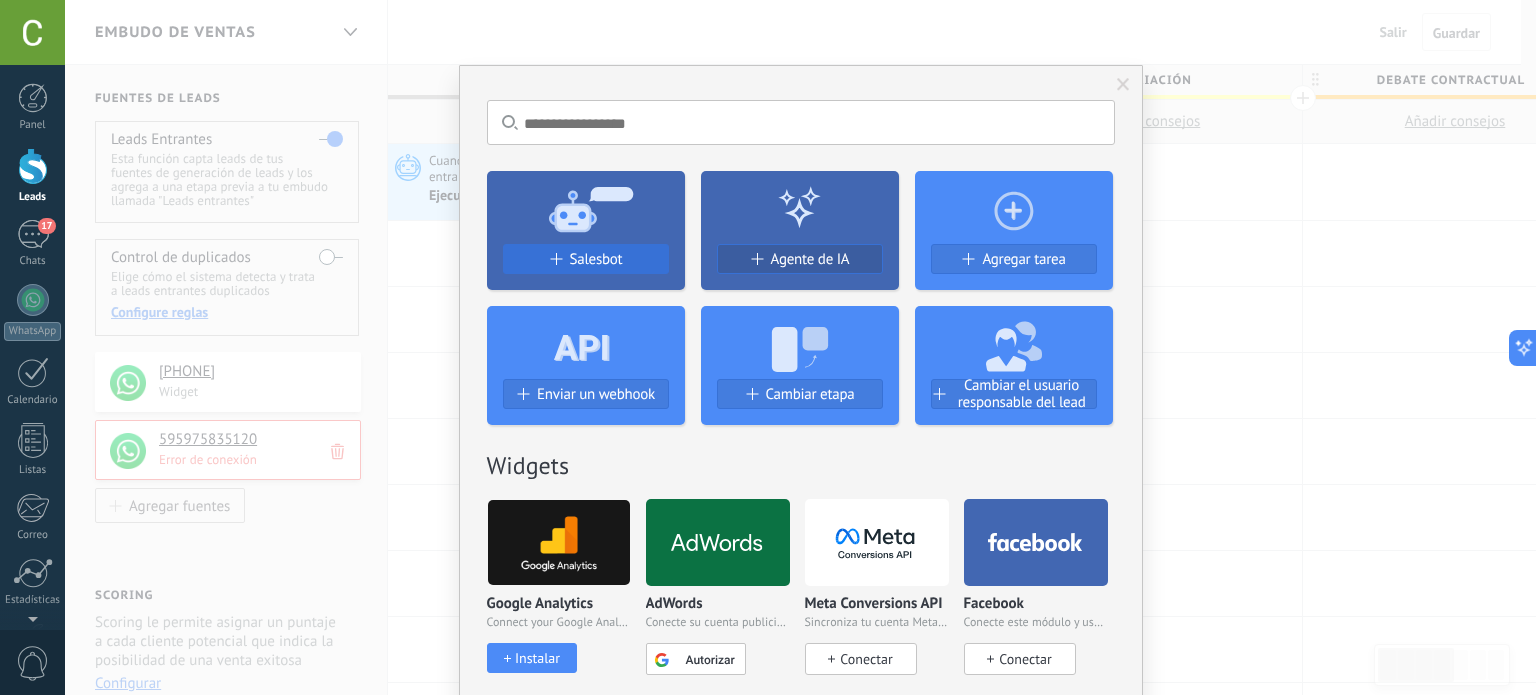 click on "Salesbot" at bounding box center (586, 259) 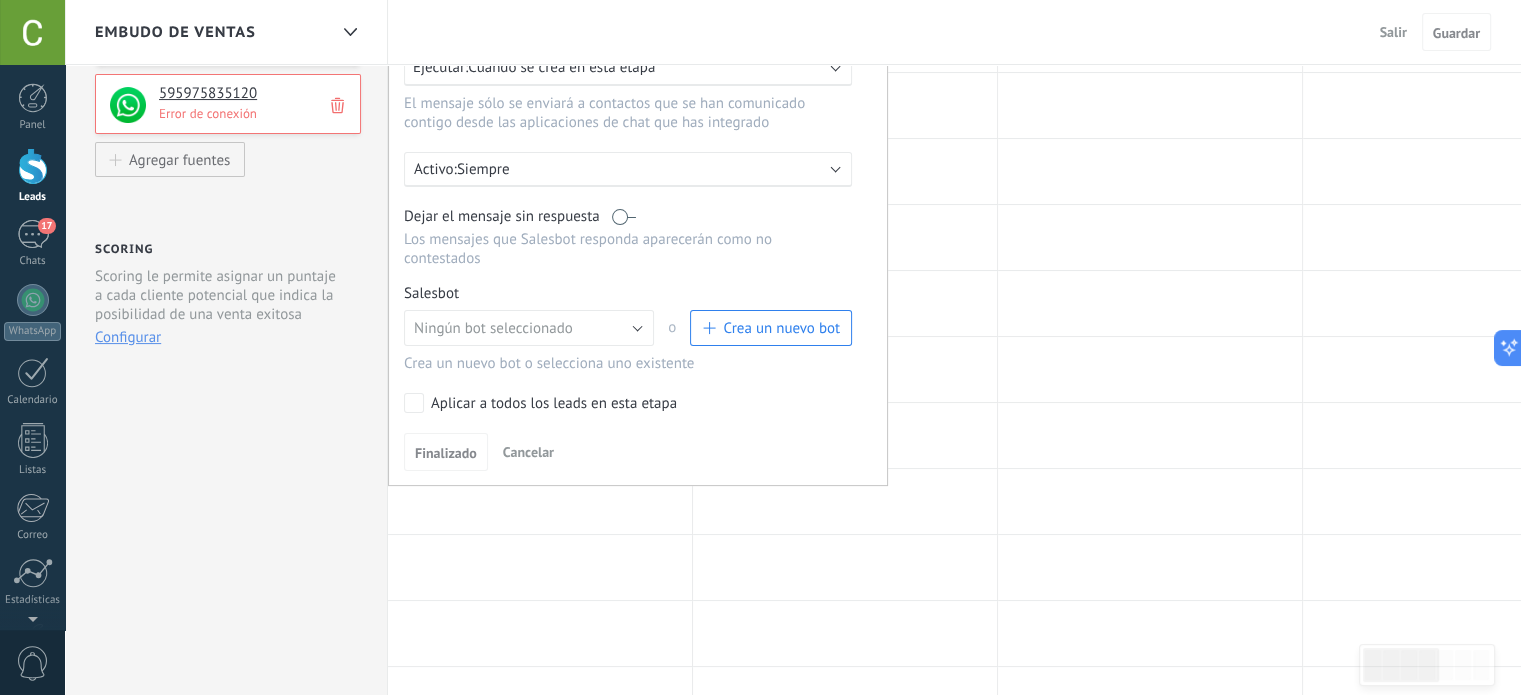 scroll, scrollTop: 300, scrollLeft: 0, axis: vertical 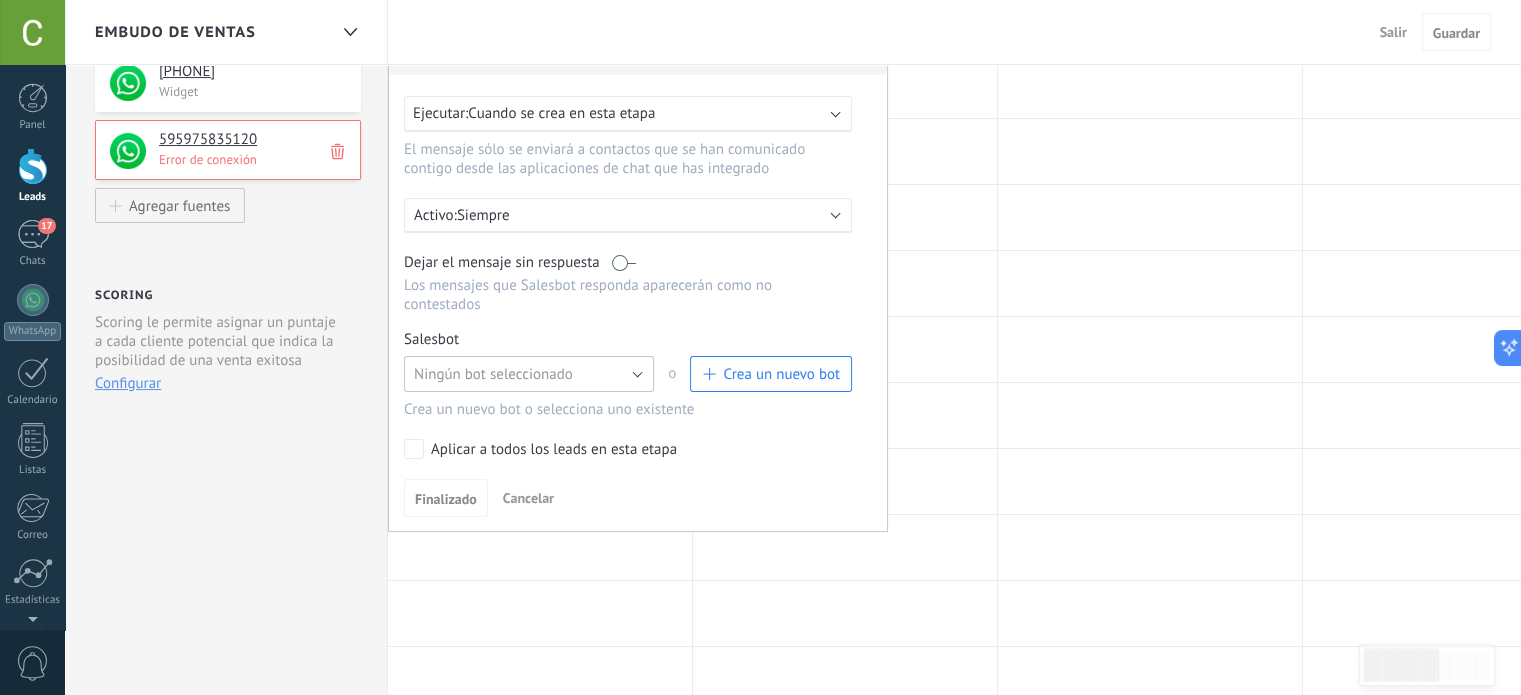 click on "Ningún bot seleccionado" at bounding box center (493, 374) 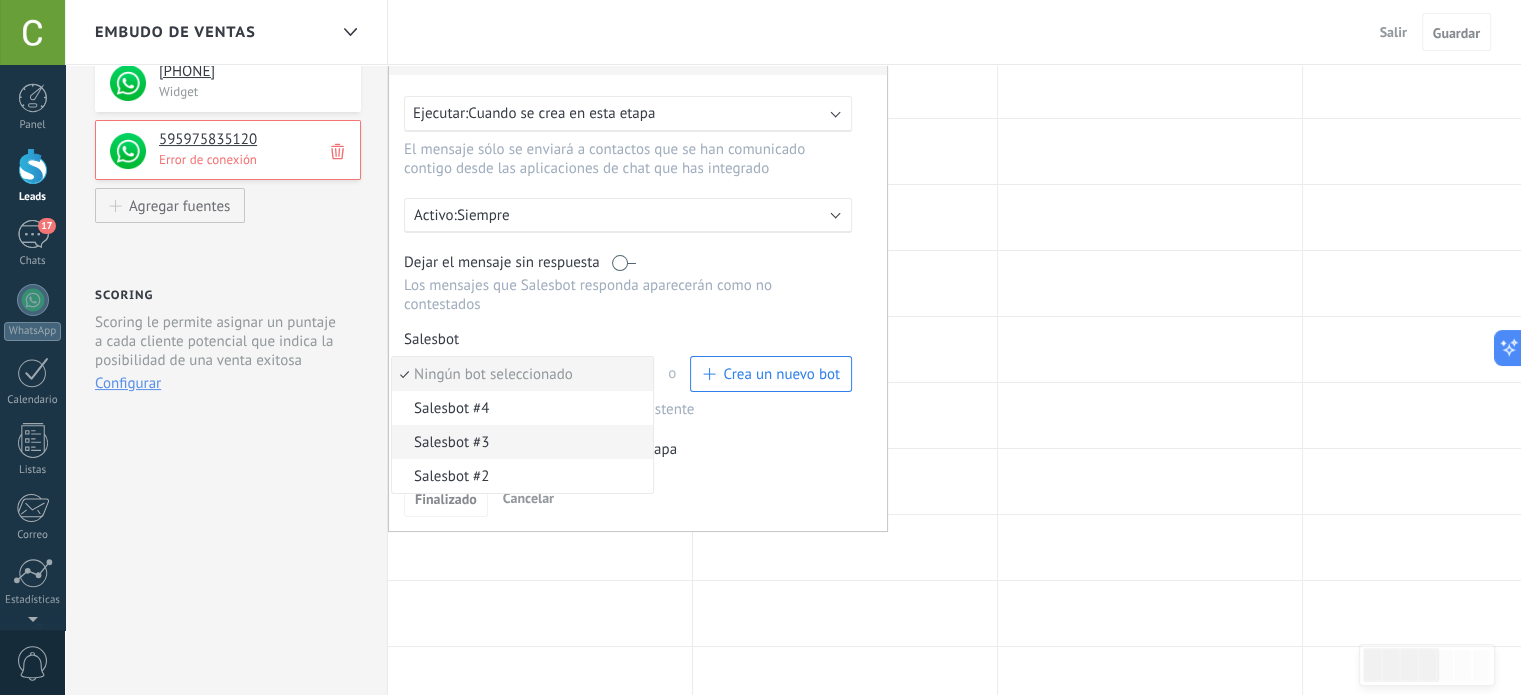 click on "Salesbot #3" at bounding box center (519, 442) 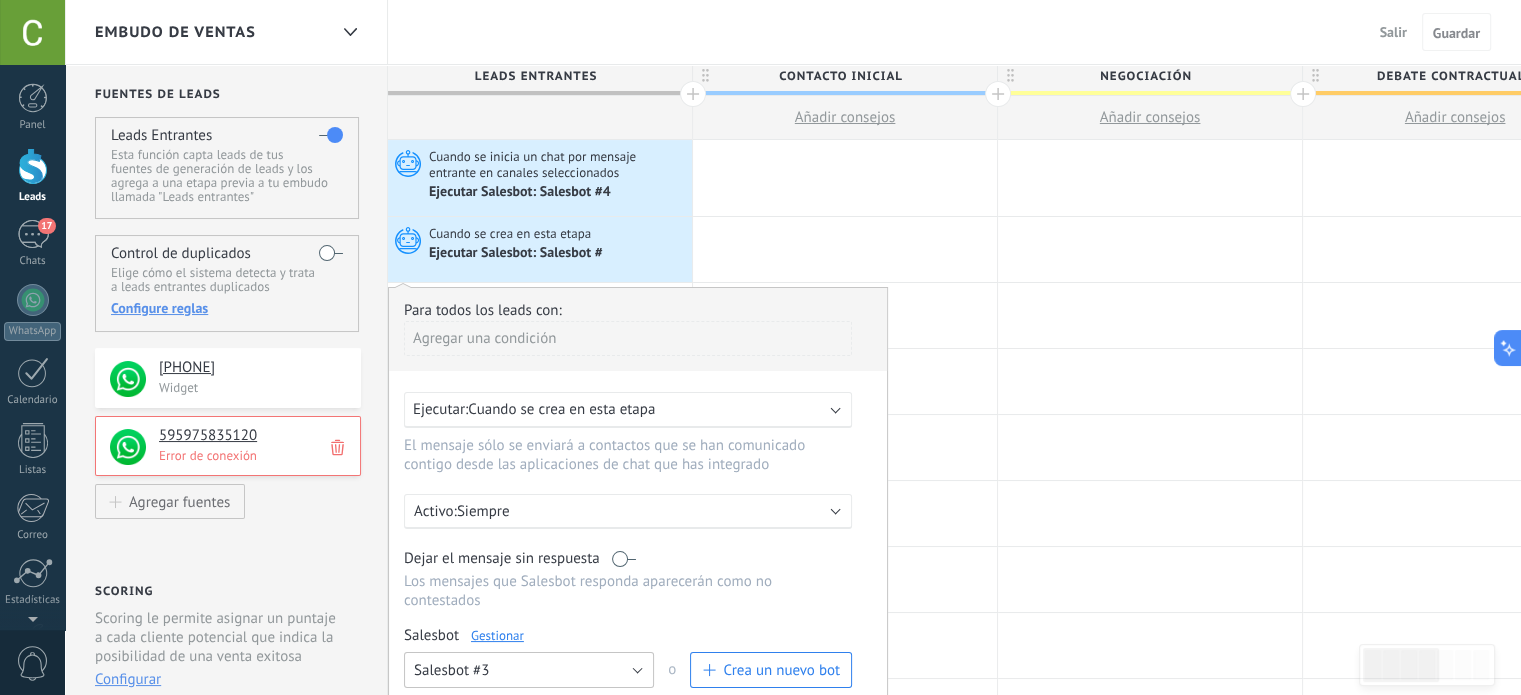 scroll, scrollTop: 0, scrollLeft: 0, axis: both 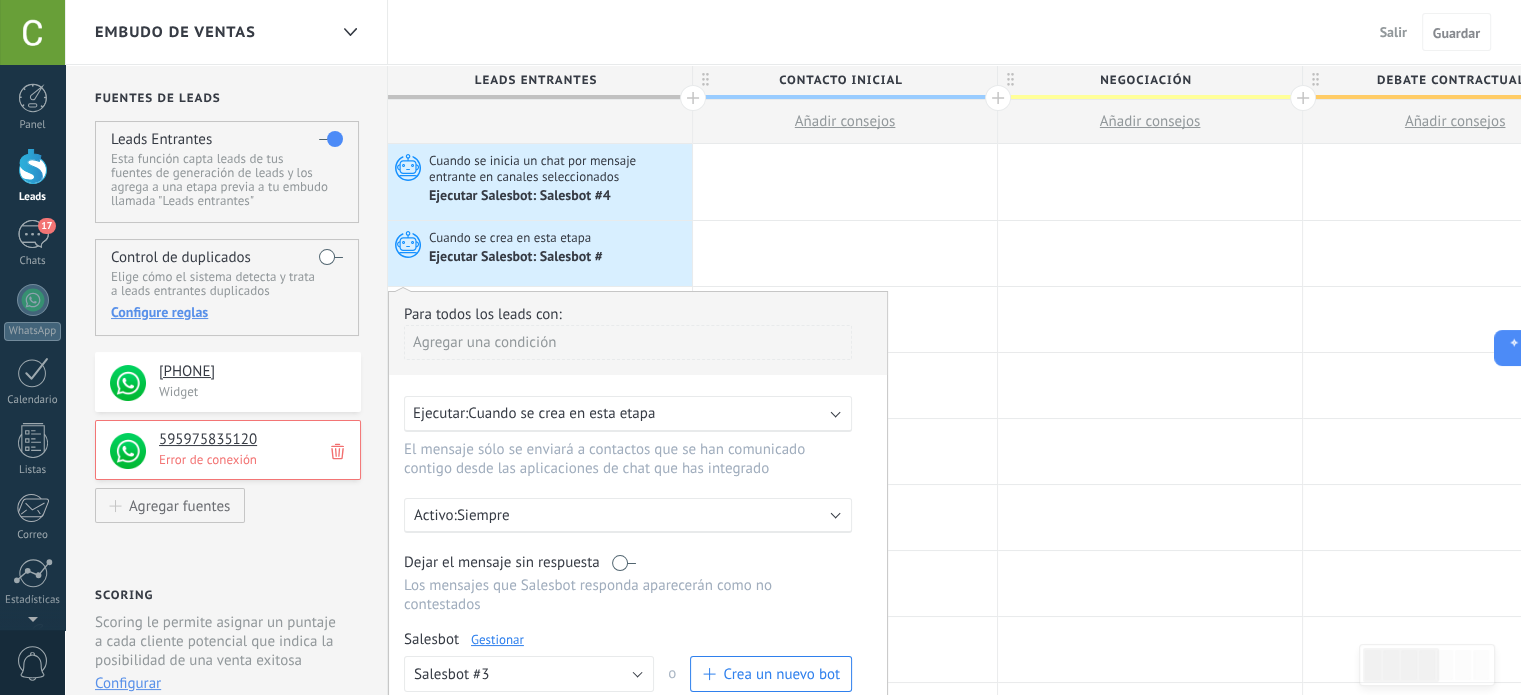 click on "Ejecutar:  Cuando se crea en esta etapa" at bounding box center [628, 414] 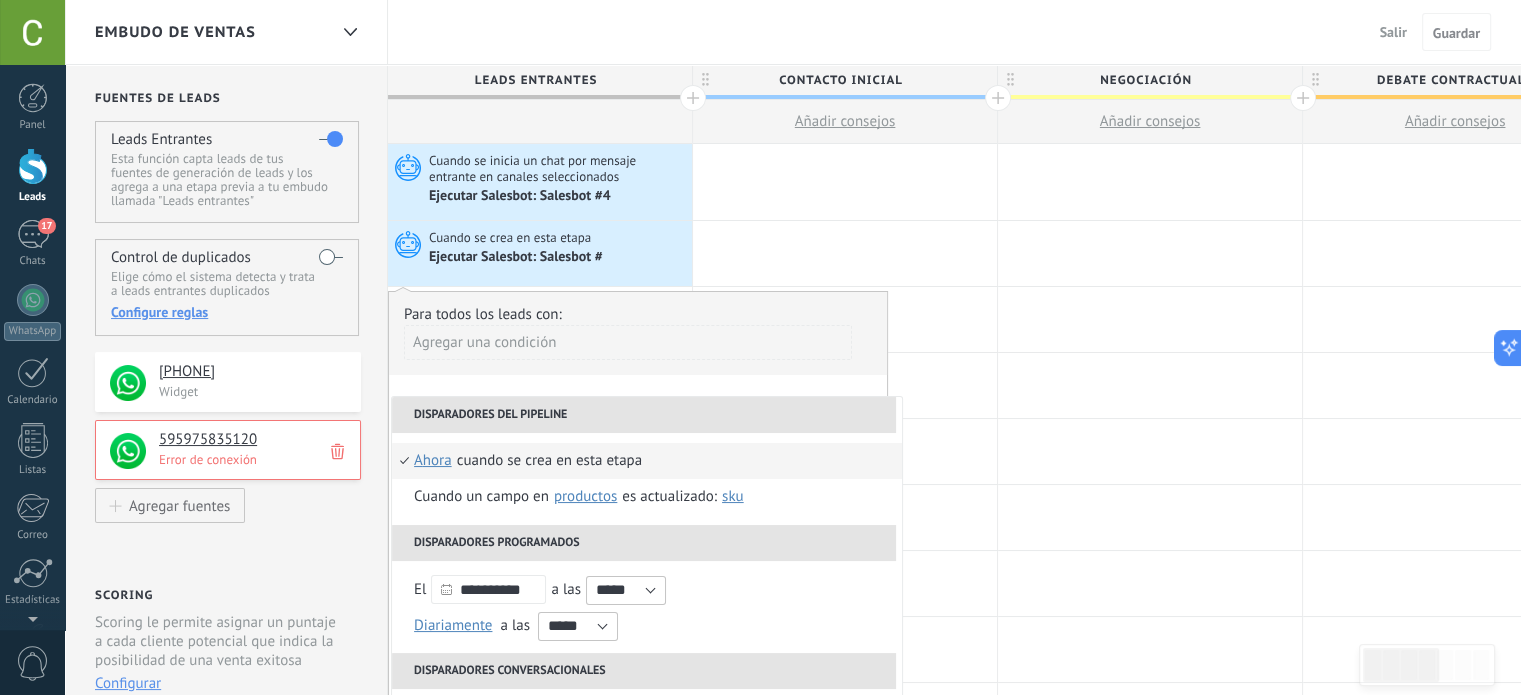 scroll, scrollTop: 100, scrollLeft: 0, axis: vertical 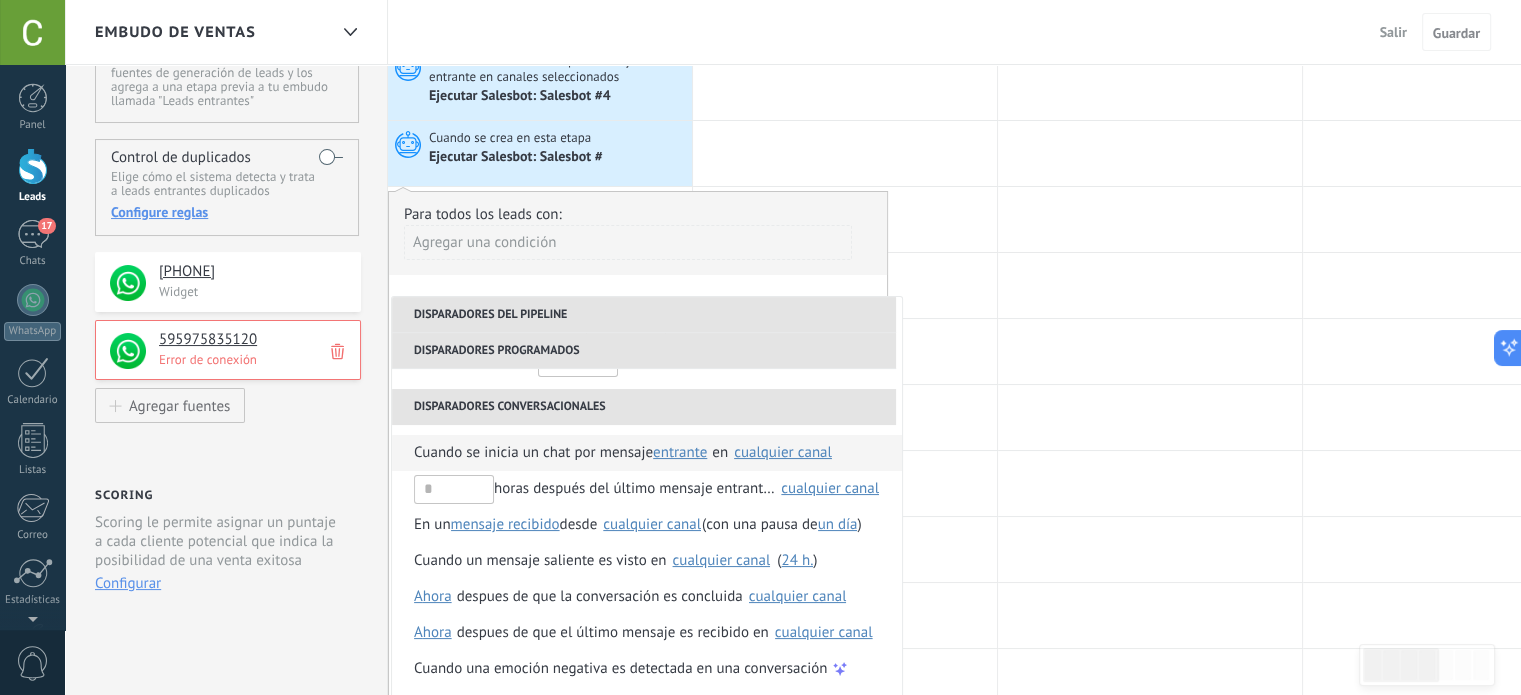 click on "cualquier canal" at bounding box center [783, 452] 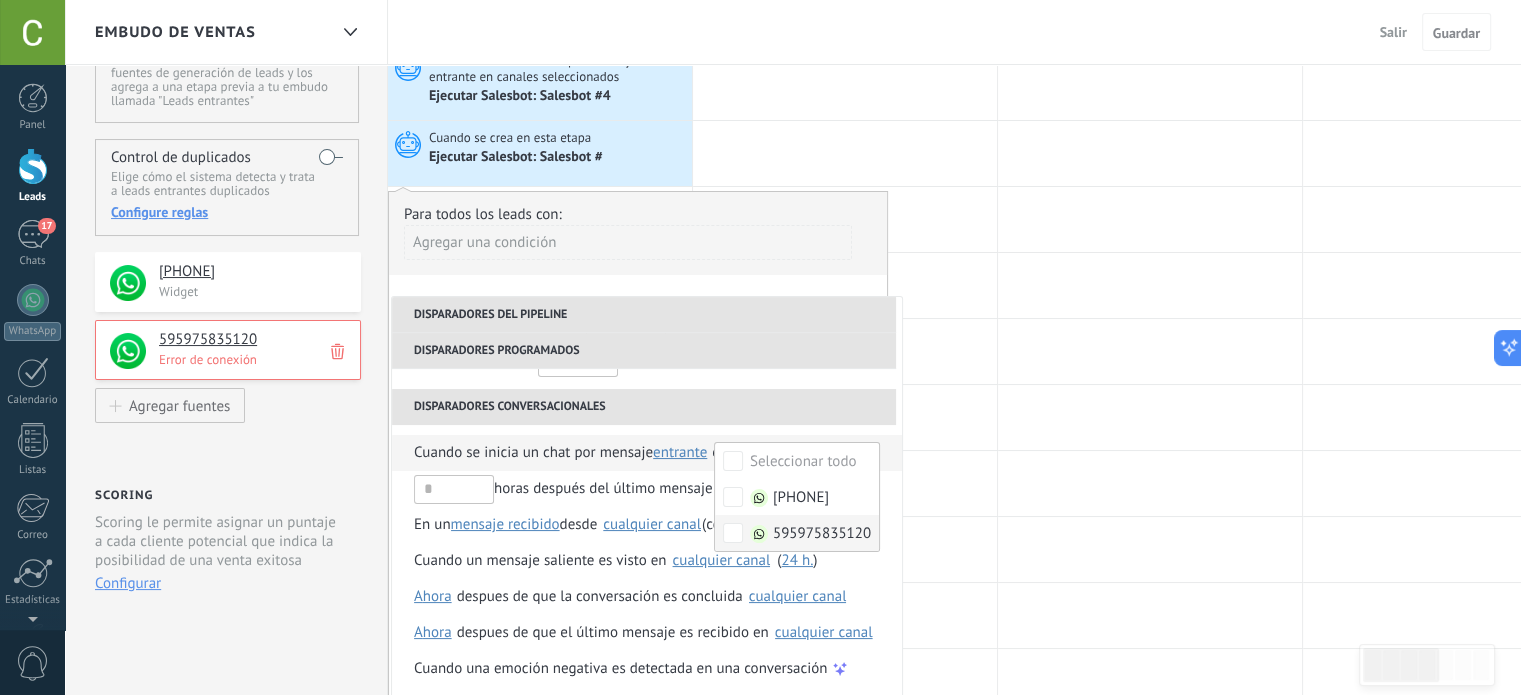 click on "595975835120" at bounding box center [822, 534] 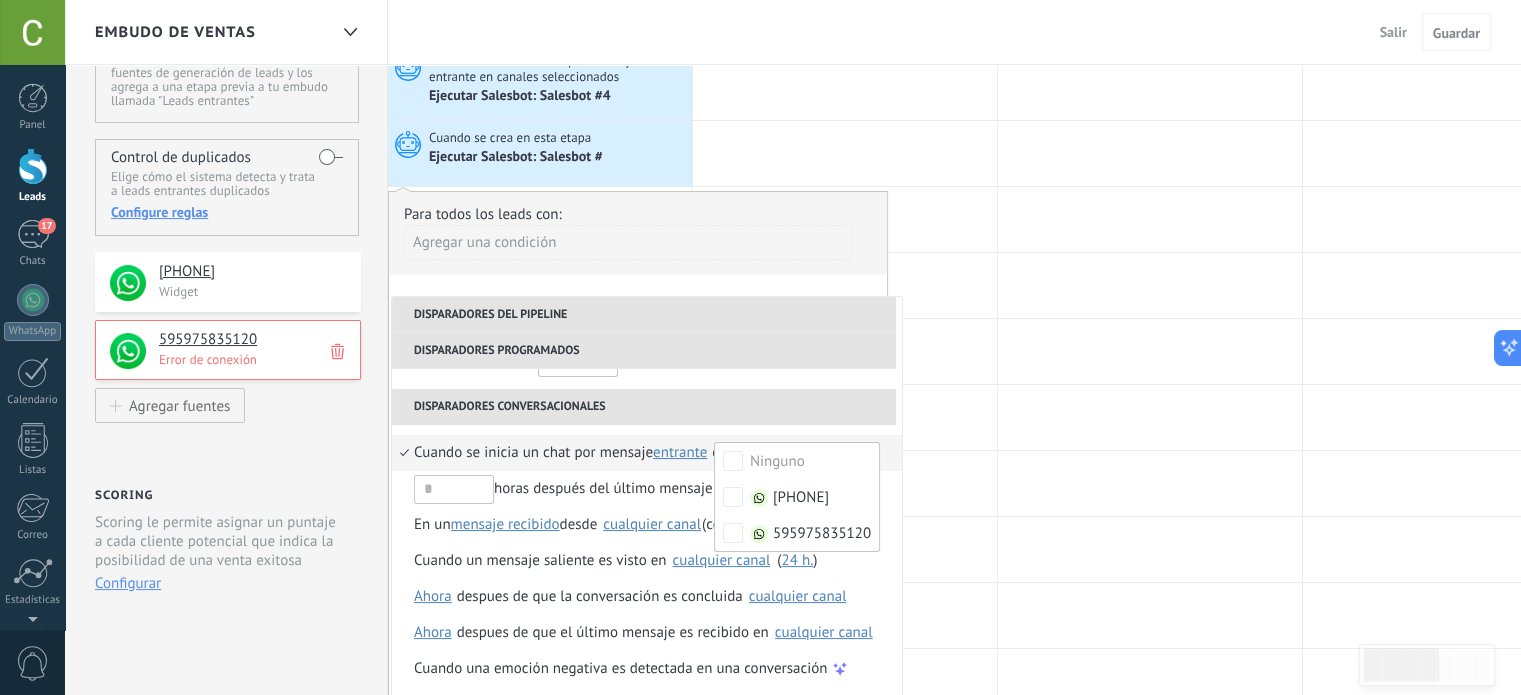 click on "Cuando se inicia un chat por mensaje" at bounding box center (533, 453) 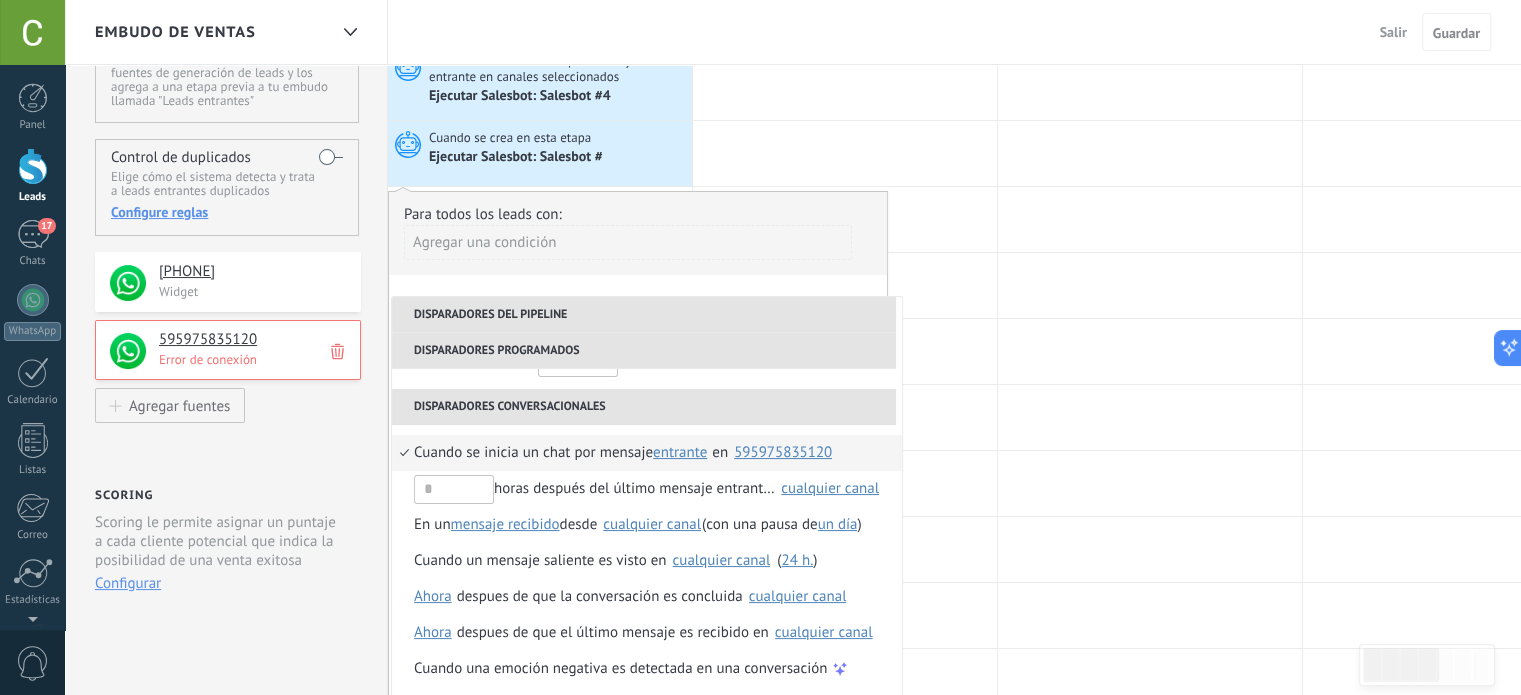 click on "Cuando se inicia un chat por mensaje" at bounding box center (533, 453) 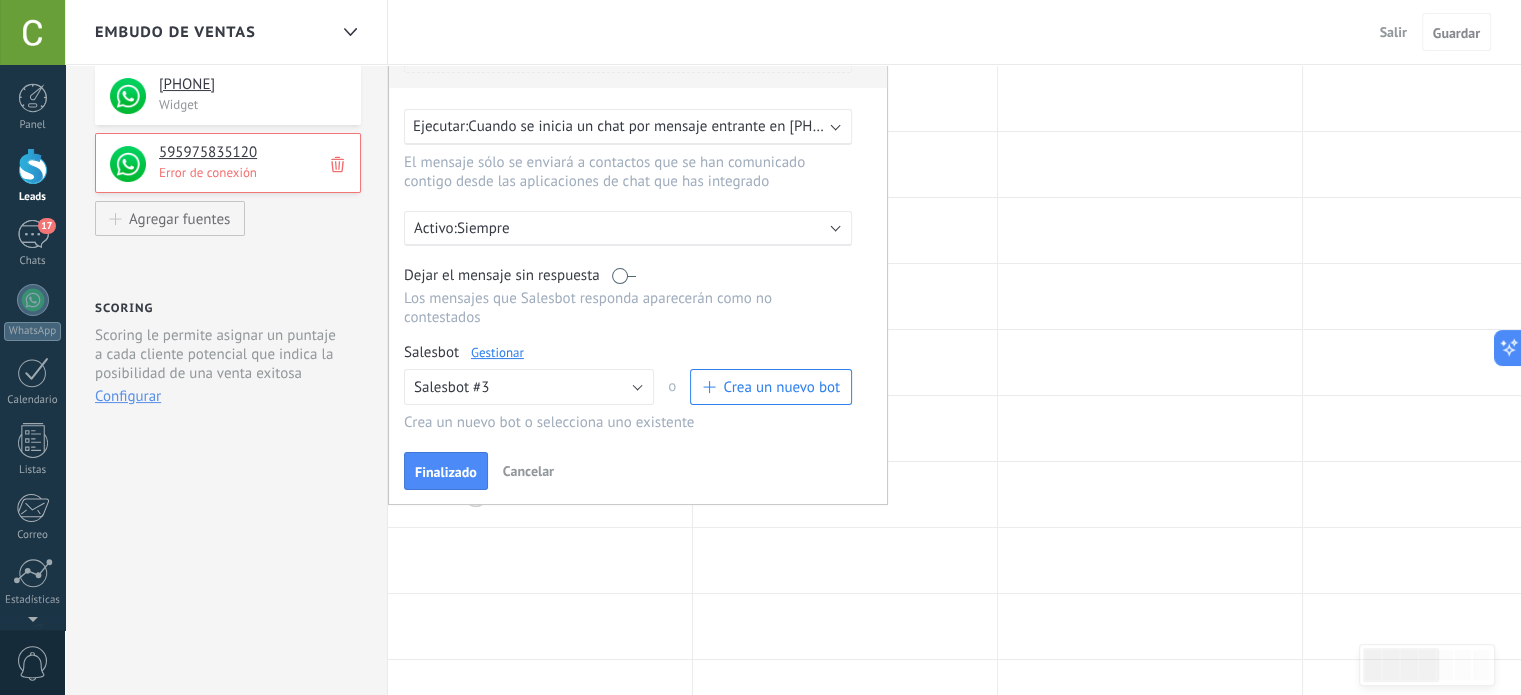 scroll, scrollTop: 300, scrollLeft: 0, axis: vertical 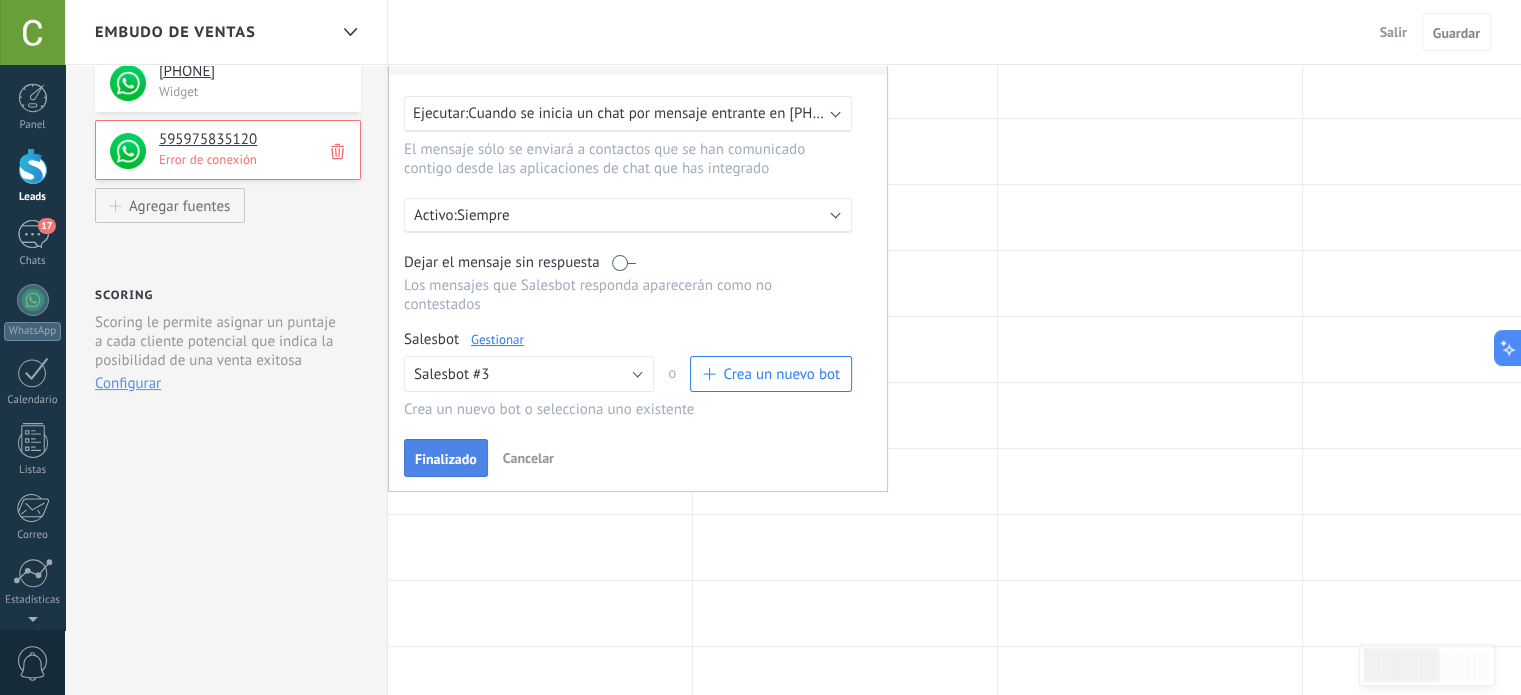 click on "Finalizado" at bounding box center [446, 459] 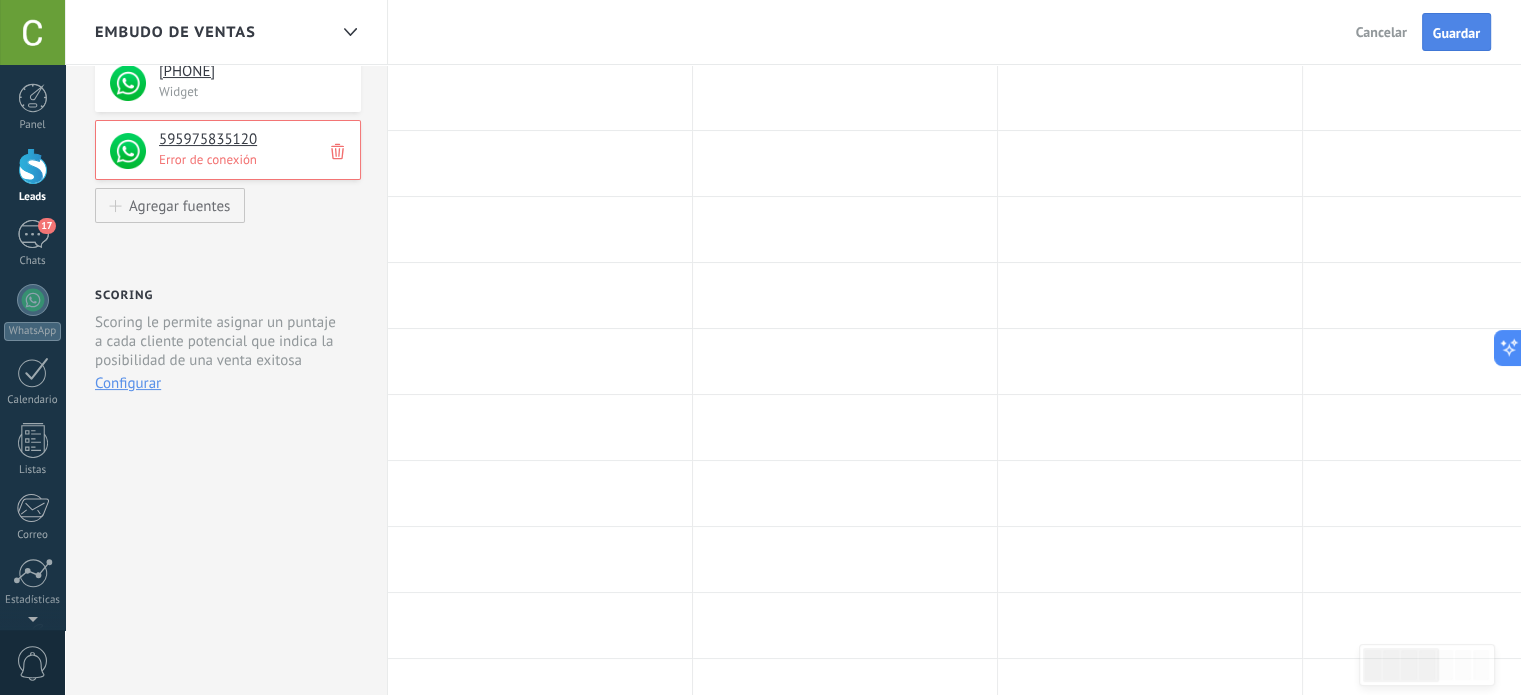 click on "Guardar" at bounding box center [1456, 33] 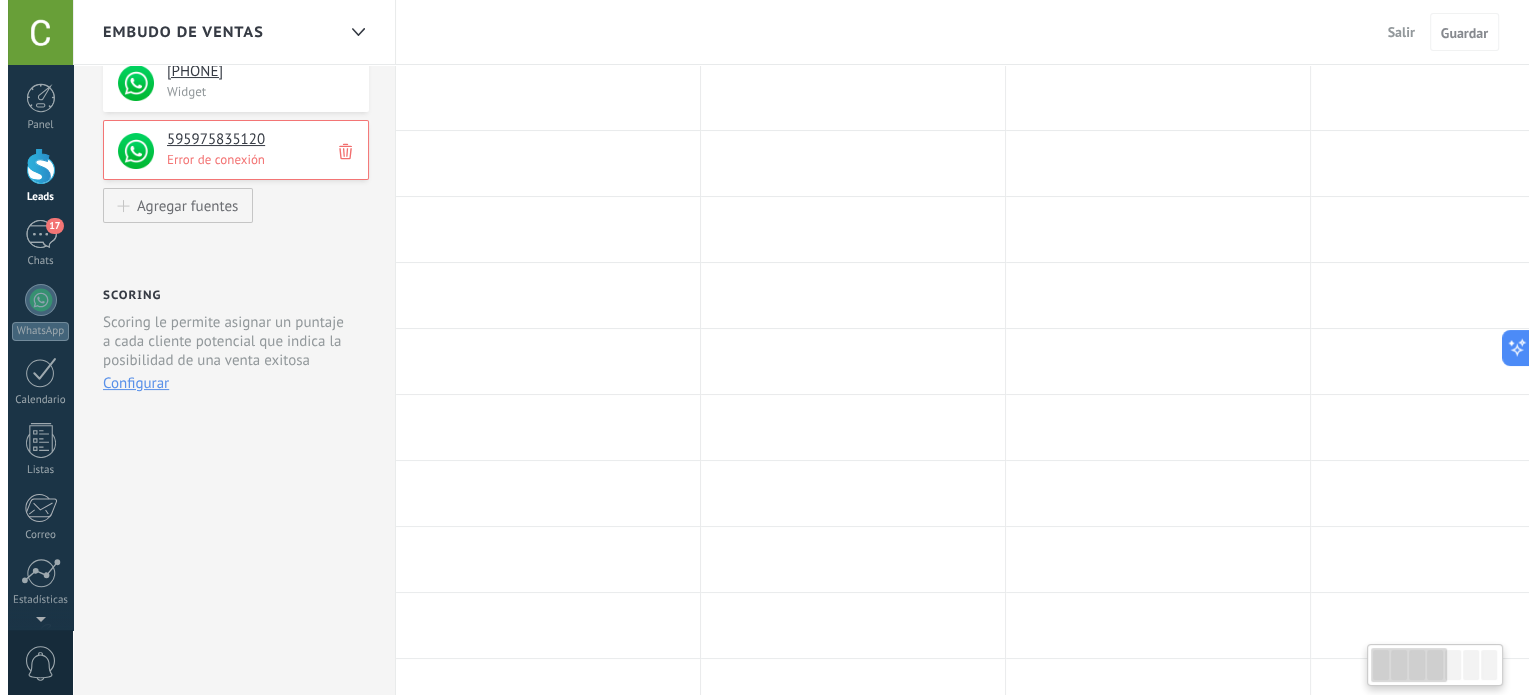 scroll, scrollTop: 0, scrollLeft: 0, axis: both 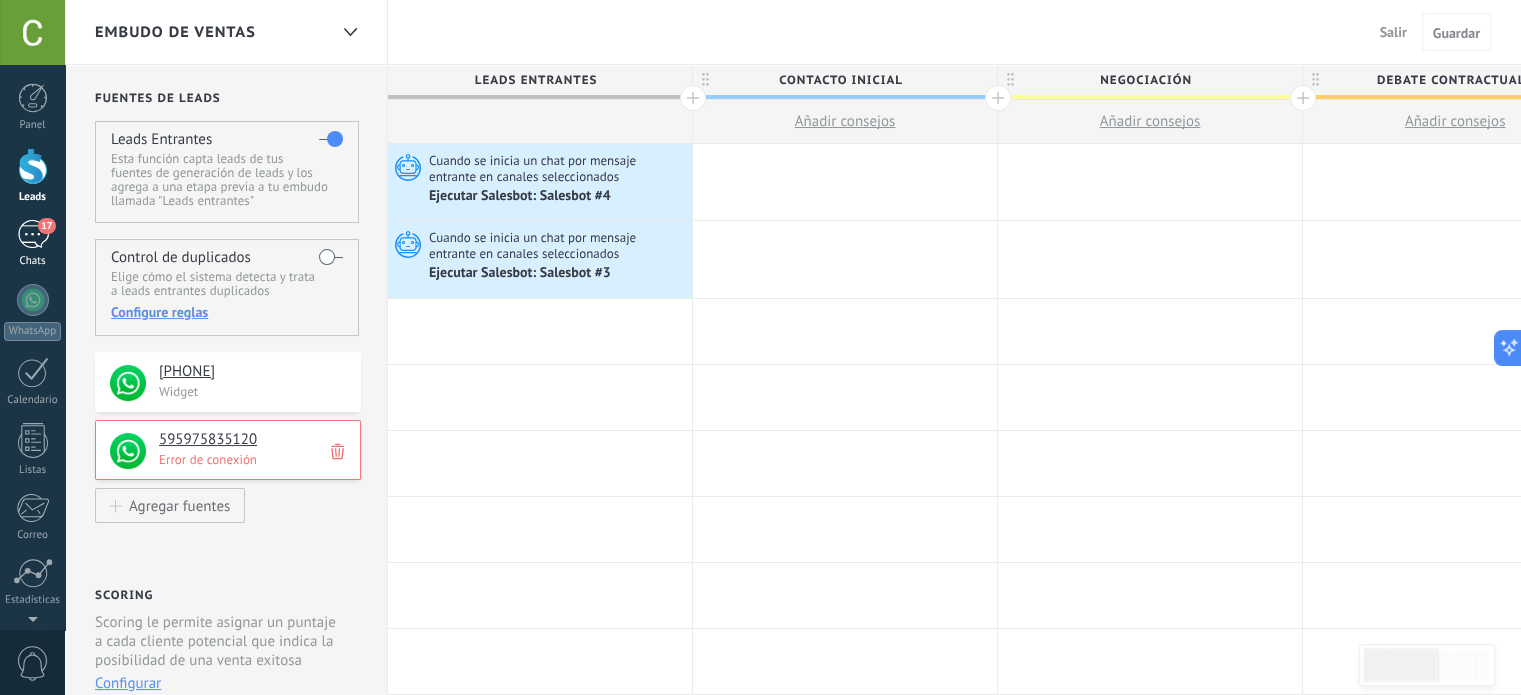 click on "17" at bounding box center [33, 234] 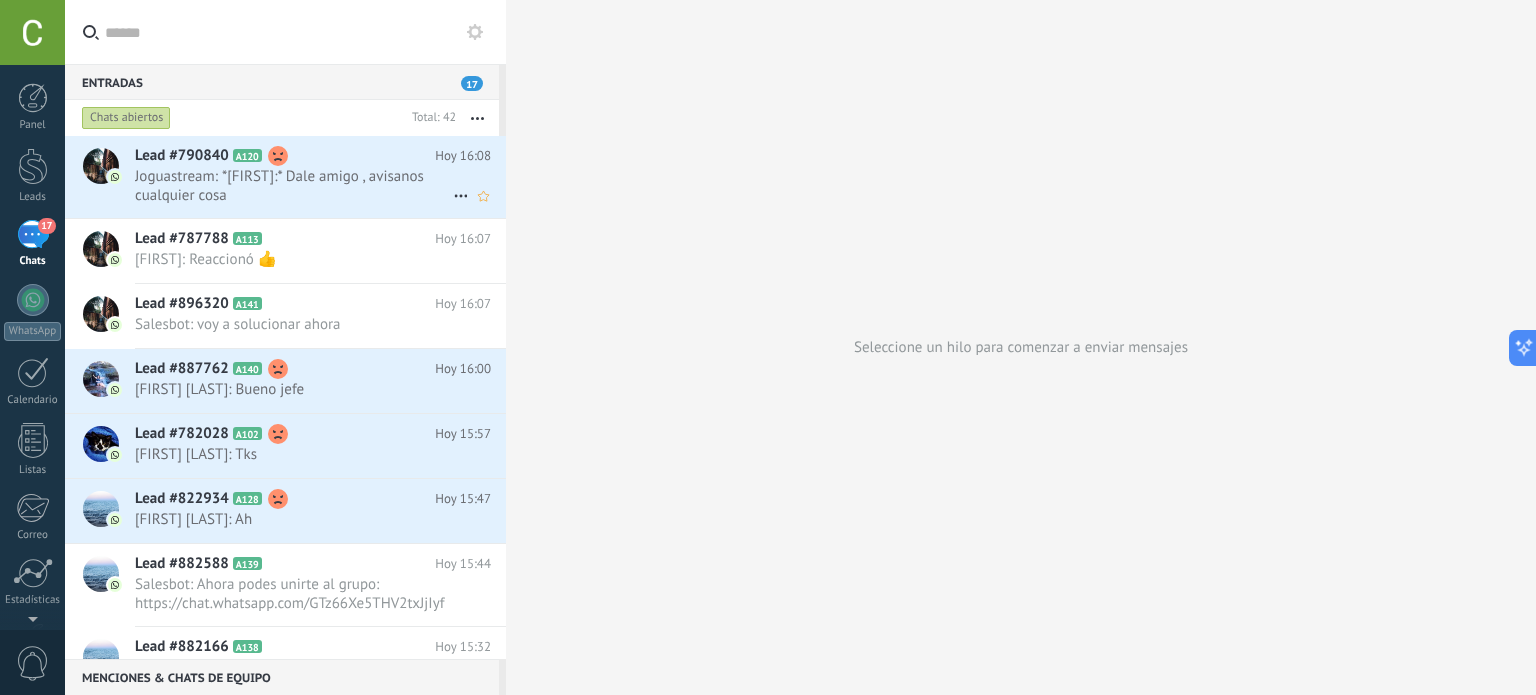 click on "Joguastream: *[FIRST]:*
Dale amigo , avisanos cualquier cosa" at bounding box center (294, 186) 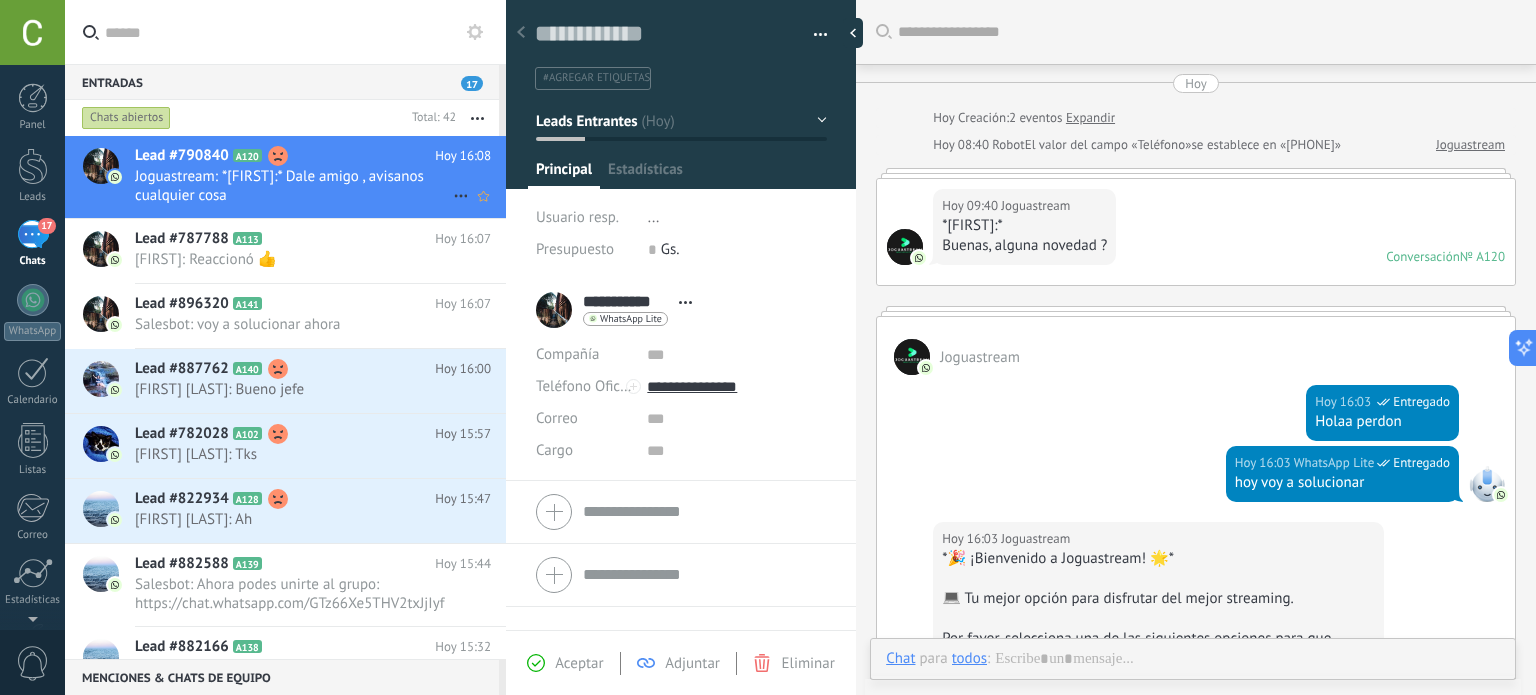 scroll, scrollTop: 1536, scrollLeft: 0, axis: vertical 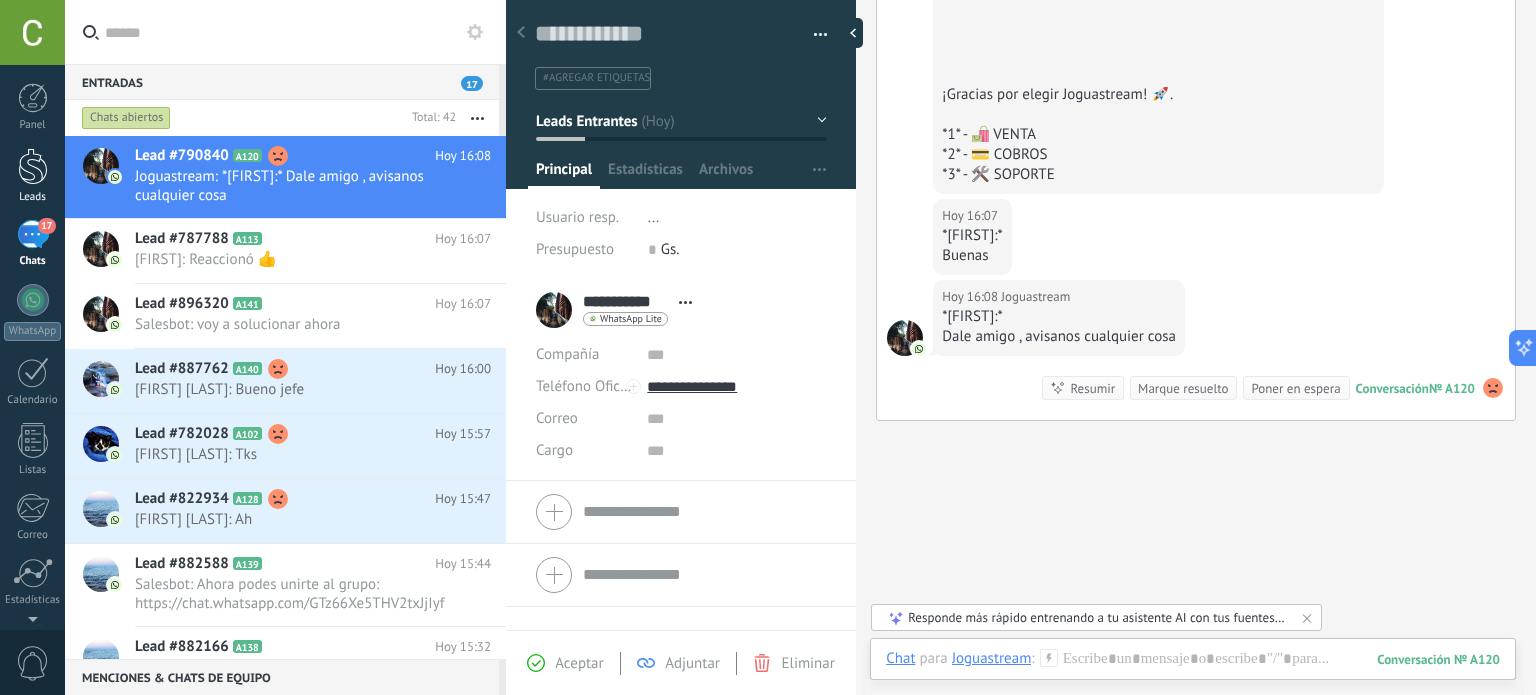 click on "Leads" at bounding box center (32, 176) 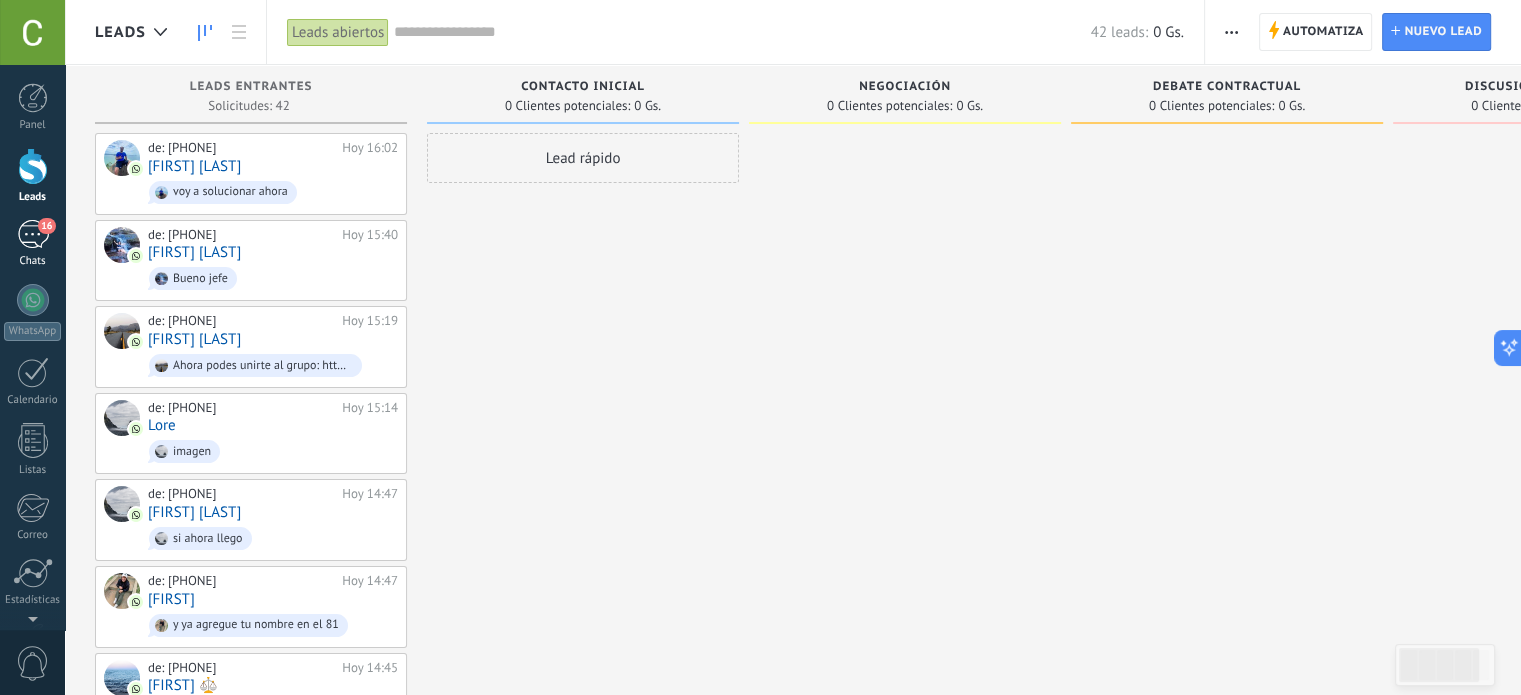 click on "16" at bounding box center [33, 234] 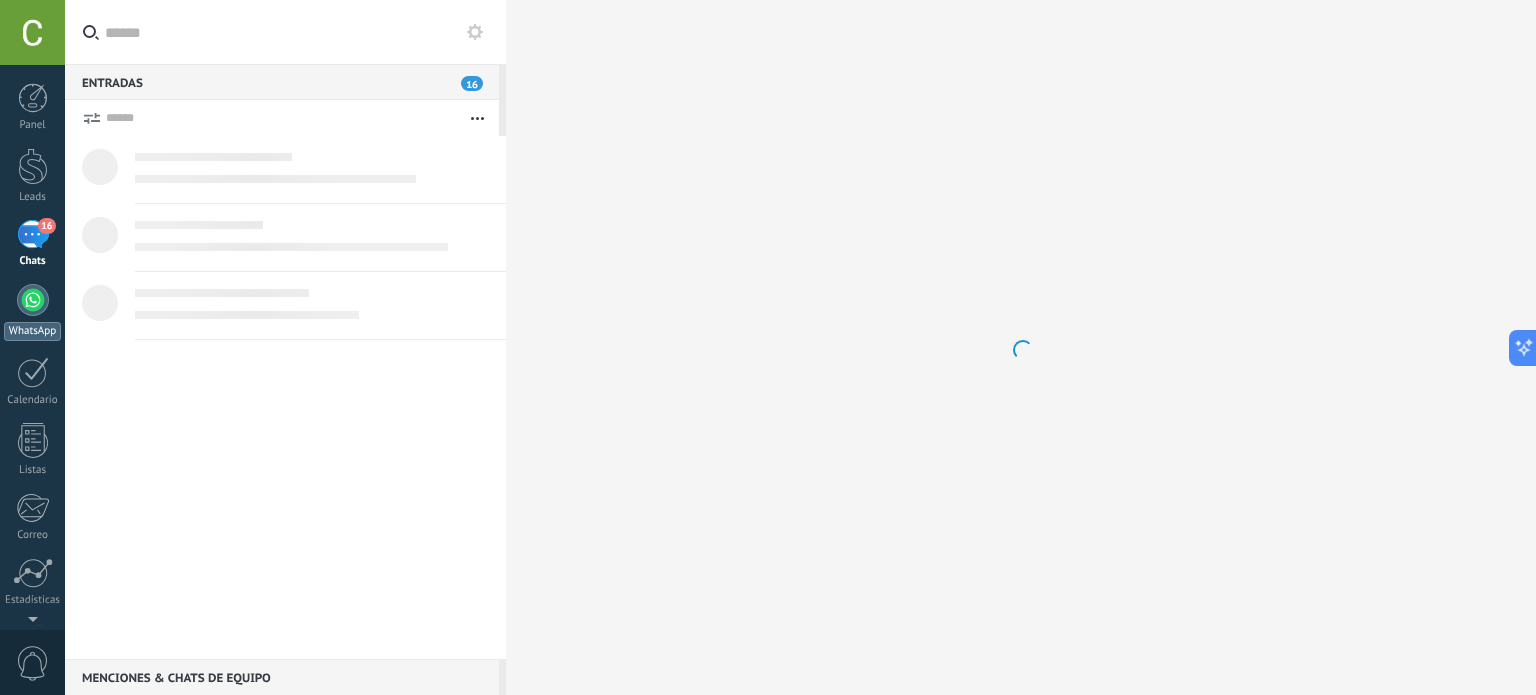 click at bounding box center (33, 300) 